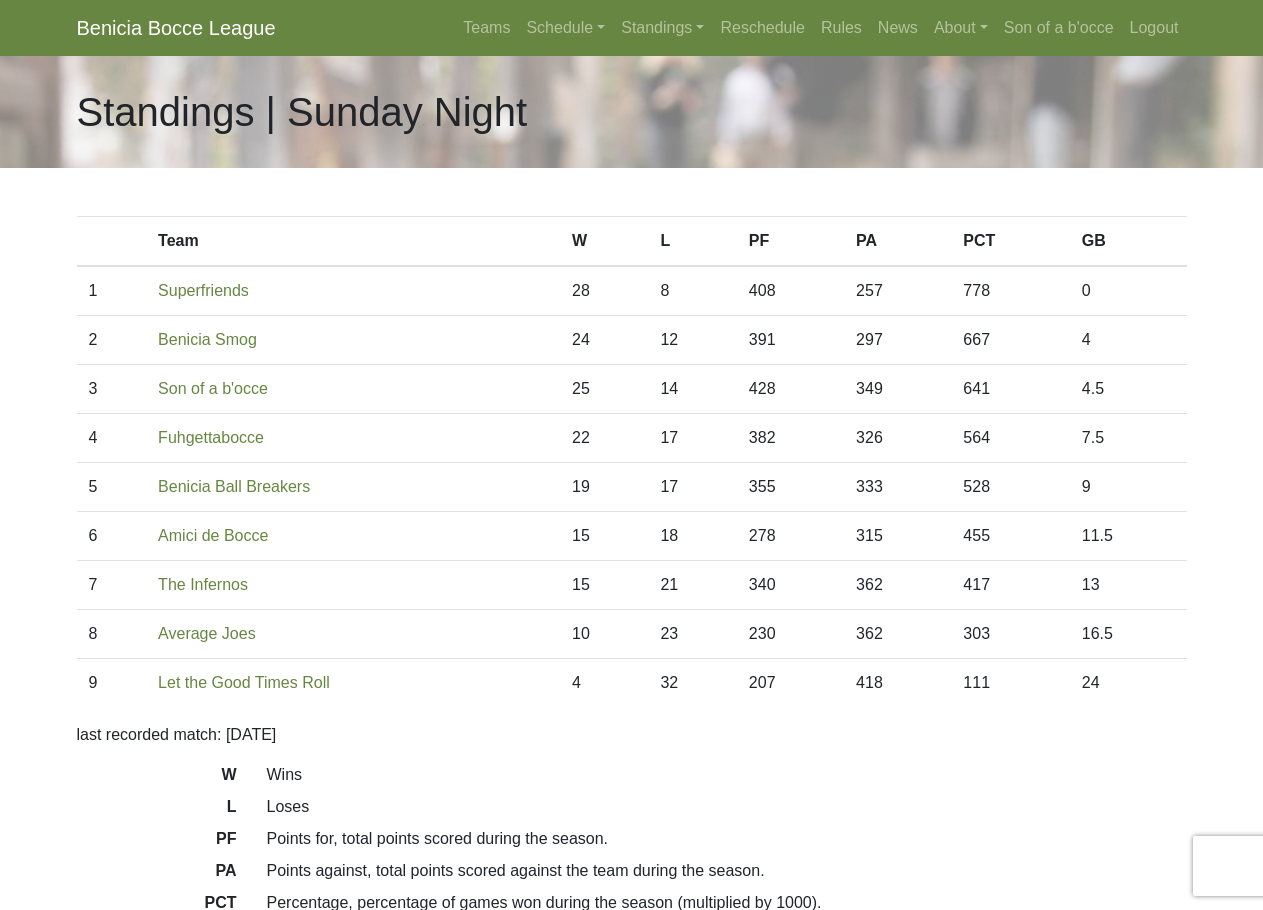 scroll, scrollTop: 0, scrollLeft: 0, axis: both 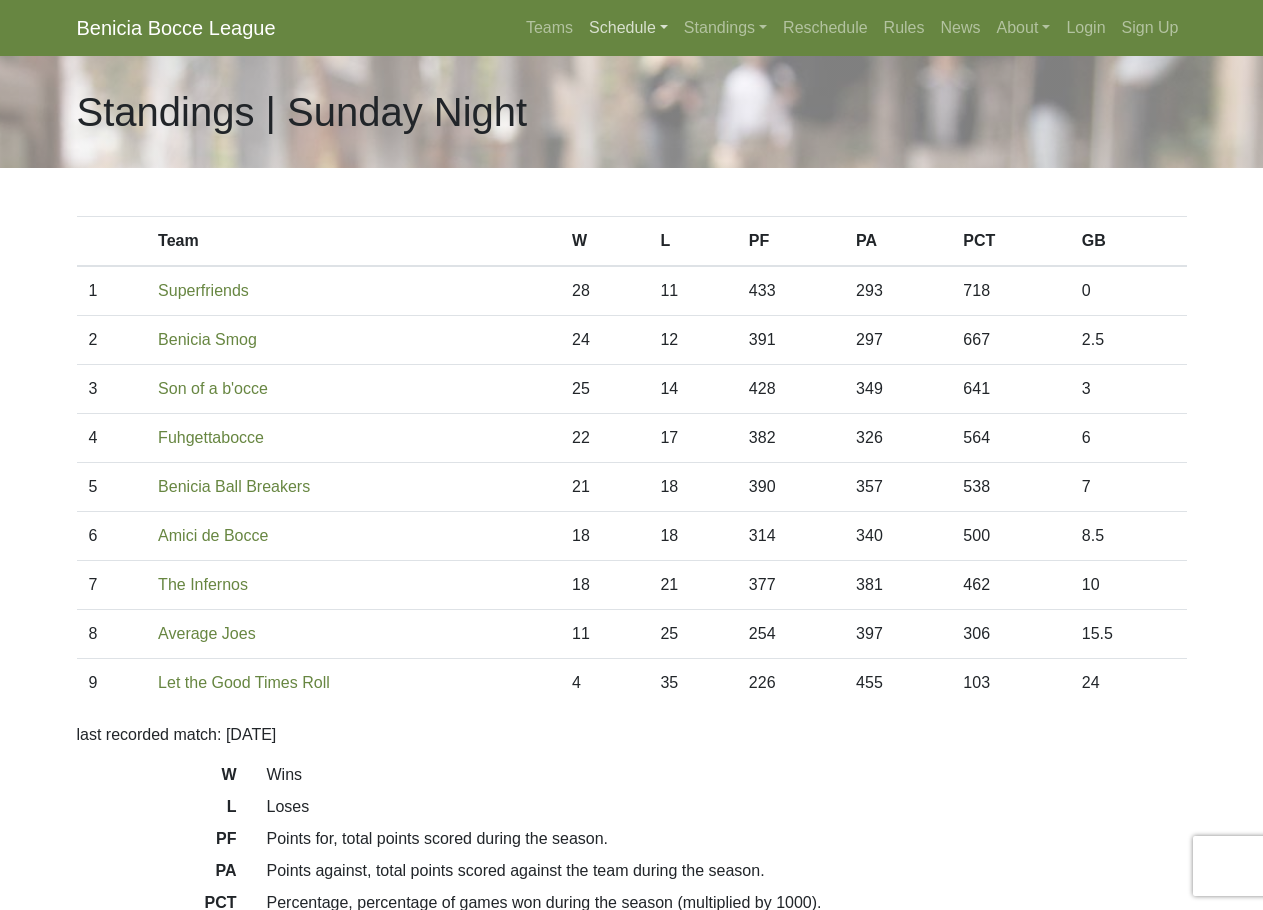 click on "Schedule" at bounding box center (628, 28) 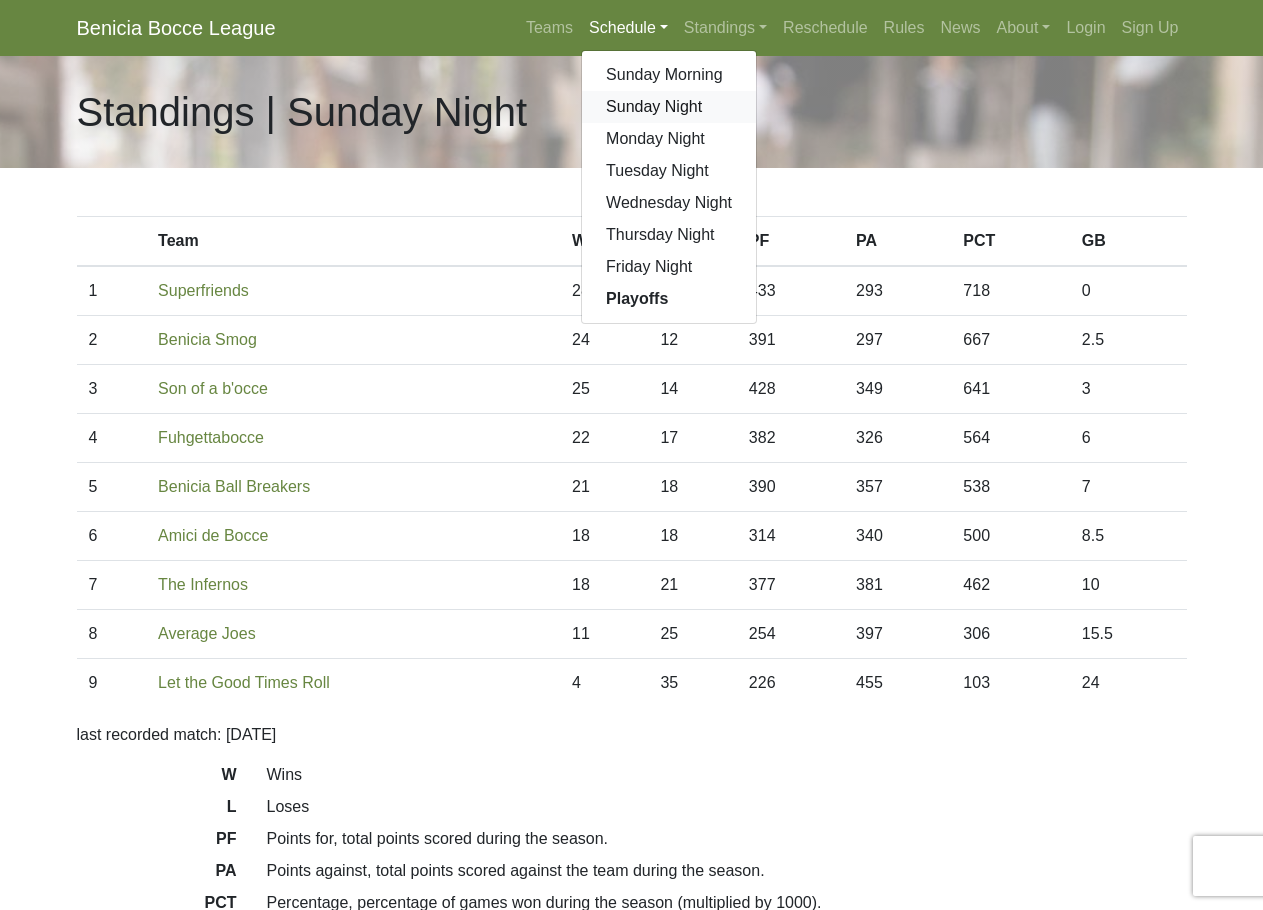 click on "Sunday Night" at bounding box center (669, 107) 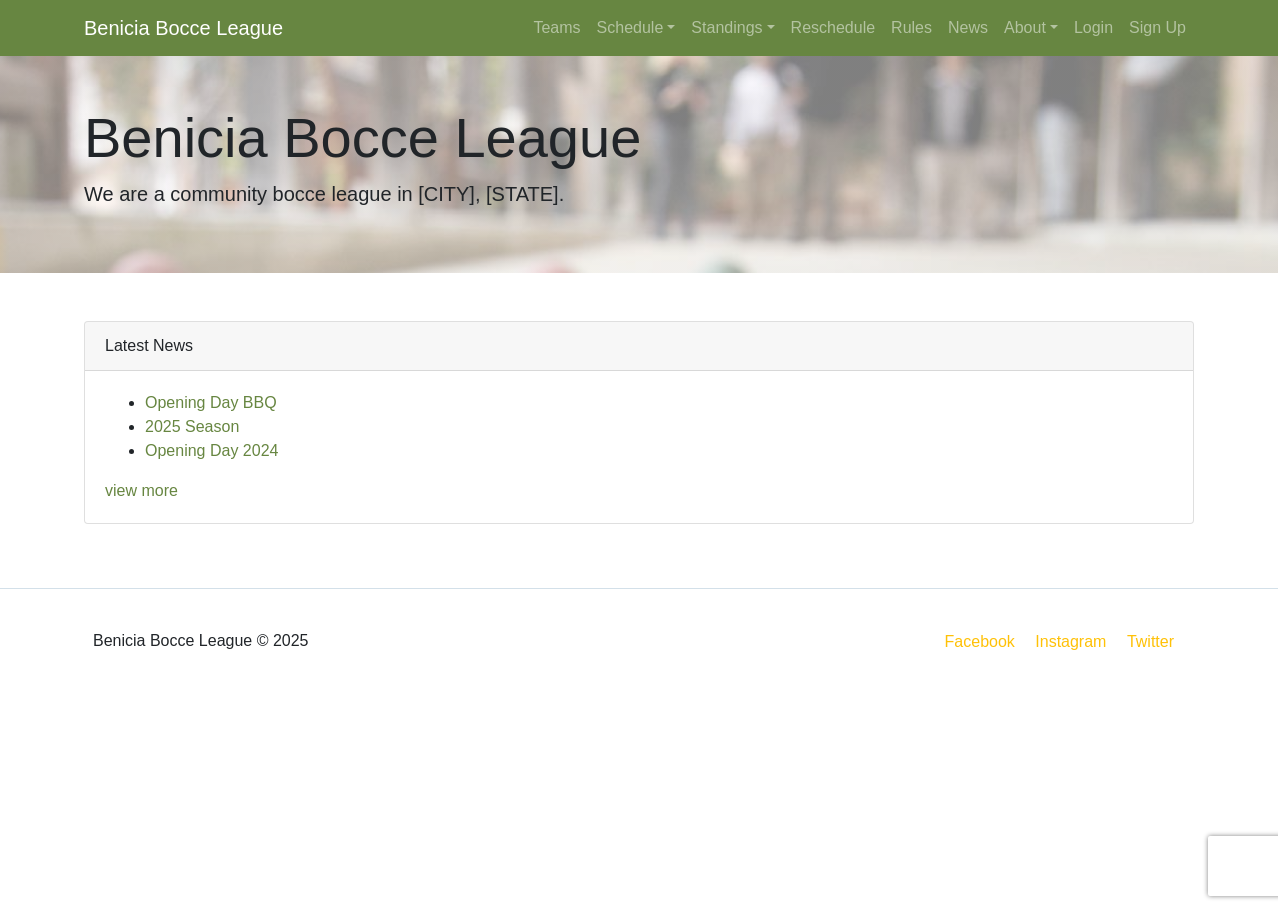 scroll, scrollTop: 0, scrollLeft: 0, axis: both 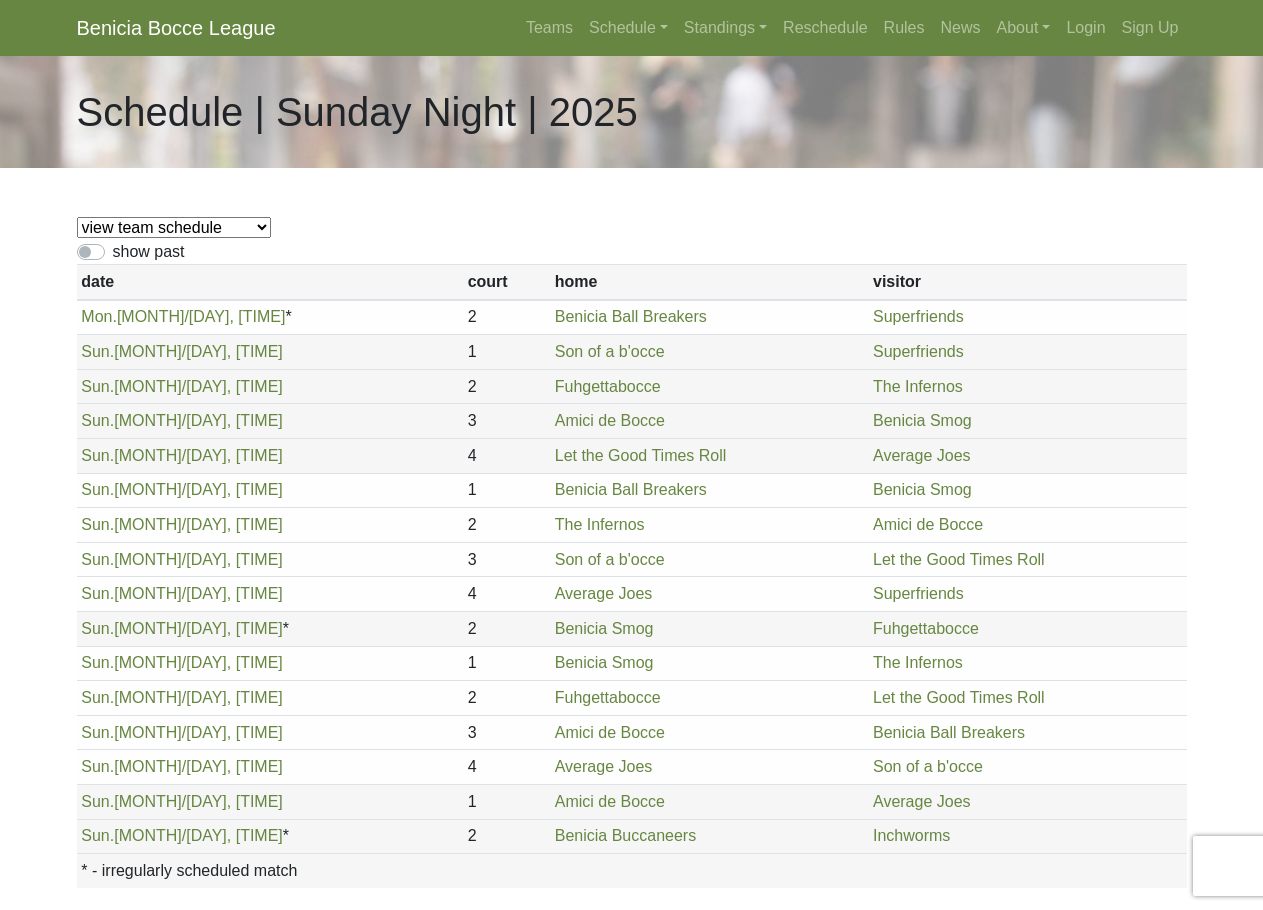 click on "show past" at bounding box center [149, 252] 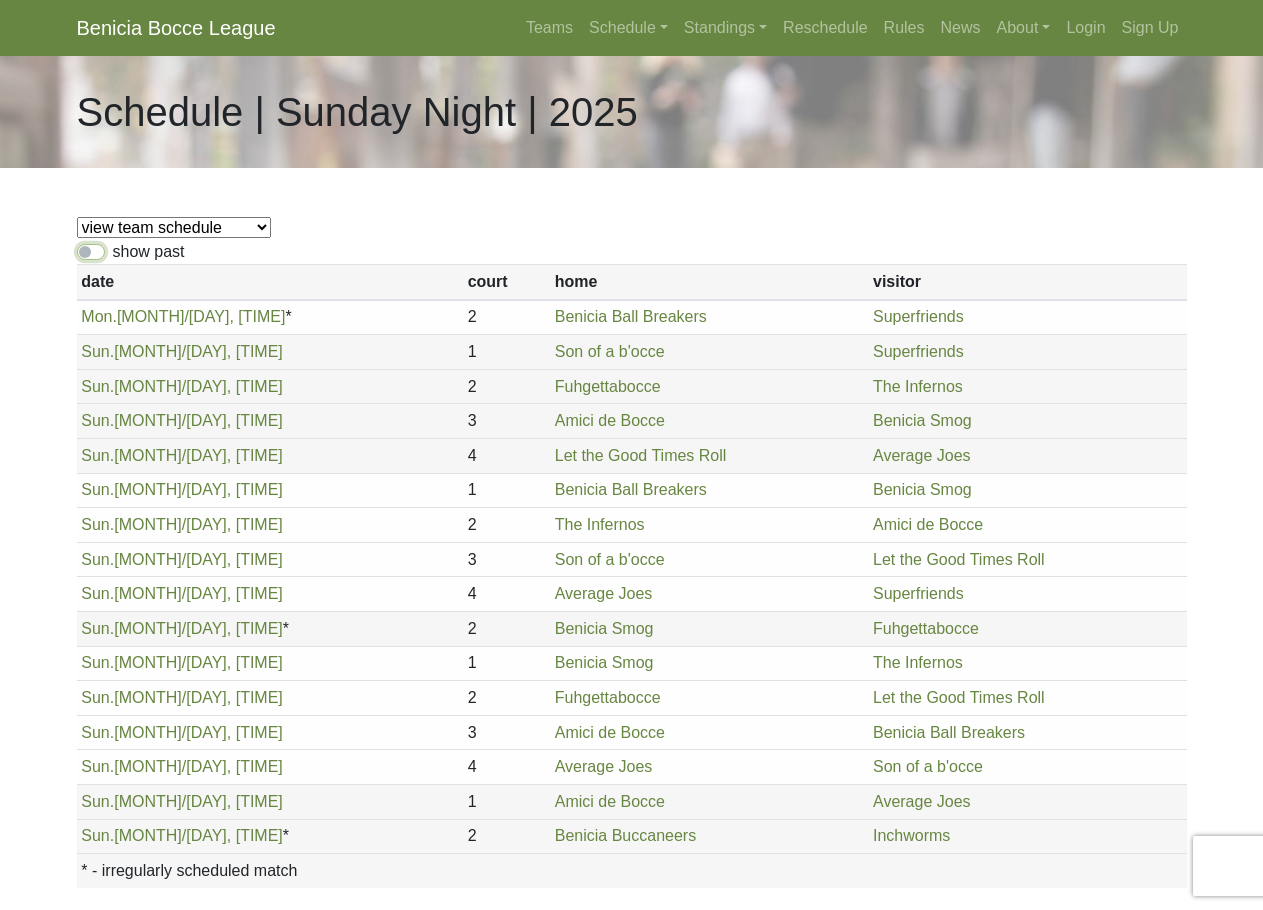 click on "show past" at bounding box center [119, 246] 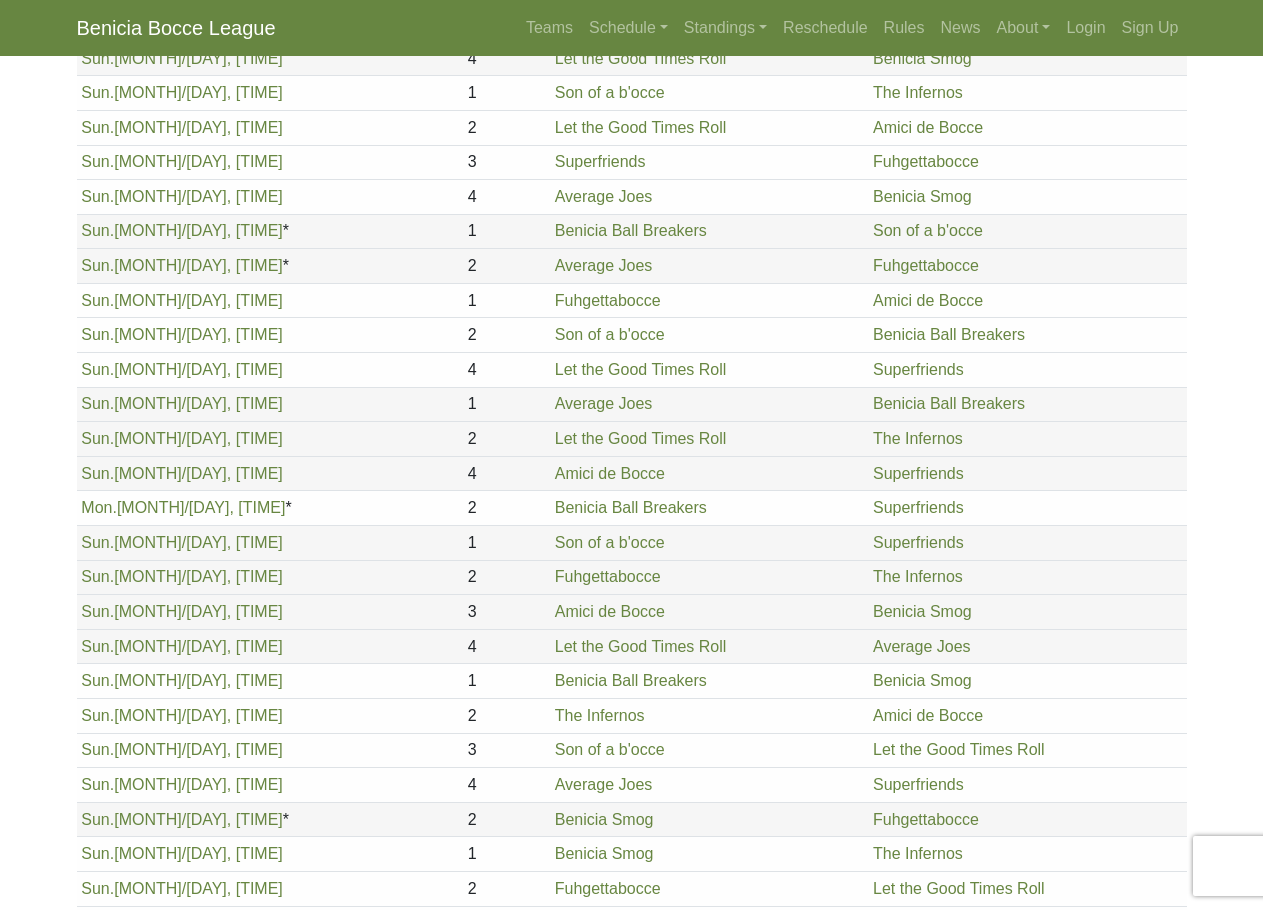 scroll, scrollTop: 1800, scrollLeft: 0, axis: vertical 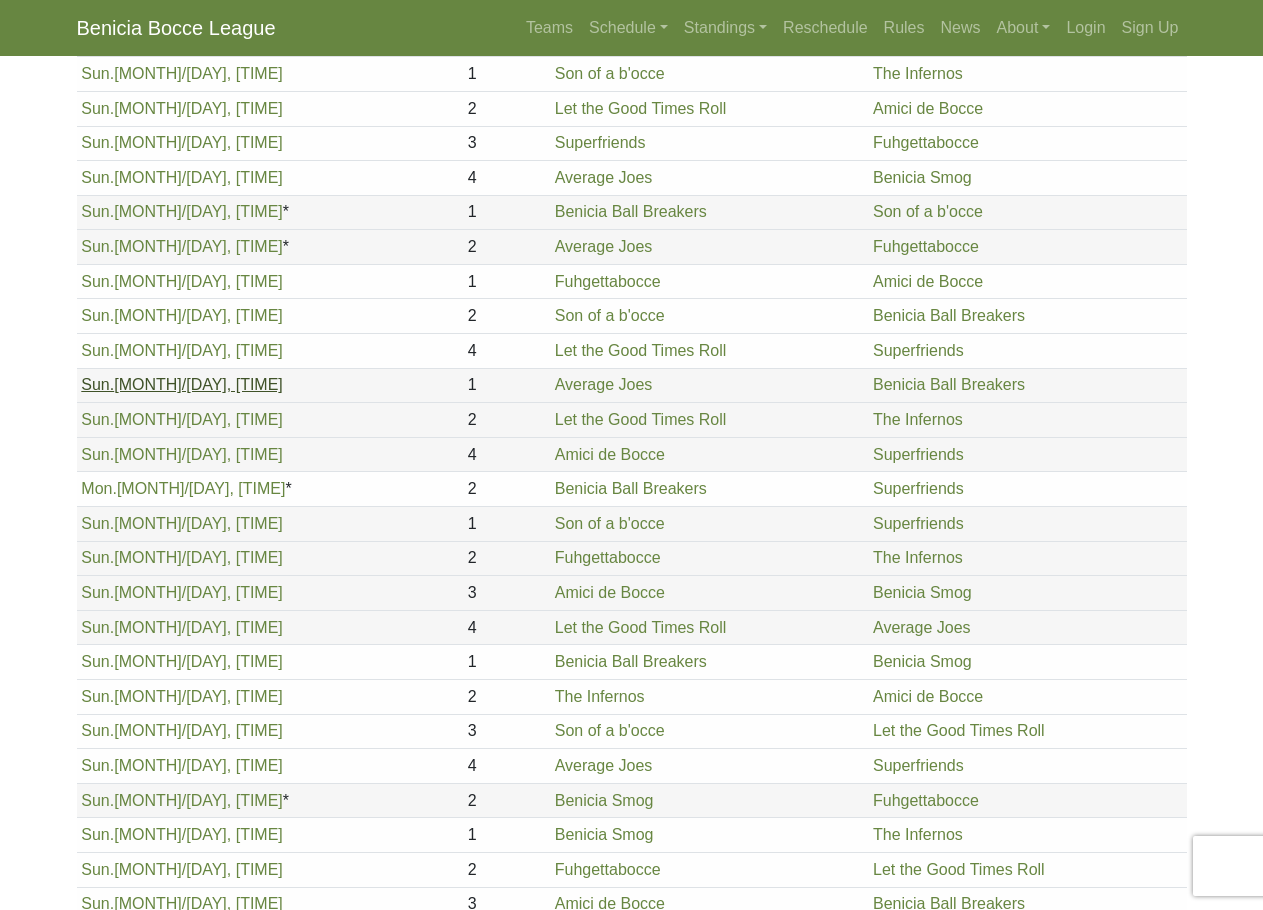 click on "Sun.
8/3, 6pm" at bounding box center (182, 384) 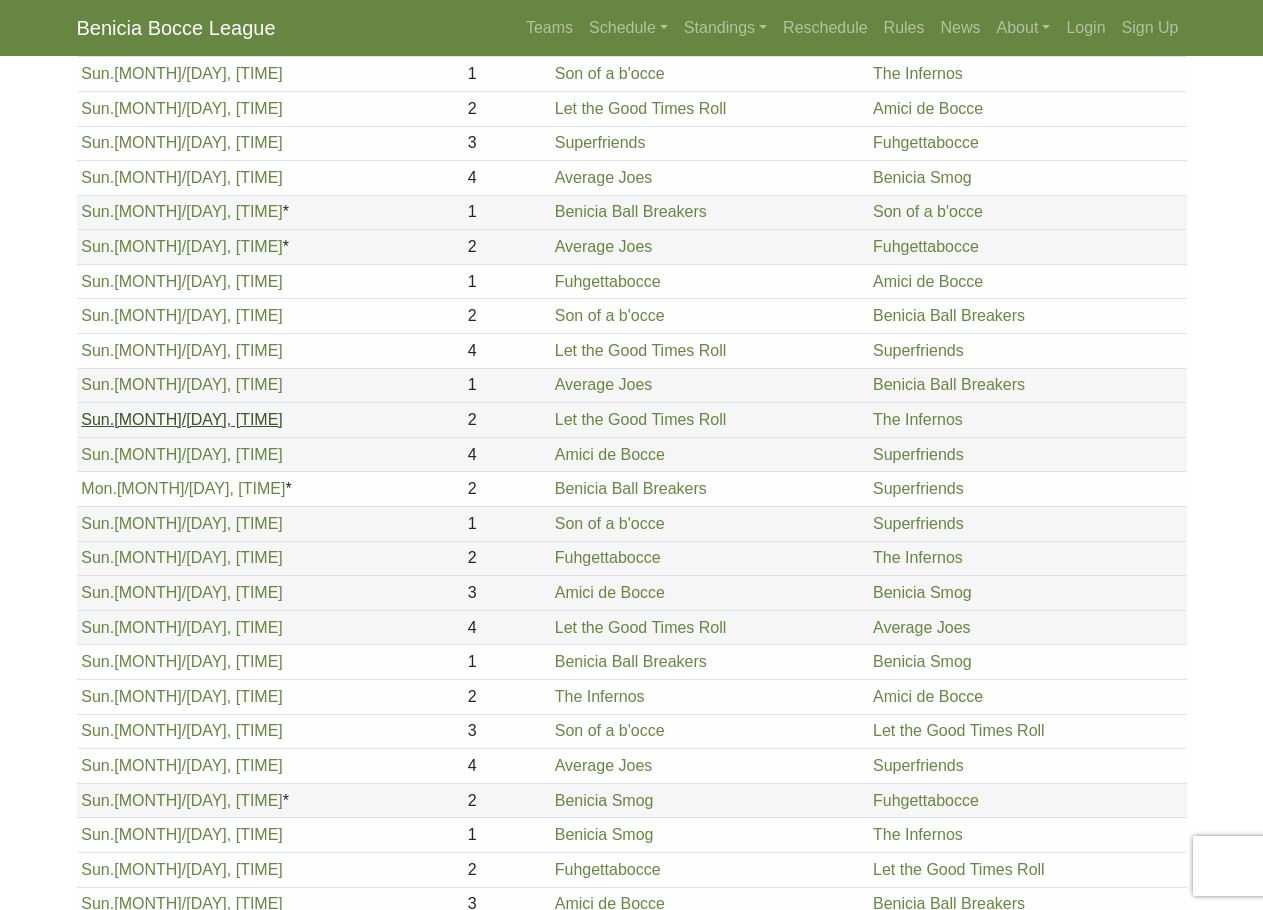 click on "Sun.
8/3, 6pm" at bounding box center (182, 419) 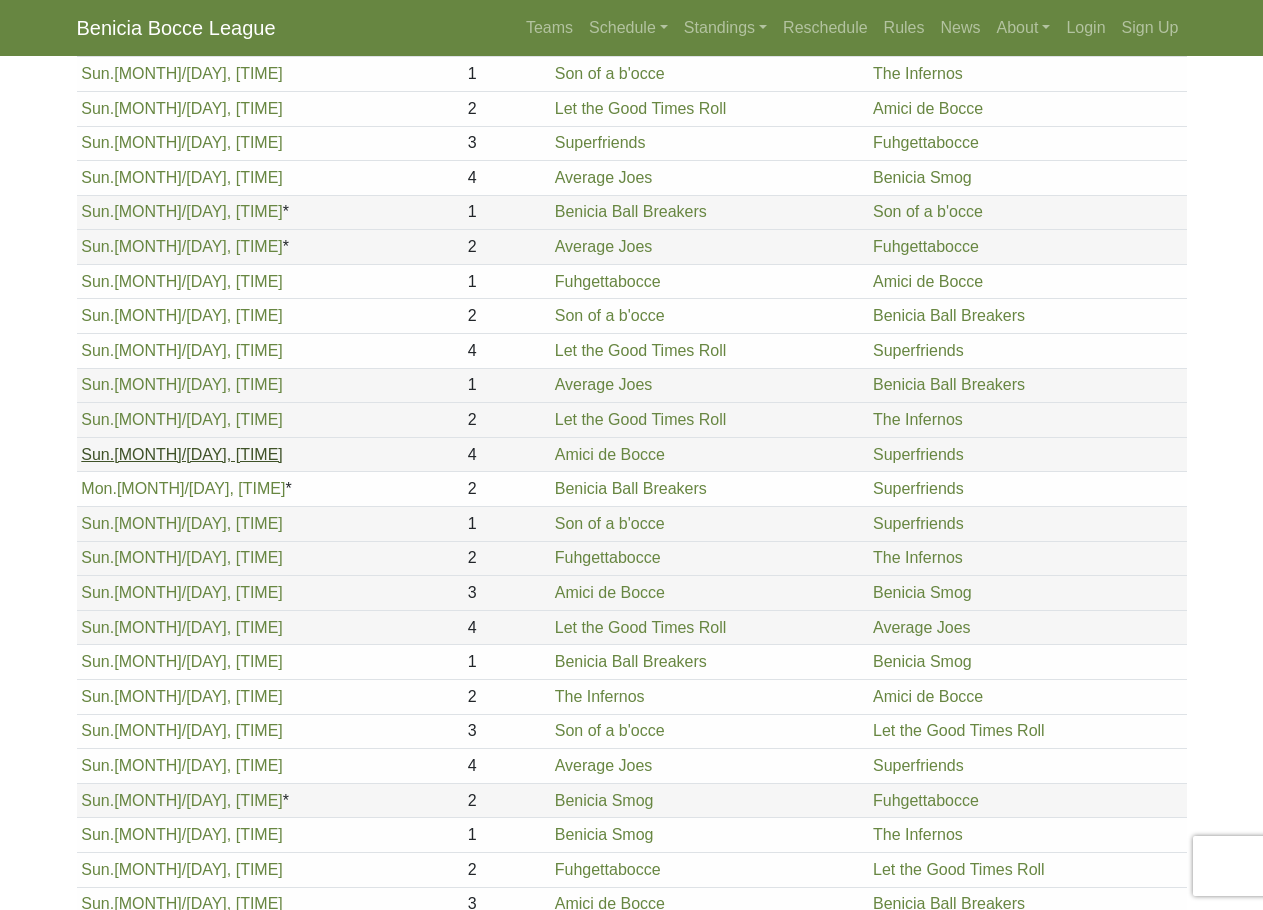 click on "Sun.
8/3, 6pm" at bounding box center [182, 454] 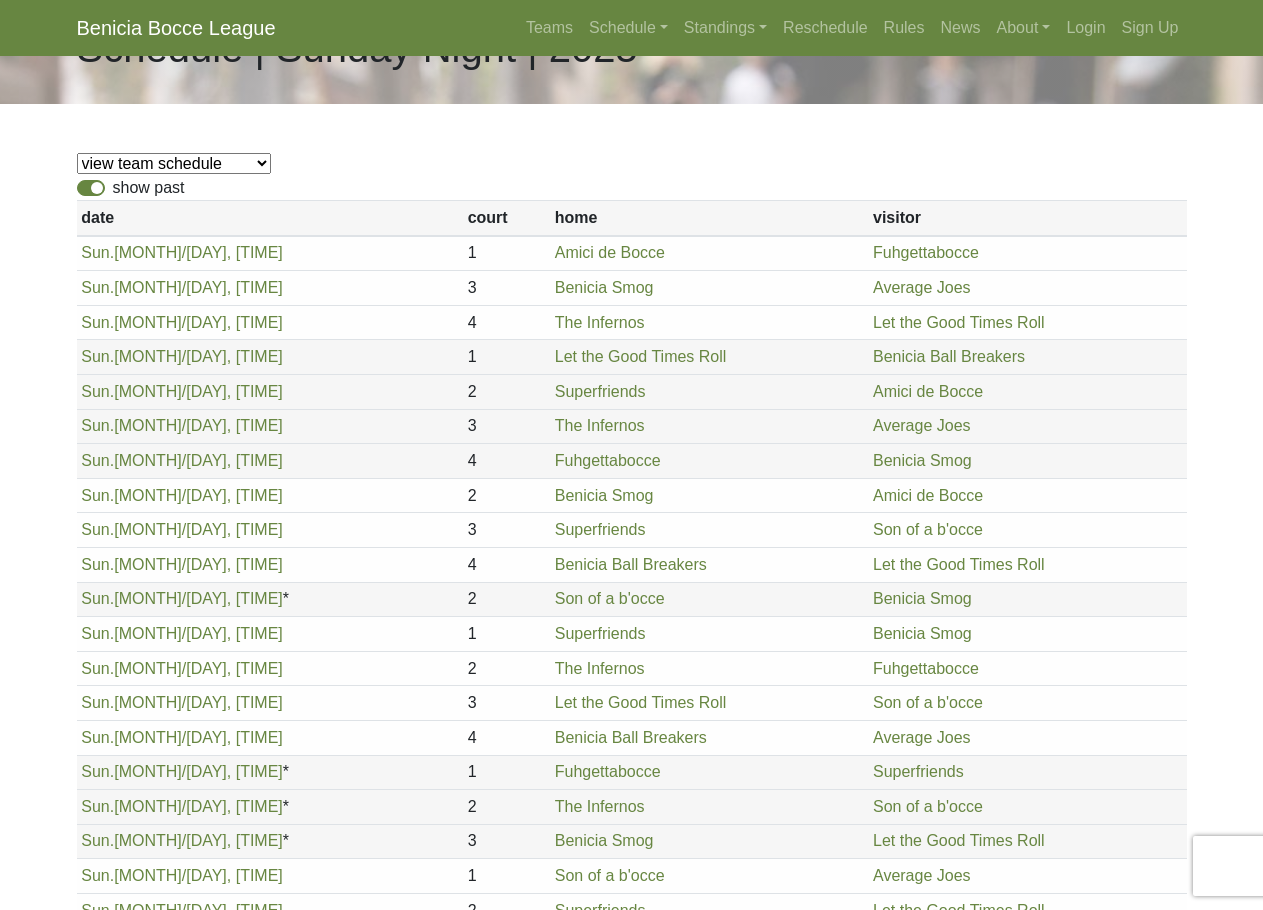 scroll, scrollTop: 0, scrollLeft: 0, axis: both 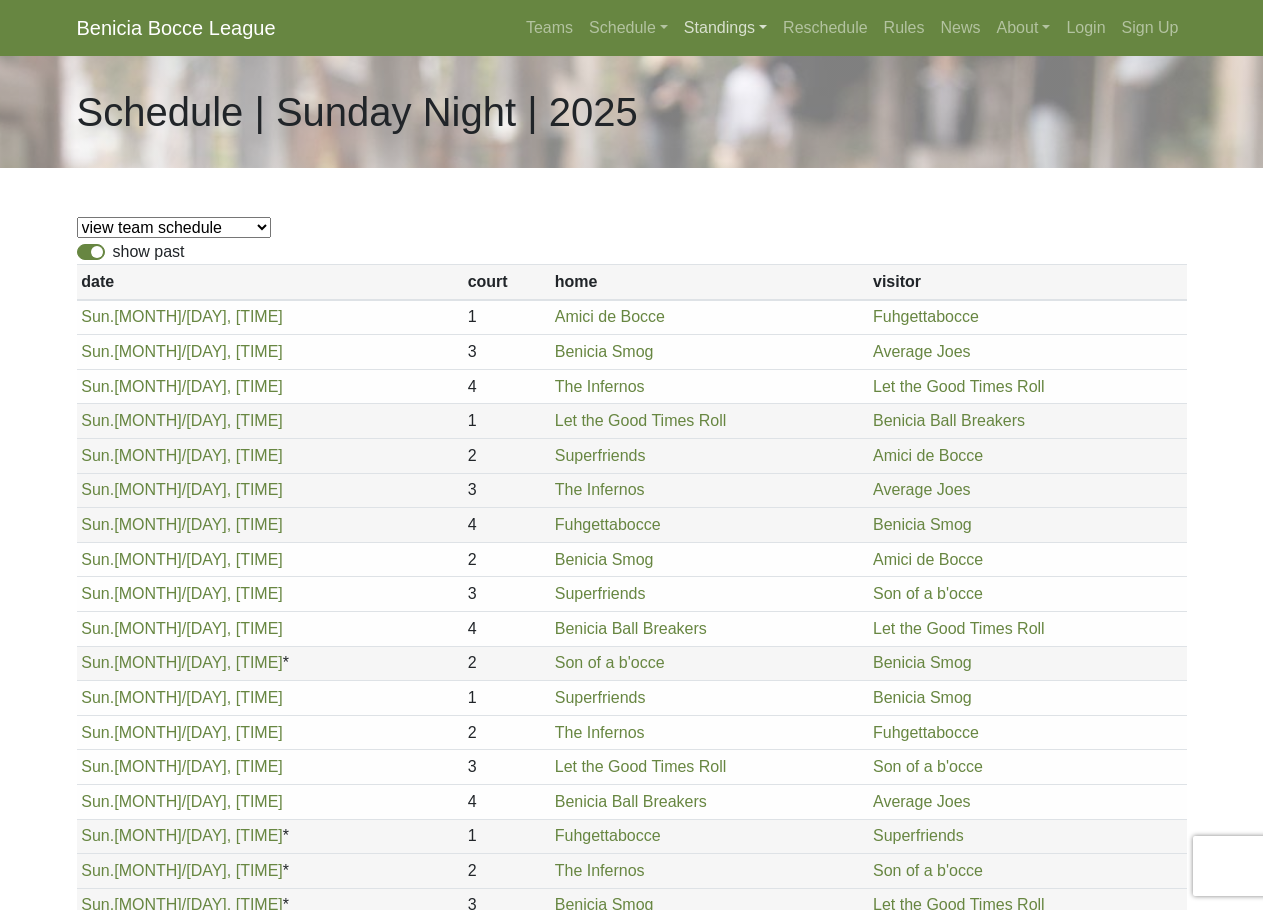 click on "Standings" at bounding box center (725, 28) 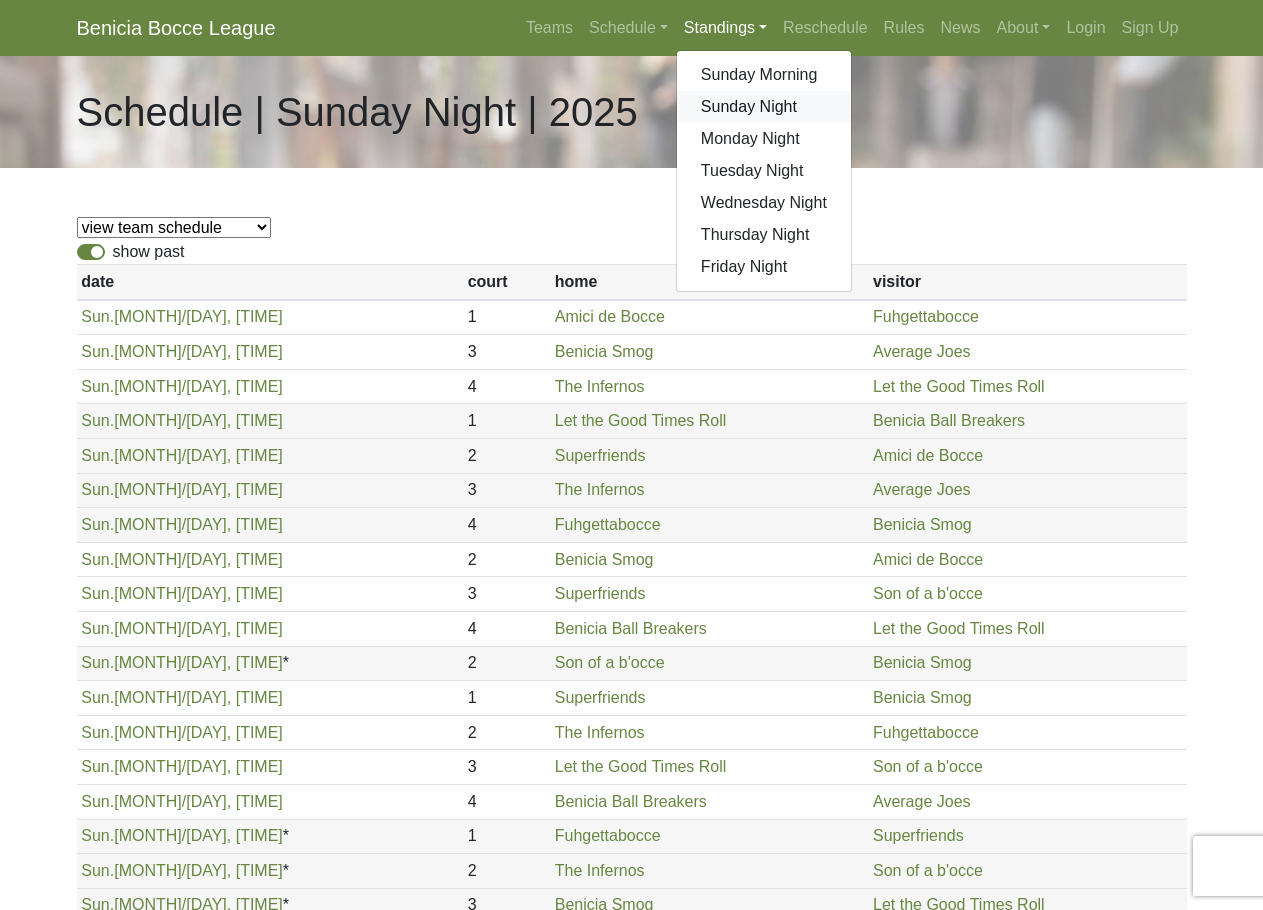 click on "Sunday Night" at bounding box center [764, 107] 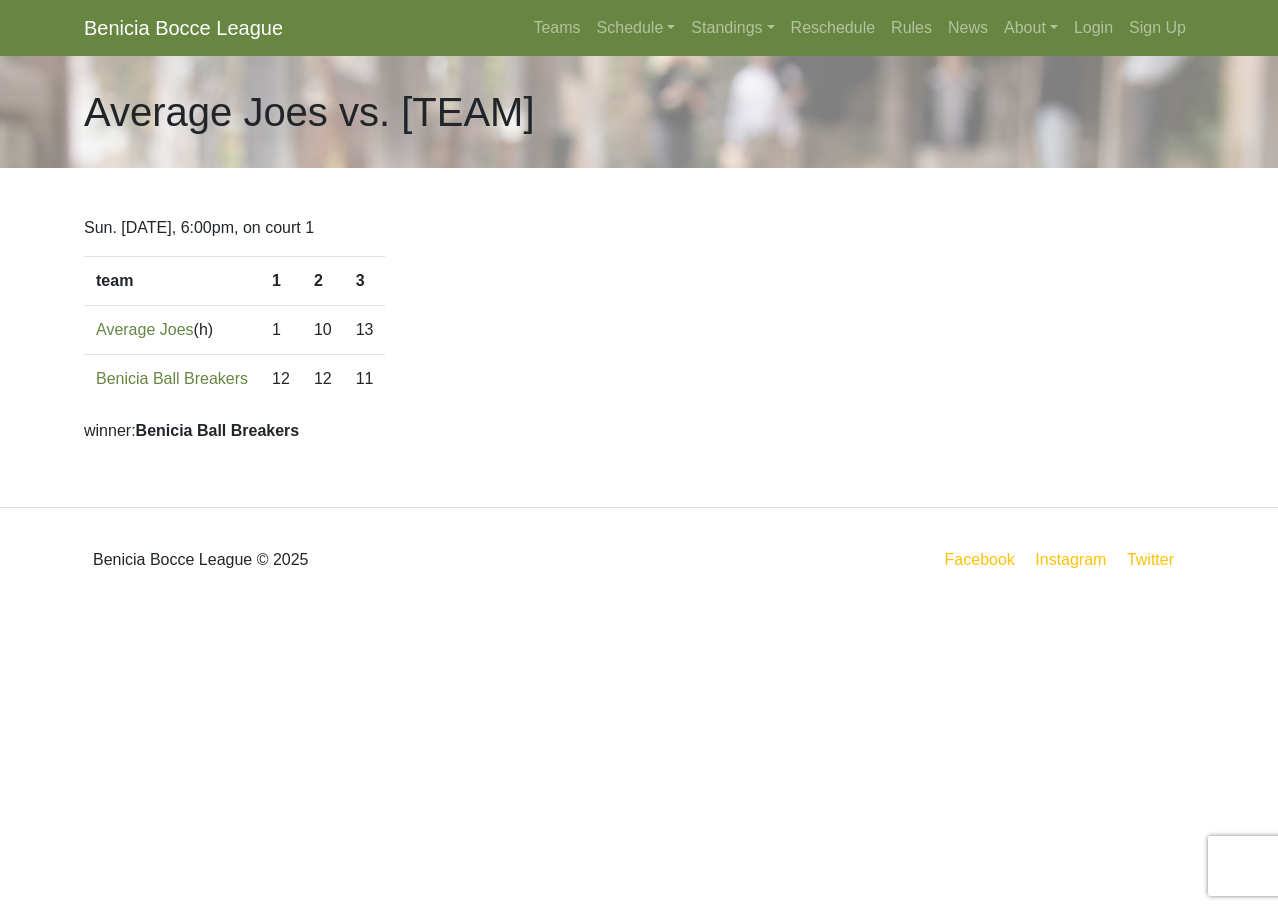 scroll, scrollTop: 0, scrollLeft: 0, axis: both 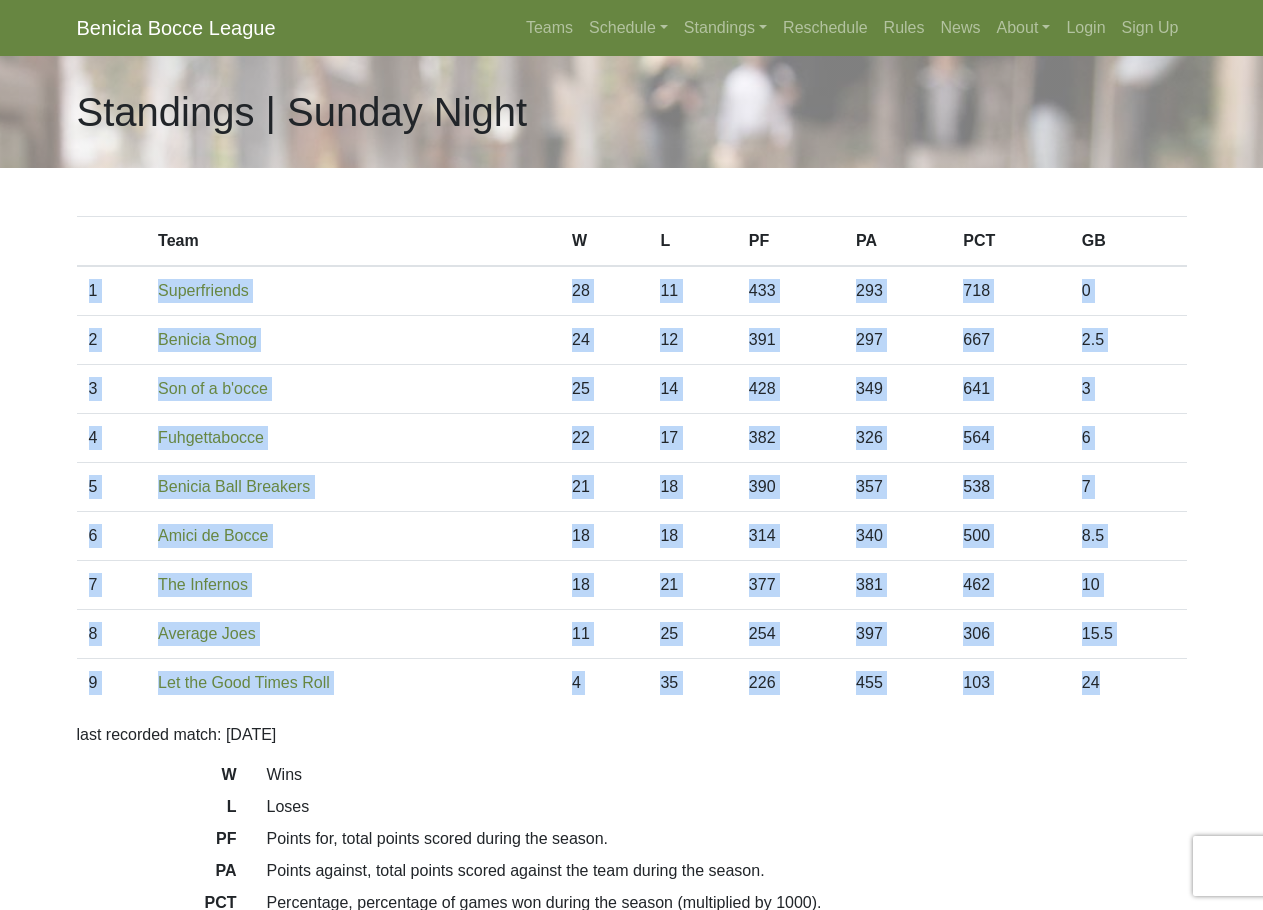 drag, startPoint x: 1124, startPoint y: 687, endPoint x: 91, endPoint y: 292, distance: 1105.9448 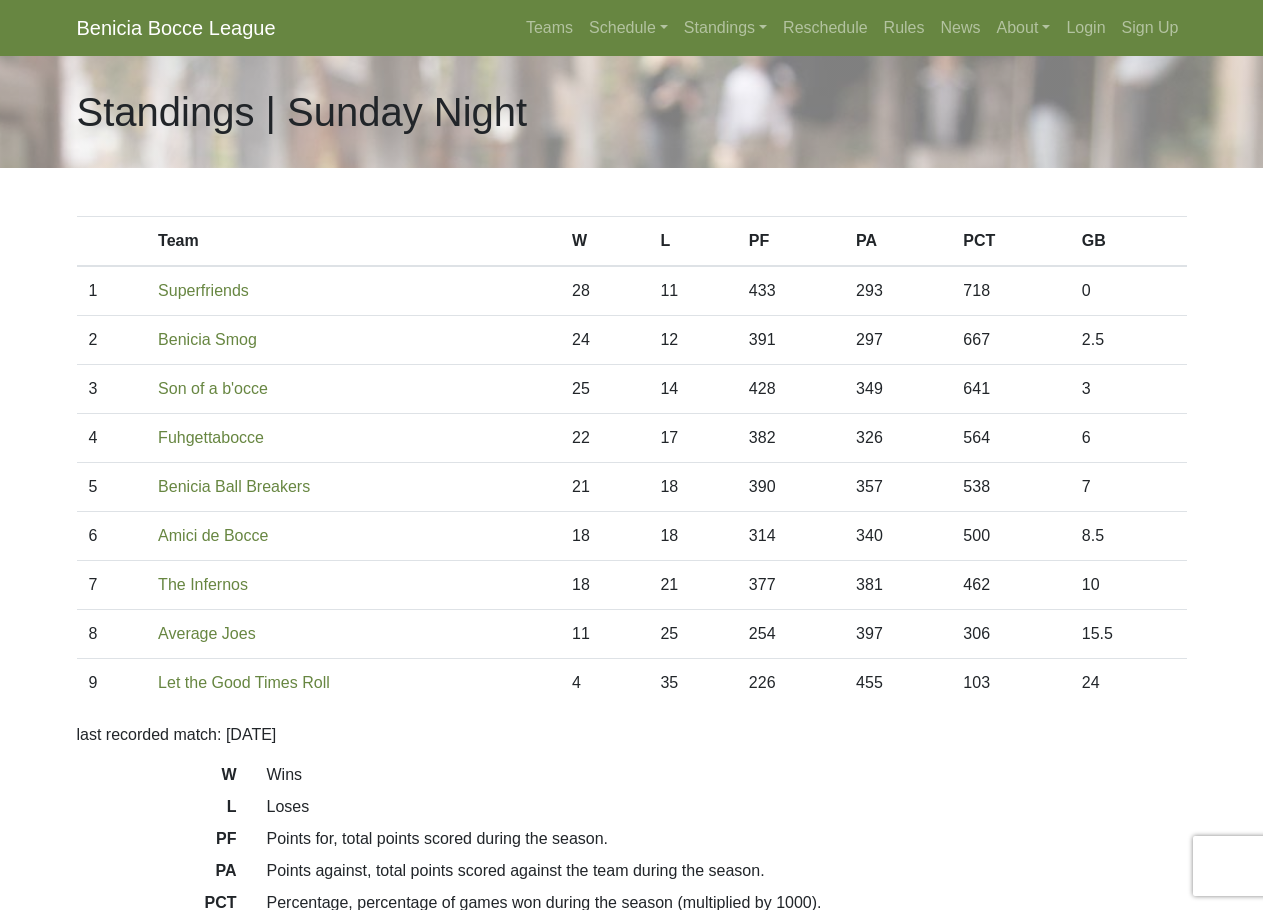 click on "Benicia Bocce League
Teams
Schedule
Sunday Morning
Sunday Night
Monday Night
Tuesday Night
Wednesday Night
News" at bounding box center (631, 562) 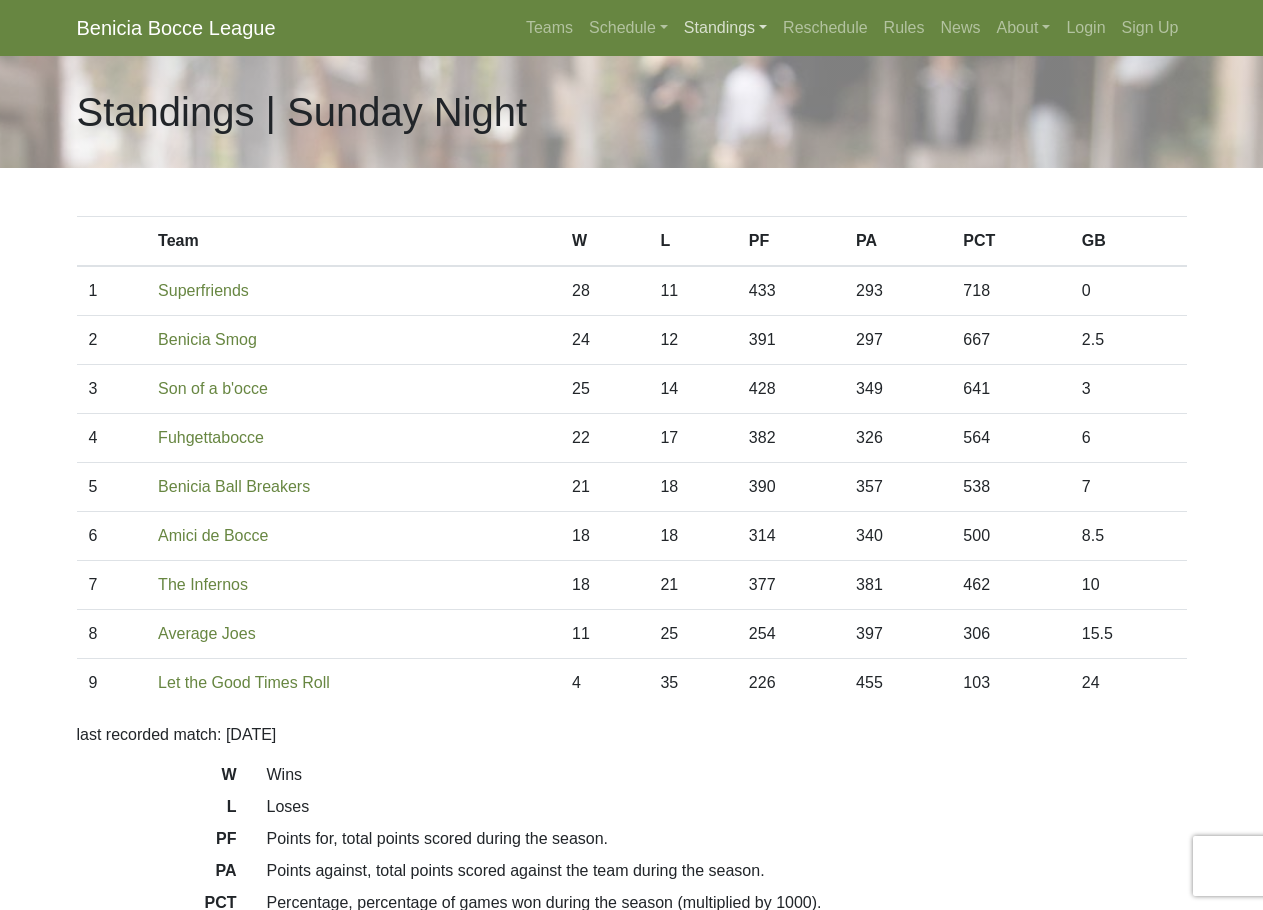 click on "Standings" at bounding box center [725, 28] 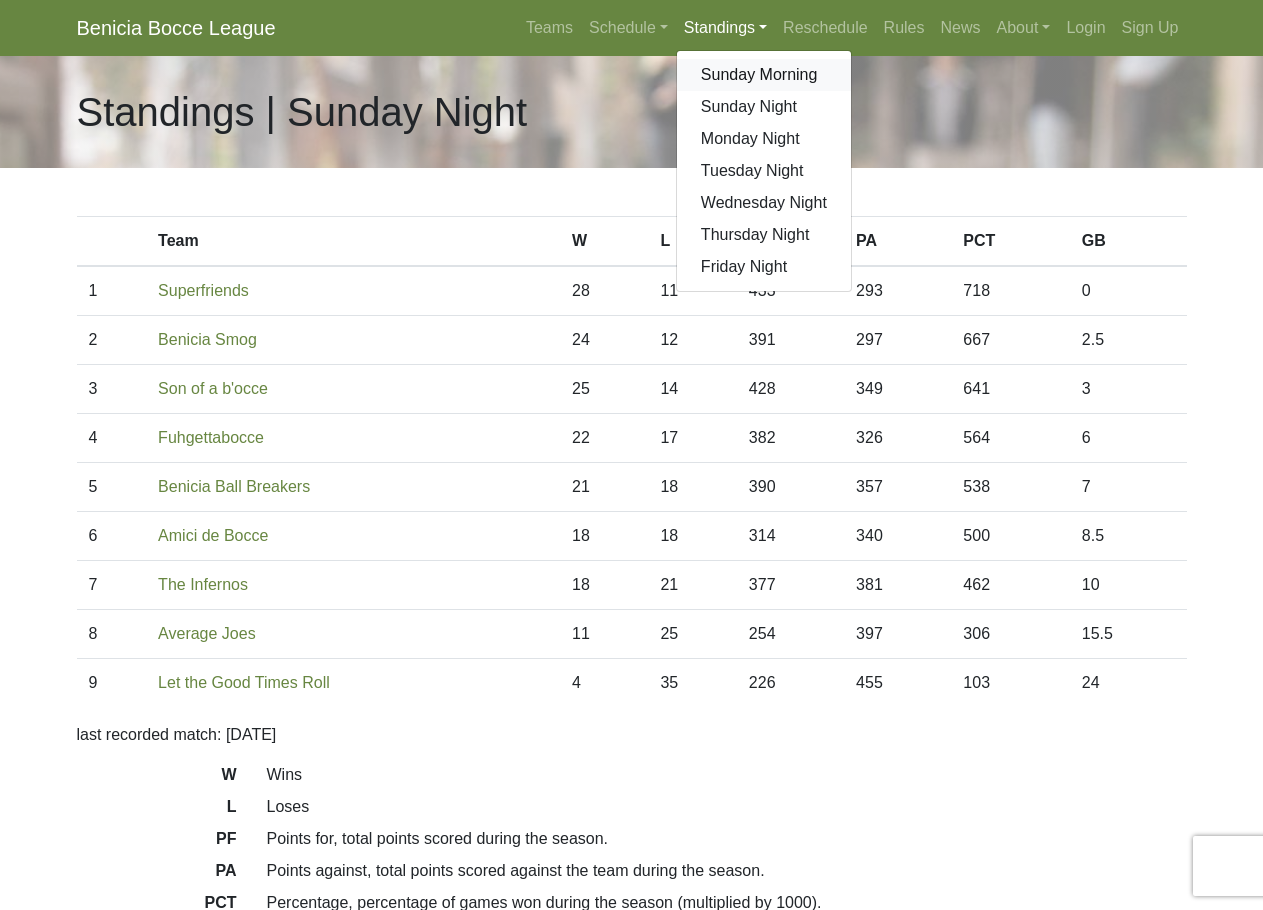 click on "Sunday Morning" at bounding box center [764, 75] 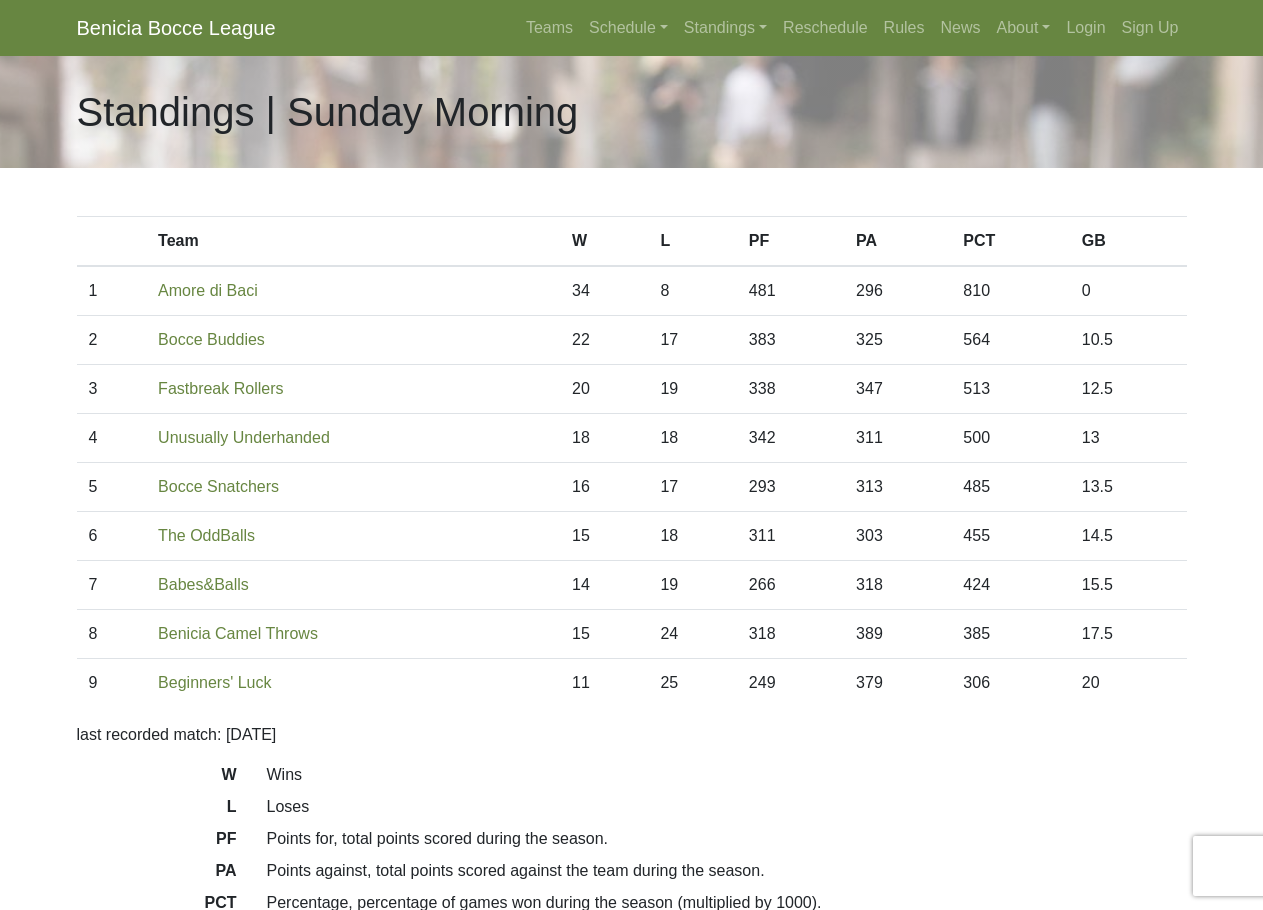 scroll, scrollTop: 0, scrollLeft: 0, axis: both 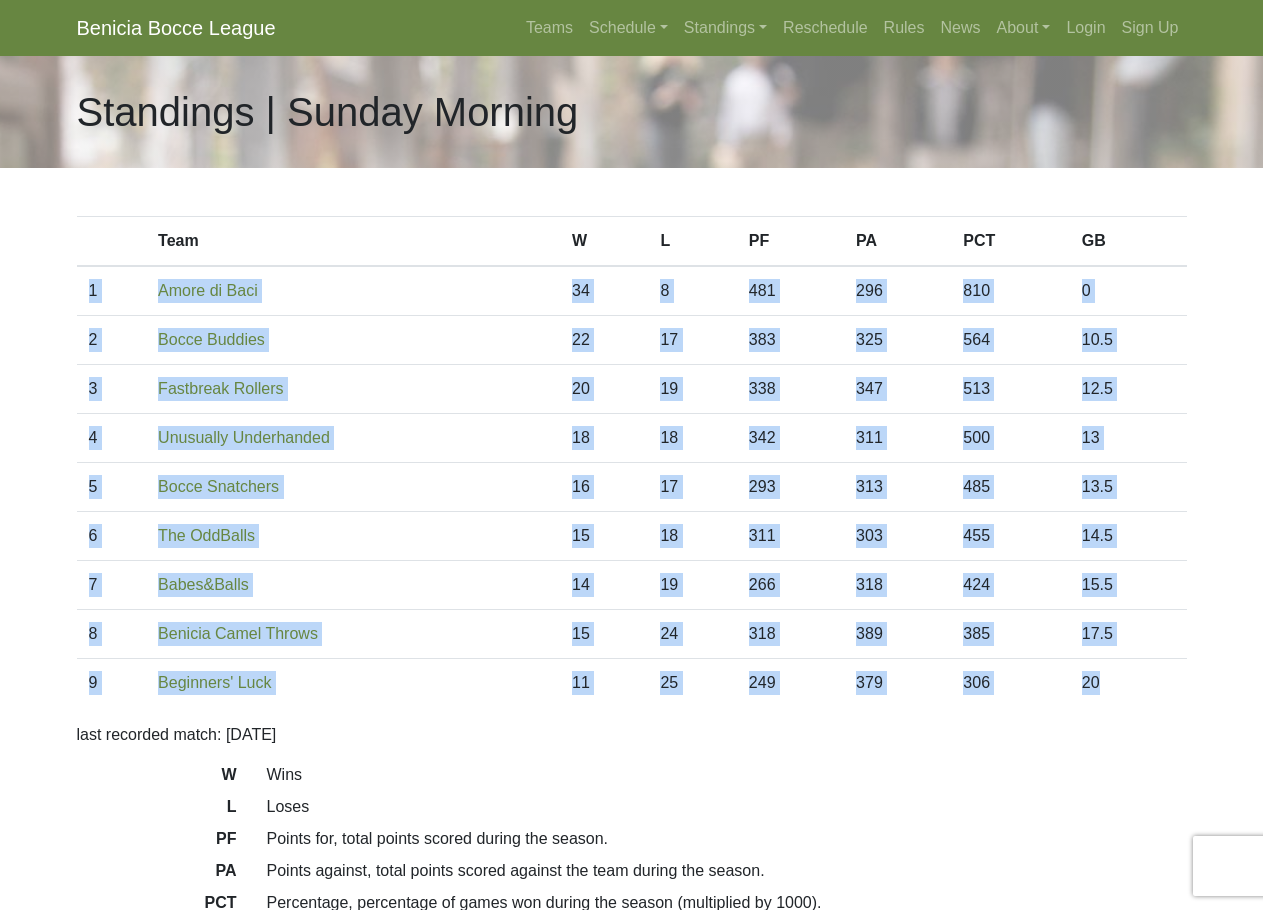 drag, startPoint x: 1158, startPoint y: 690, endPoint x: 89, endPoint y: 297, distance: 1138.9513 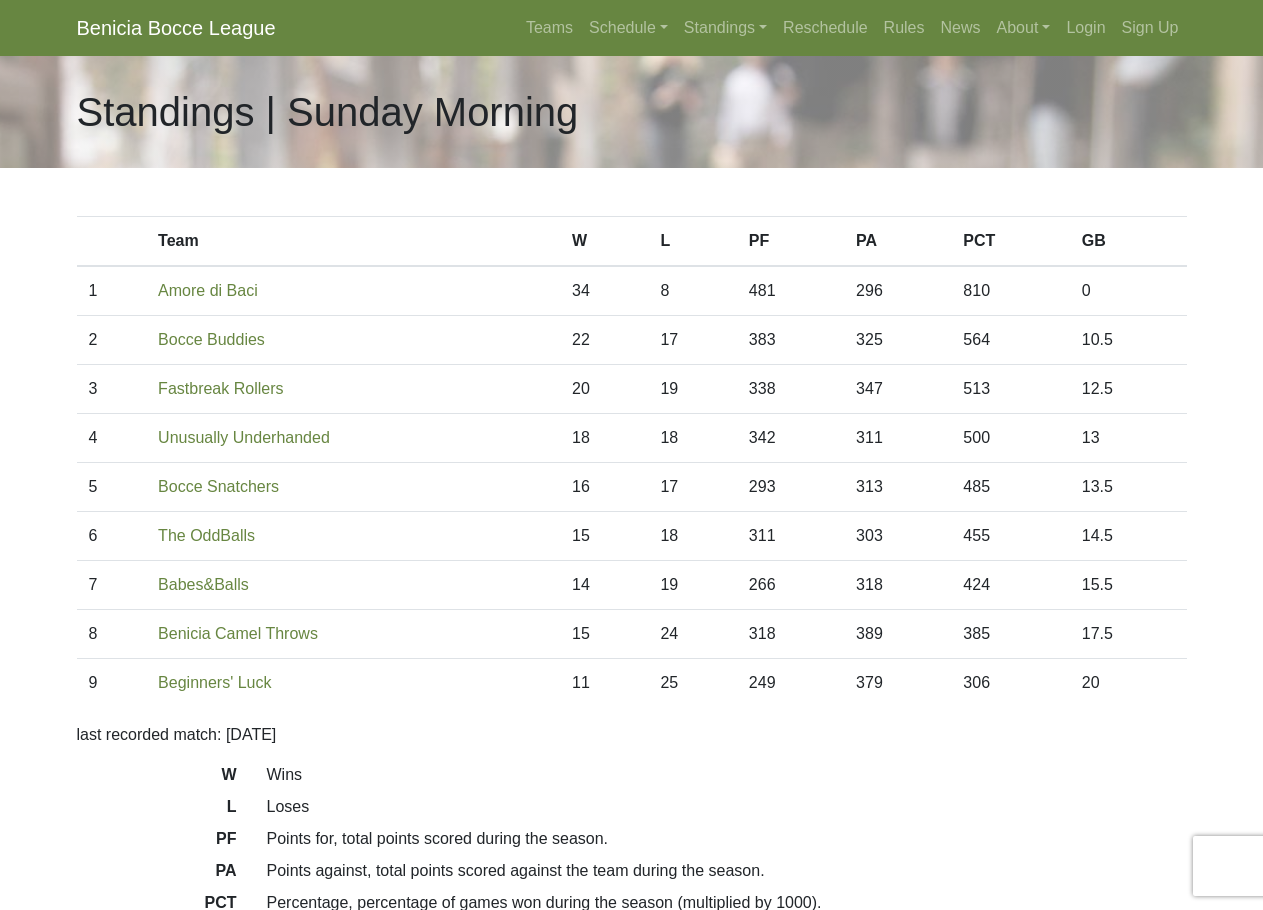click on "Benicia Bocce League
Teams
Schedule
Sunday Morning
Sunday Night
Monday Night
Tuesday Night
Wednesday Night
News" at bounding box center (631, 562) 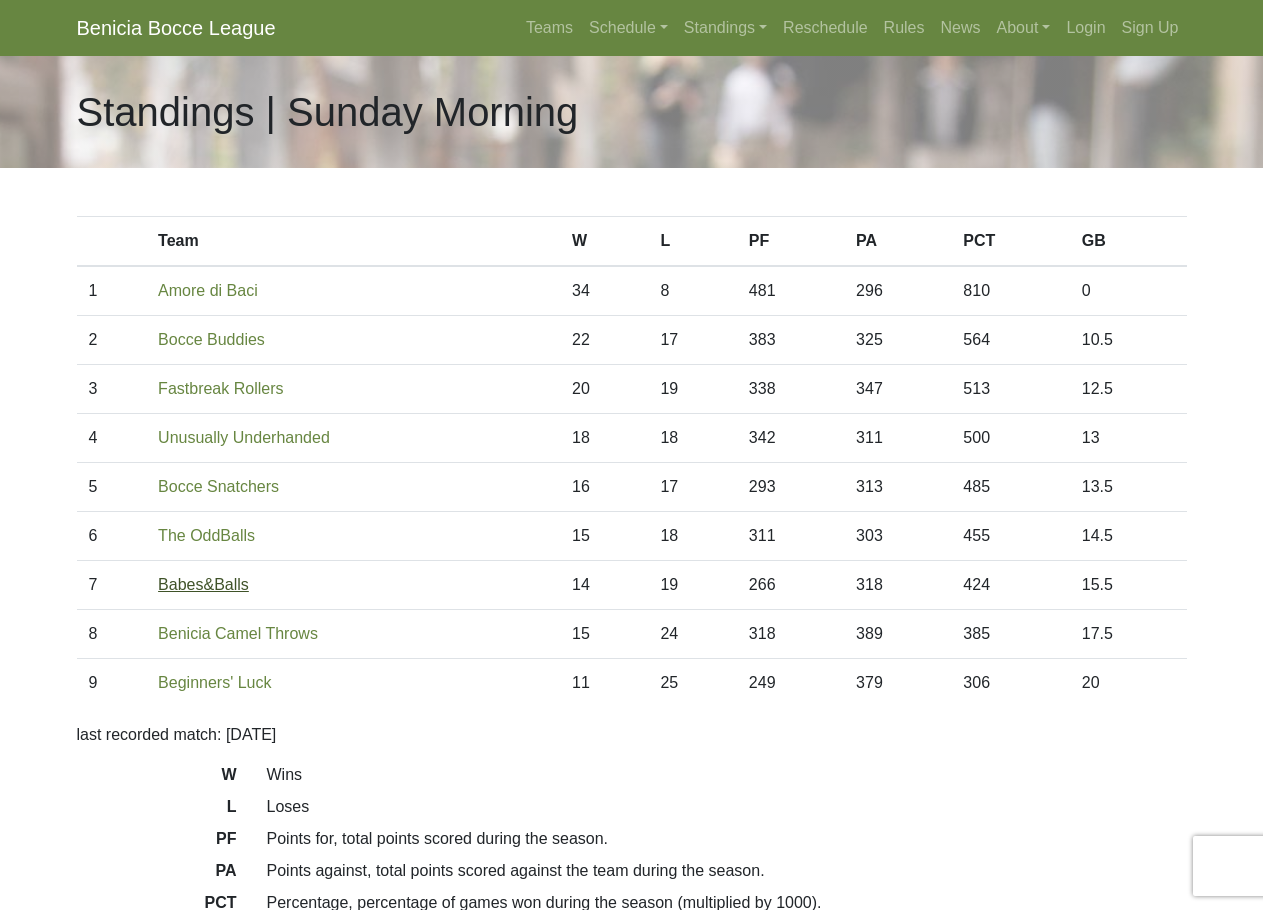 click on "Babes&Balls" at bounding box center (203, 584) 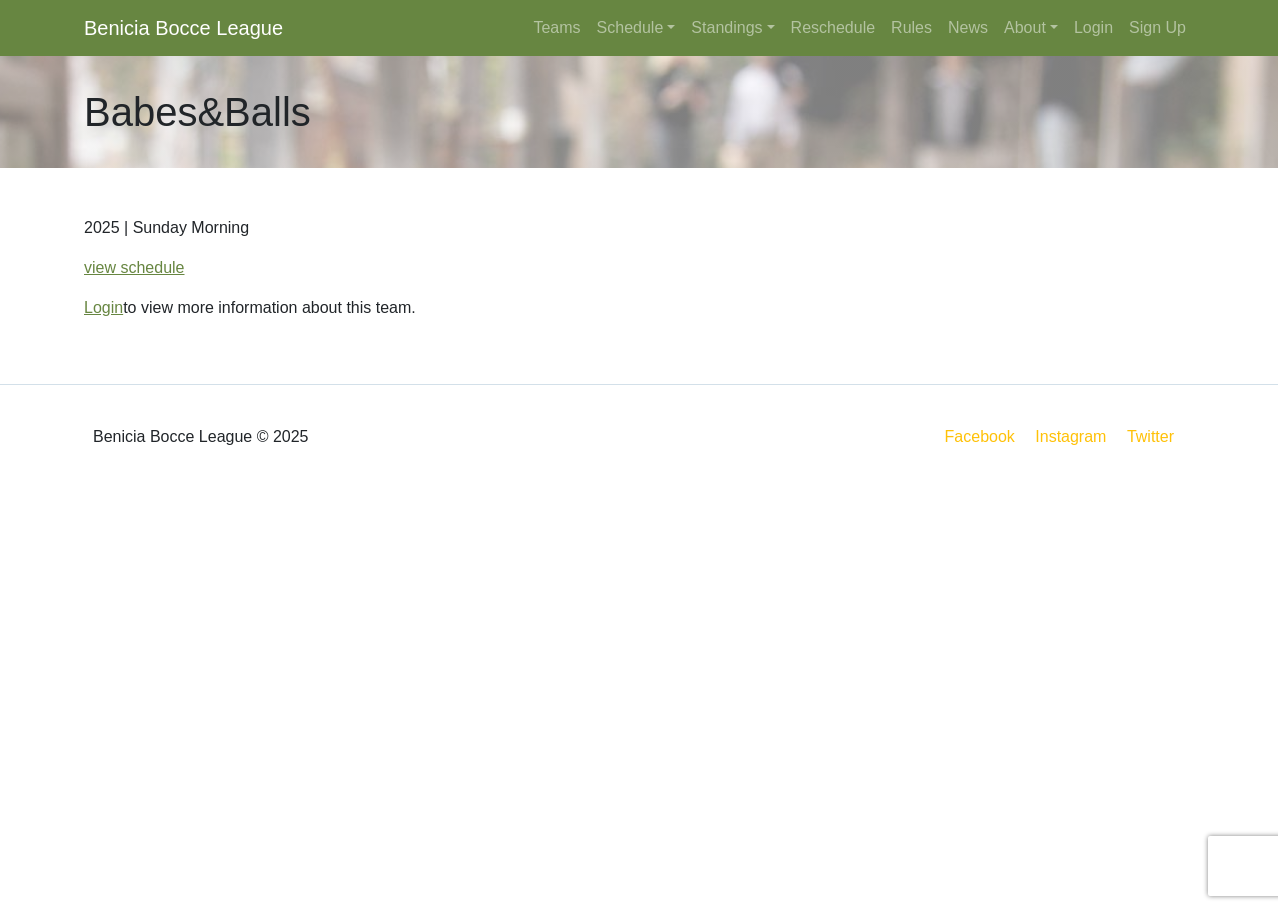 scroll, scrollTop: 0, scrollLeft: 0, axis: both 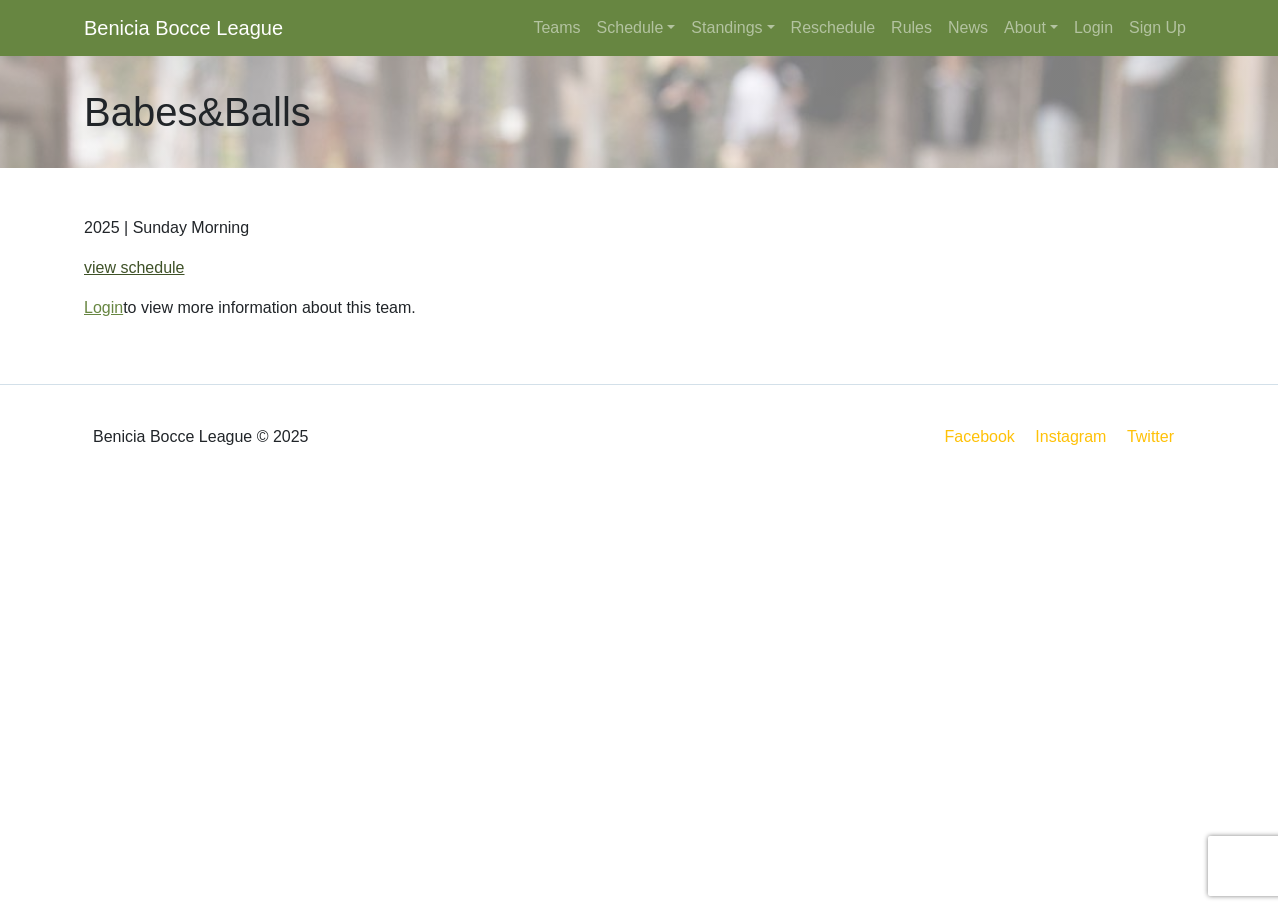 click on "view schedule" at bounding box center [134, 267] 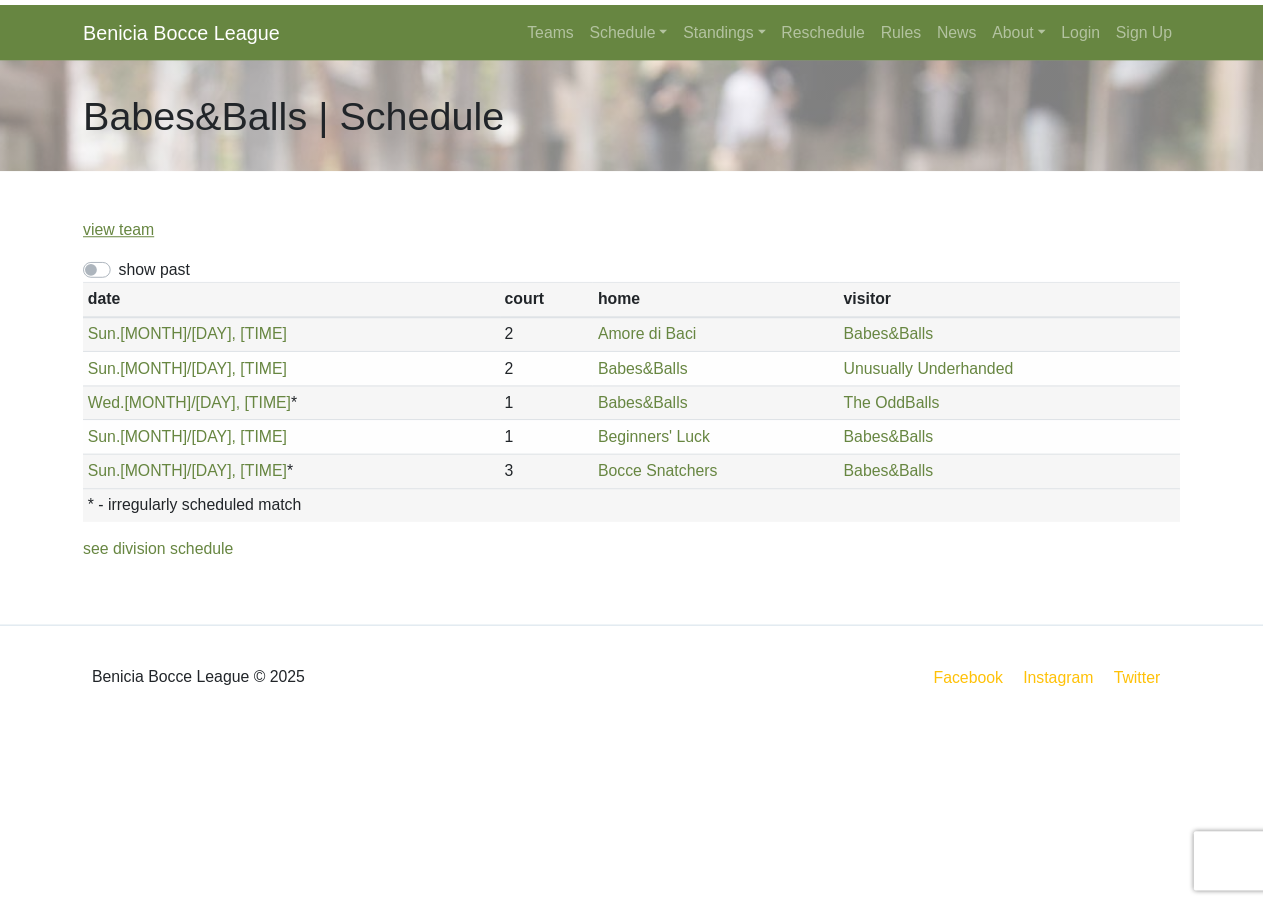 scroll, scrollTop: 0, scrollLeft: 0, axis: both 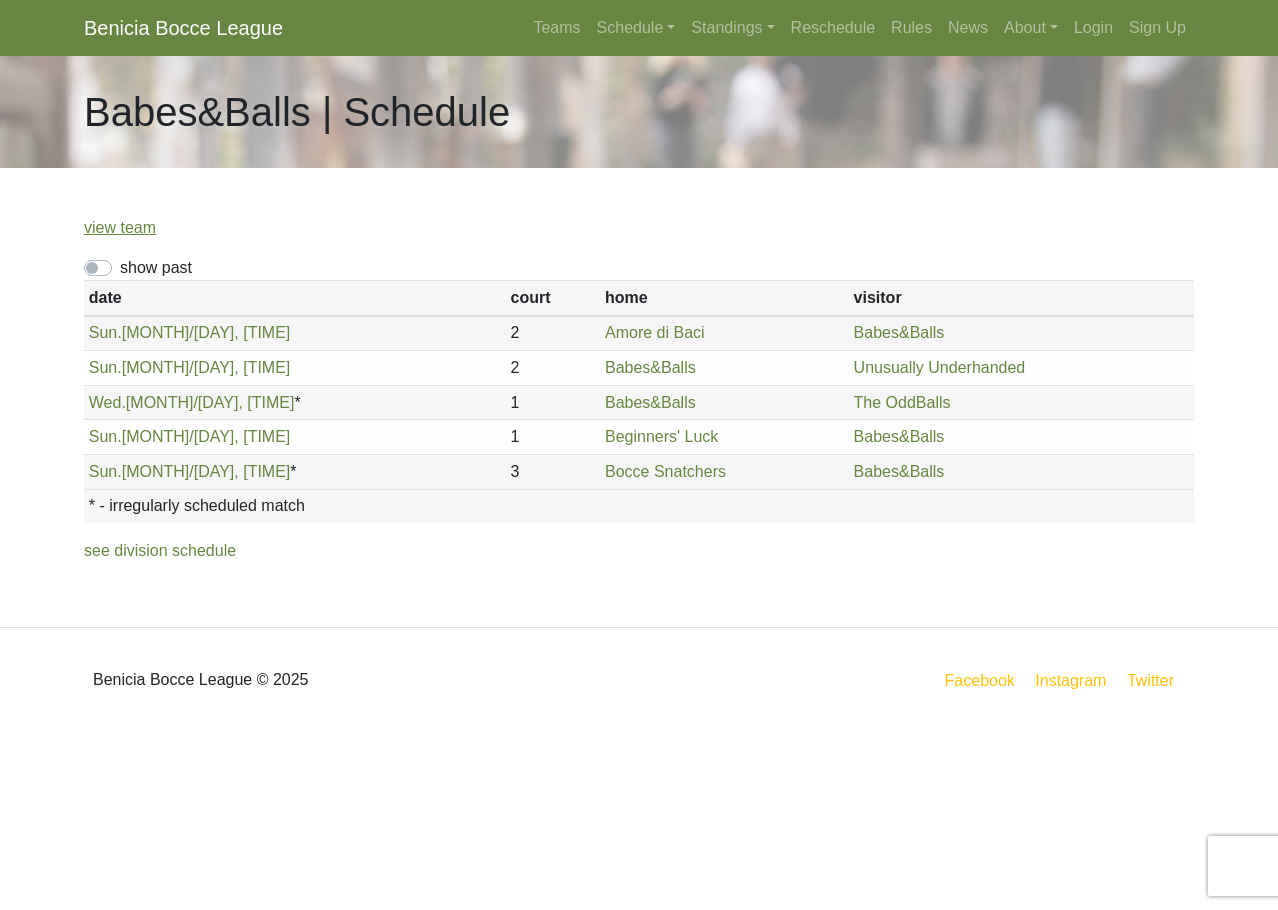 click on "show past" at bounding box center (156, 268) 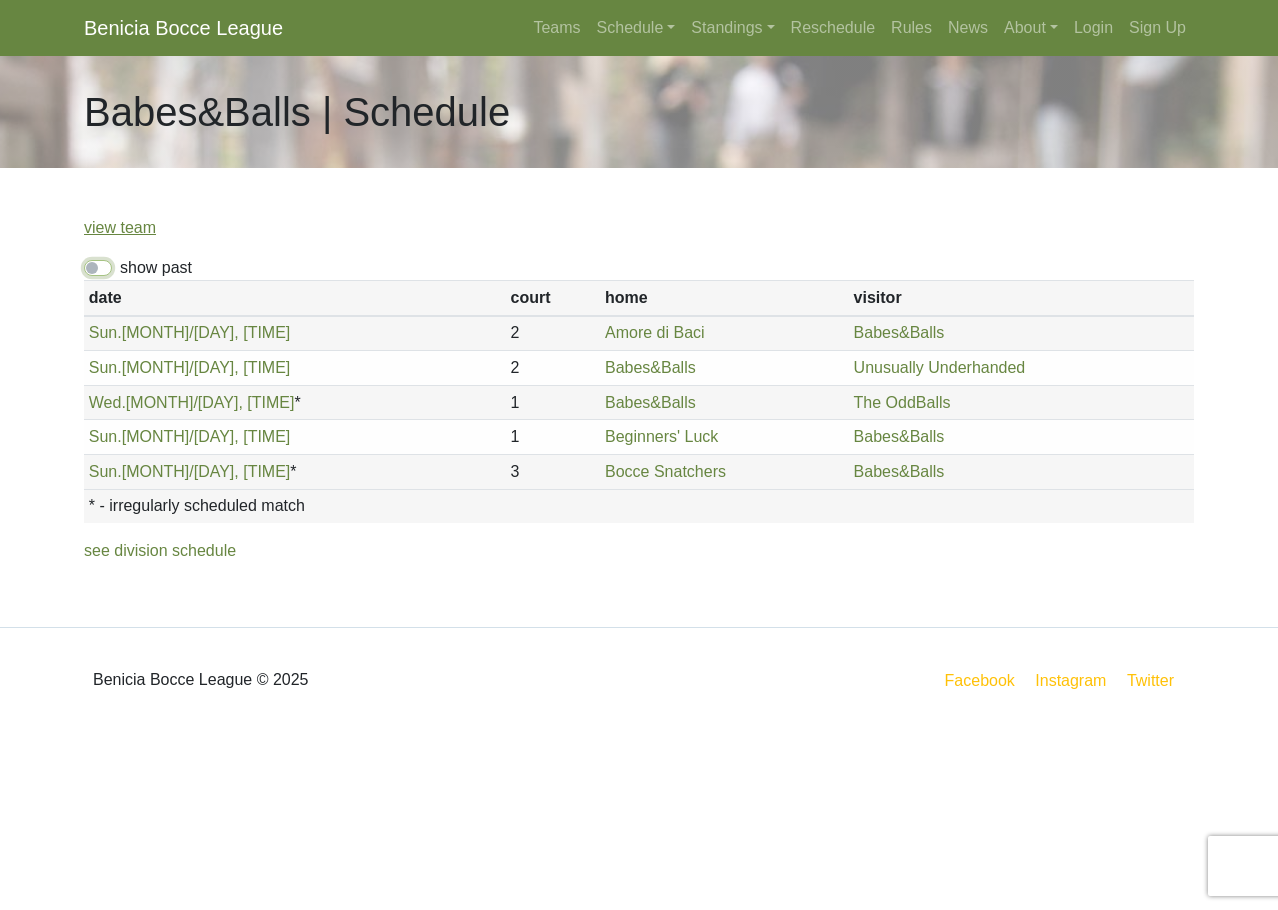 click on "show past" at bounding box center (126, 262) 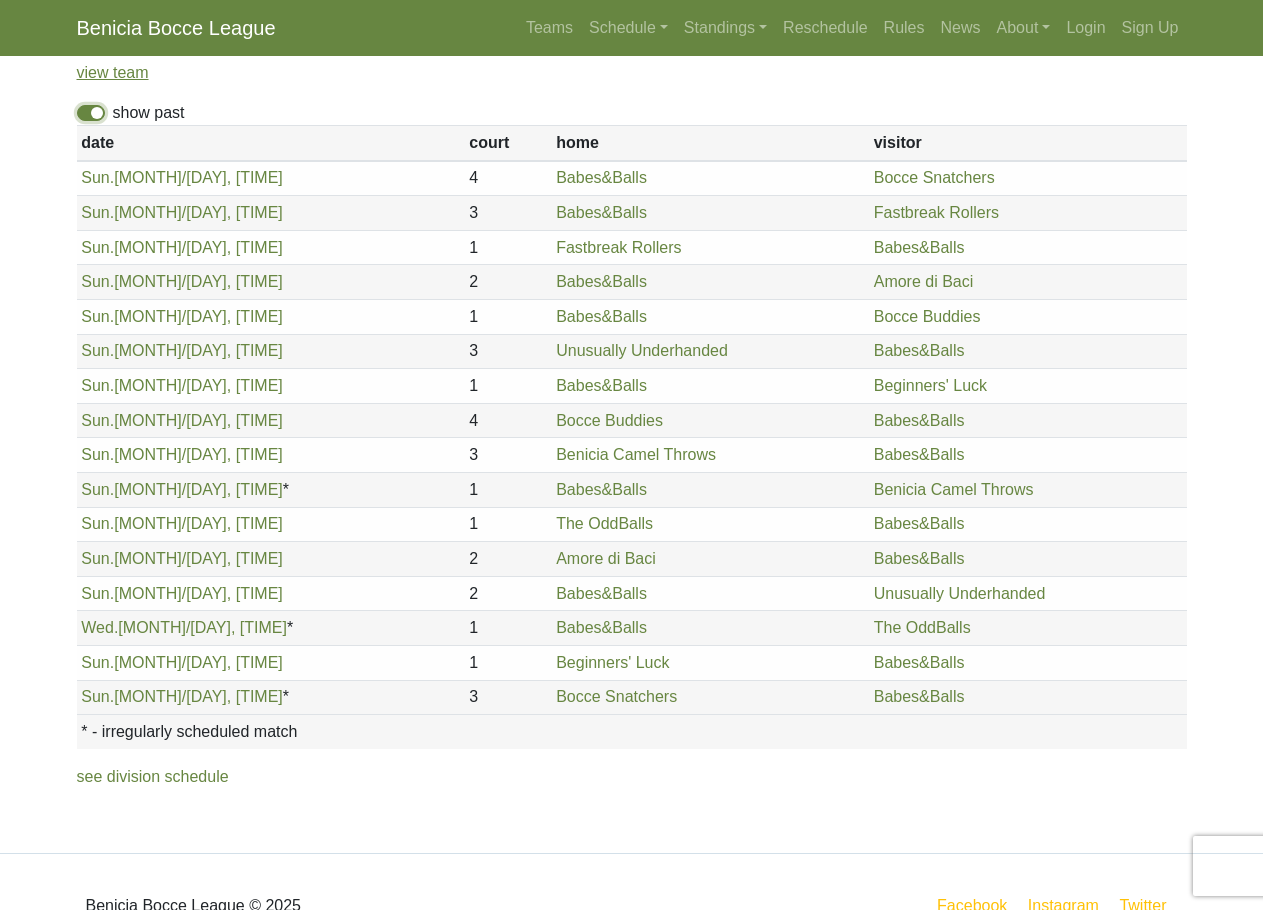 scroll, scrollTop: 203, scrollLeft: 0, axis: vertical 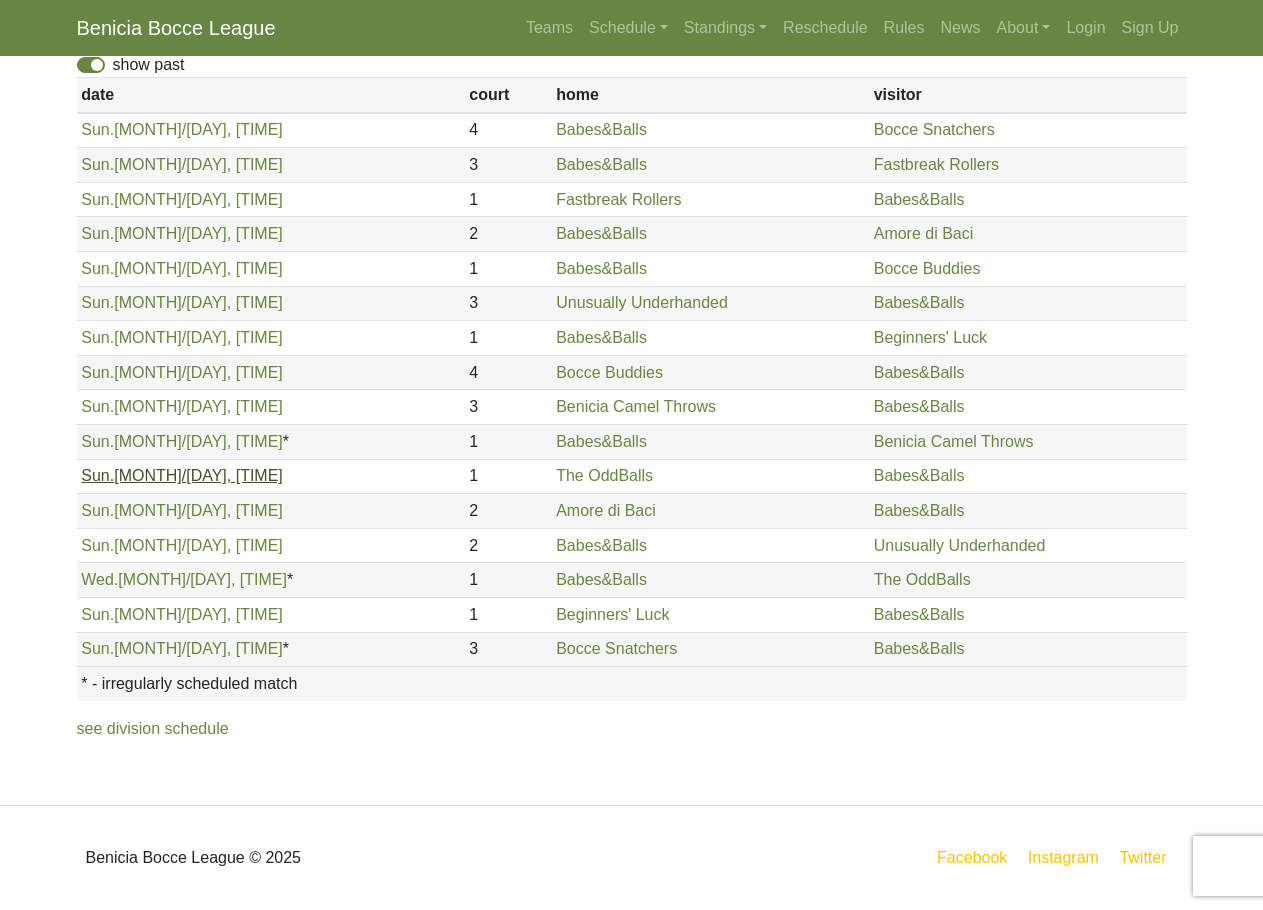 click on "[DAY_OF_WEEK].
[MONTH]/[DAY], [TIME]" at bounding box center [182, 475] 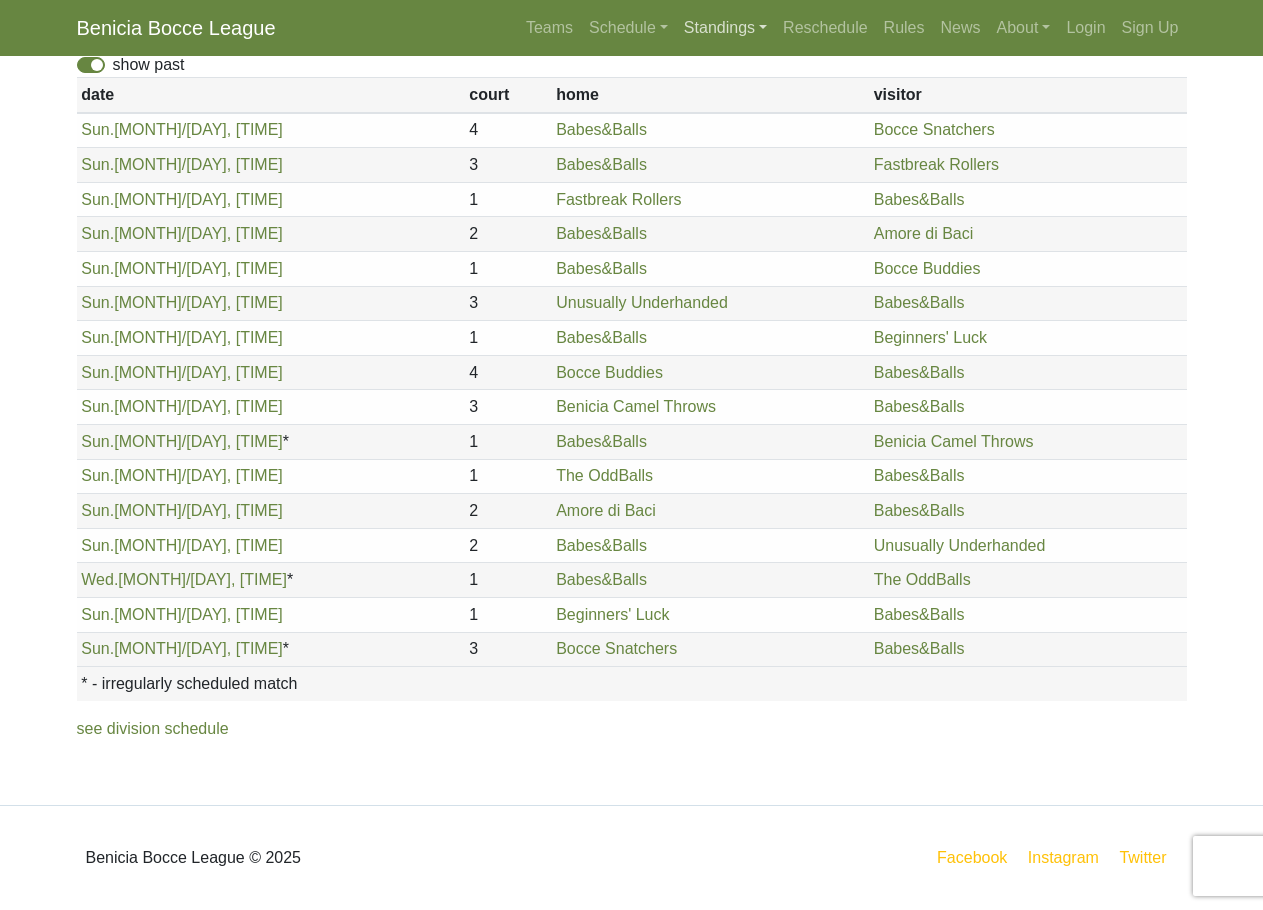click on "Standings" at bounding box center [725, 28] 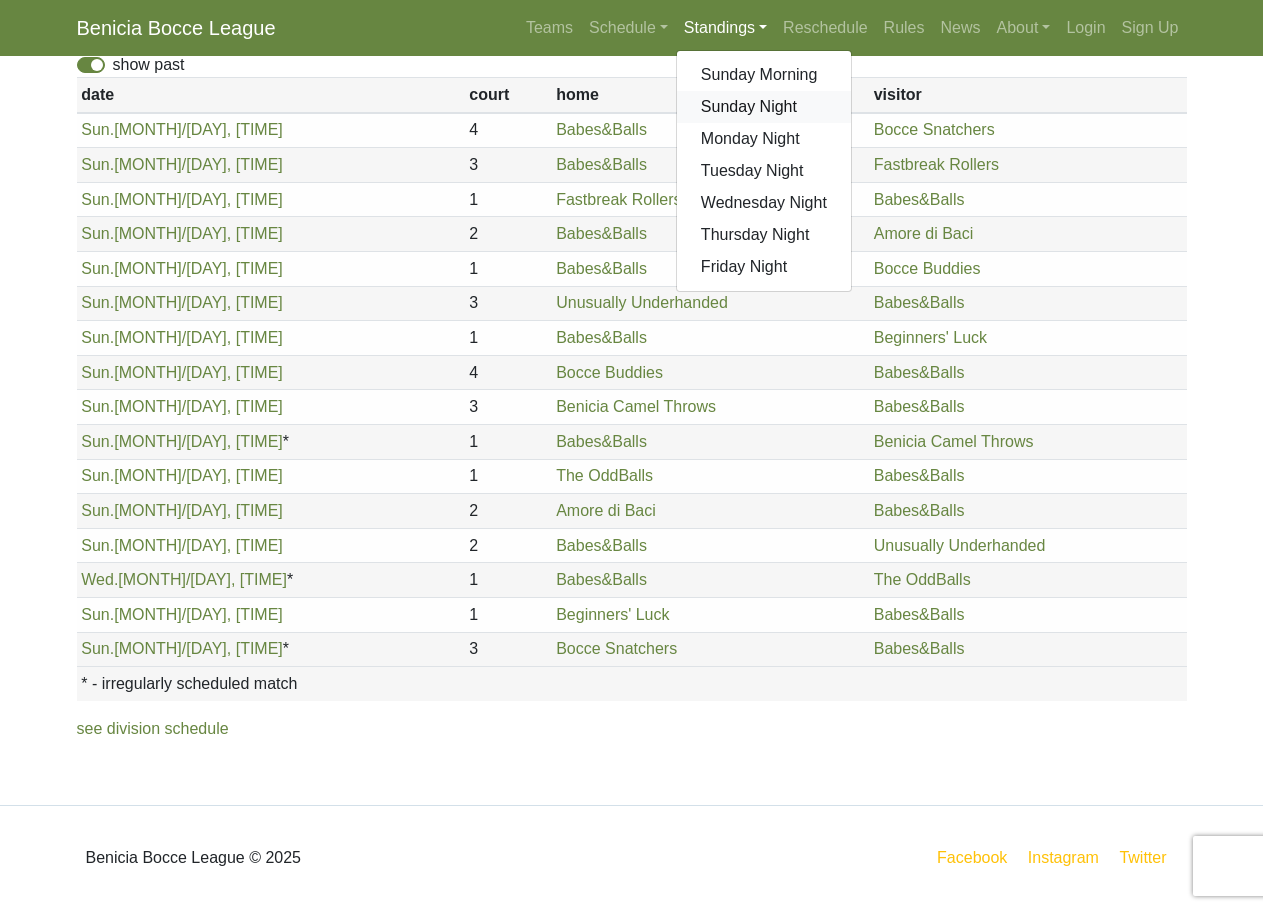 click on "Sunday Night" at bounding box center [764, 107] 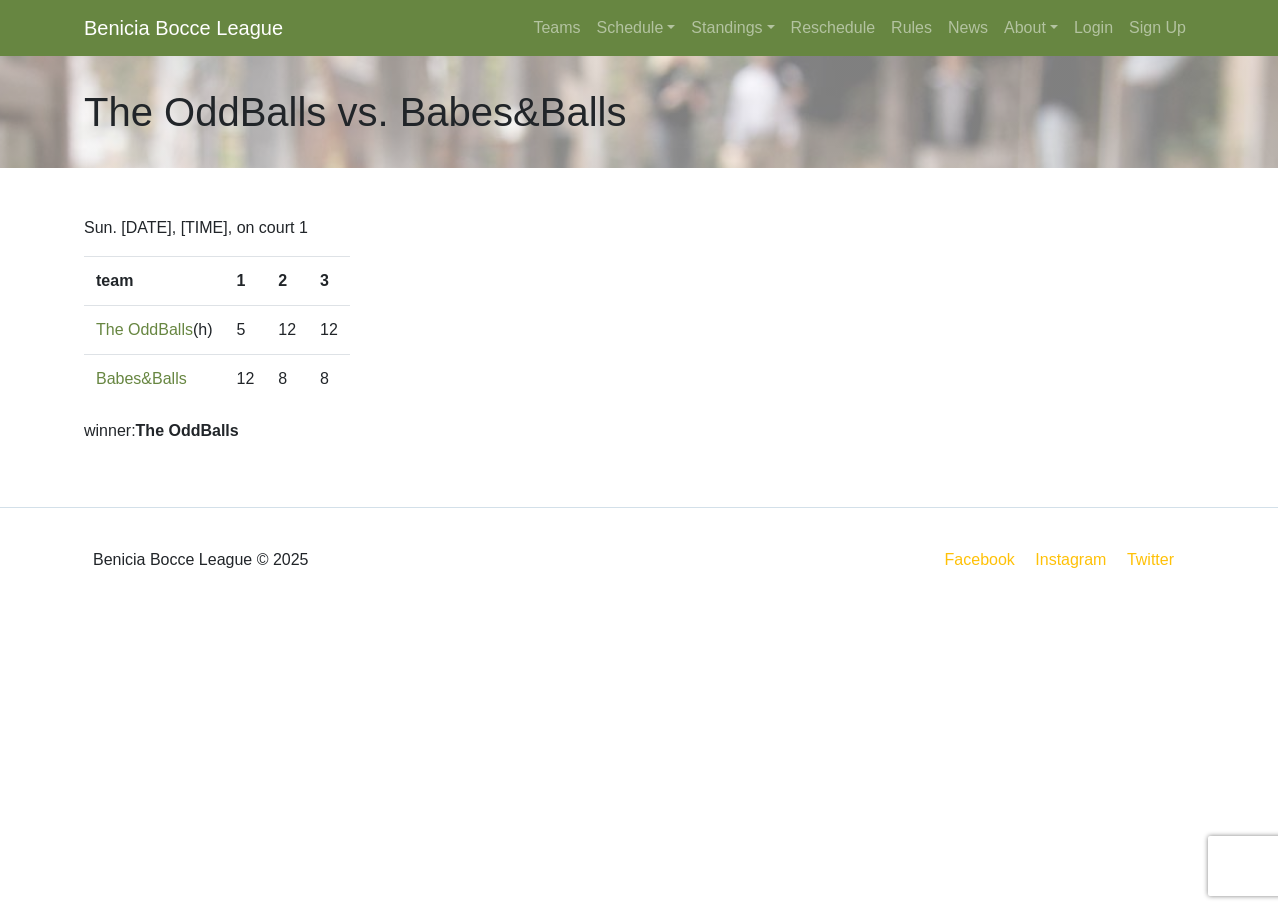 scroll, scrollTop: 0, scrollLeft: 0, axis: both 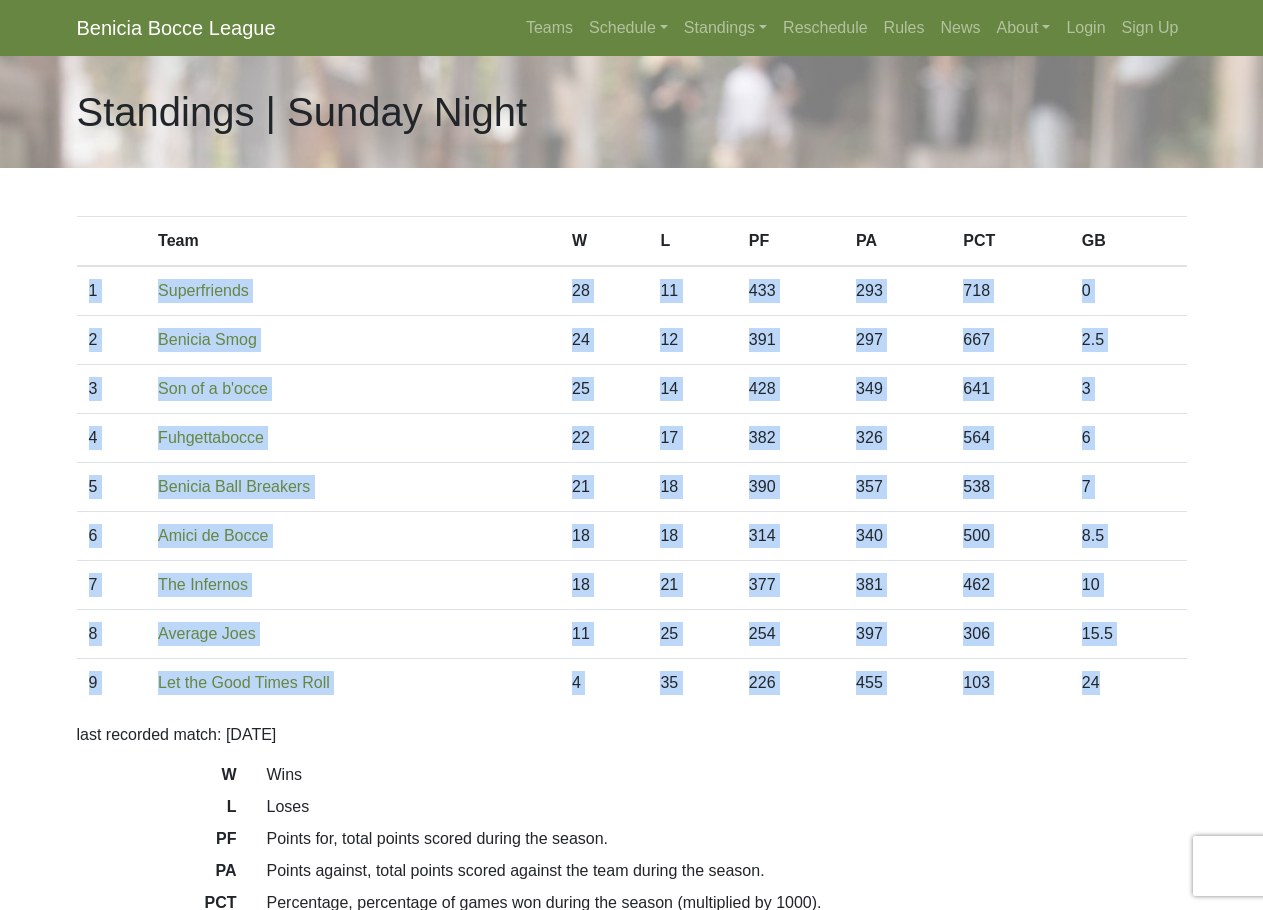 drag, startPoint x: 1135, startPoint y: 685, endPoint x: 89, endPoint y: 295, distance: 1116.3405 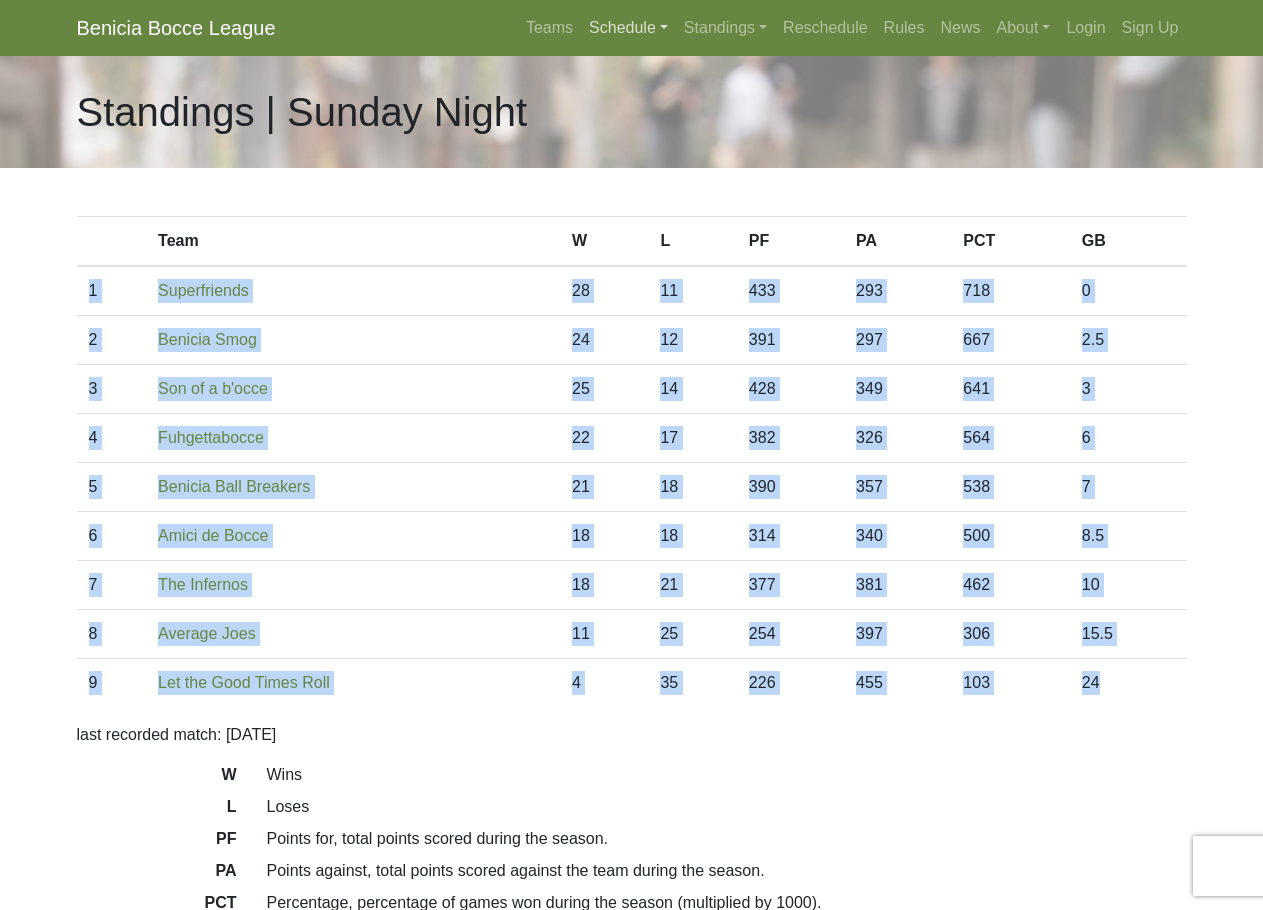 click on "Schedule" at bounding box center [628, 28] 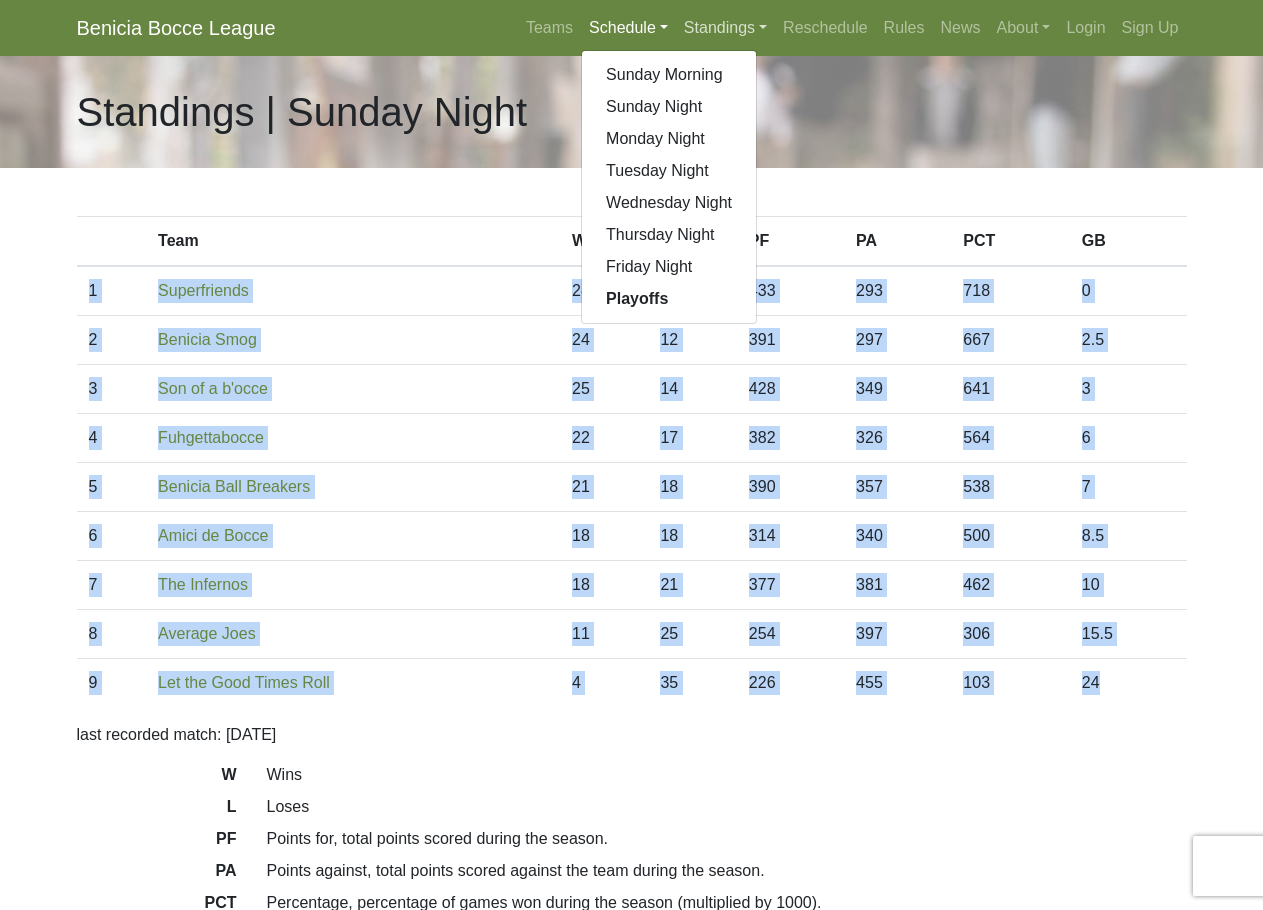click on "Standings" at bounding box center [725, 28] 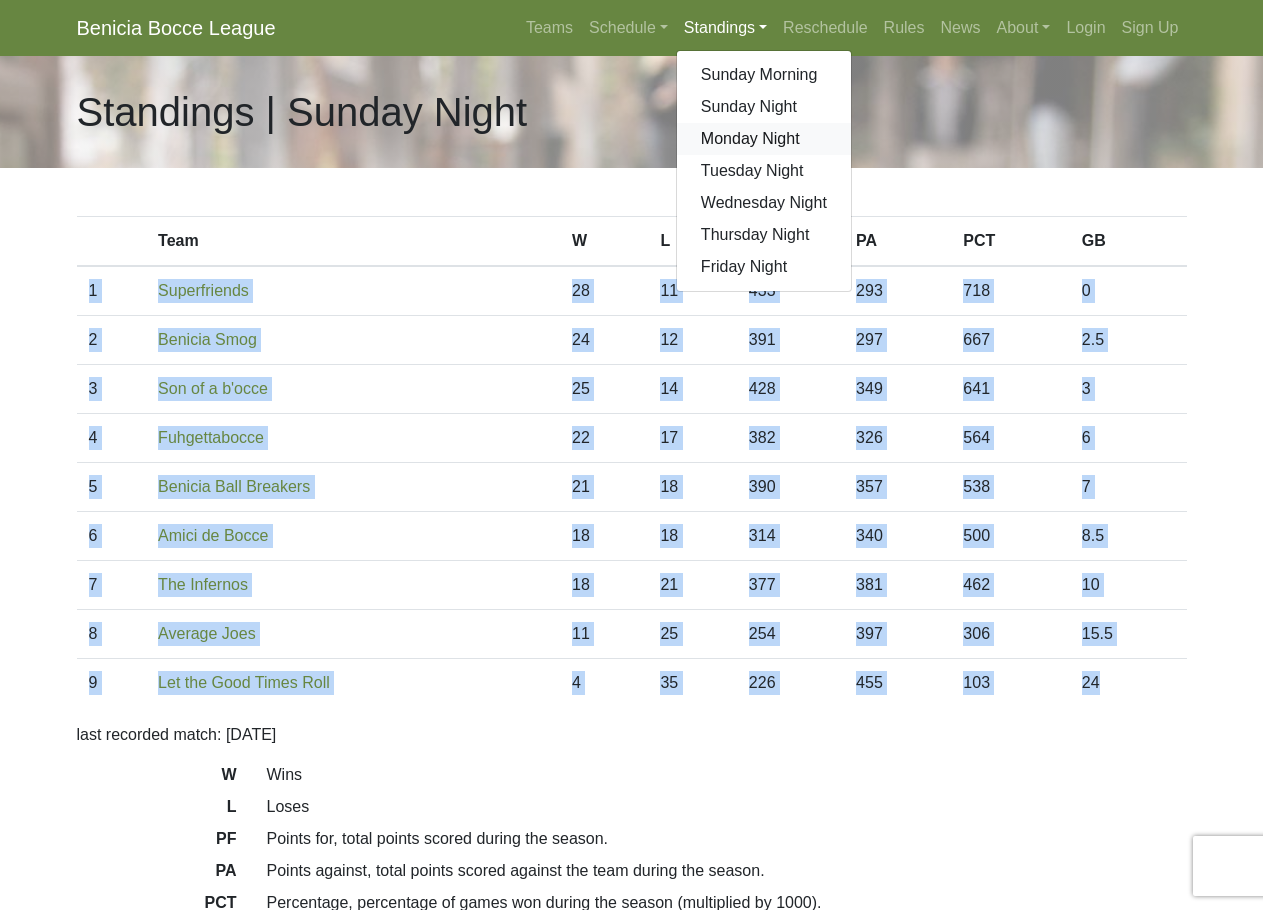 click on "Monday Night" at bounding box center (764, 139) 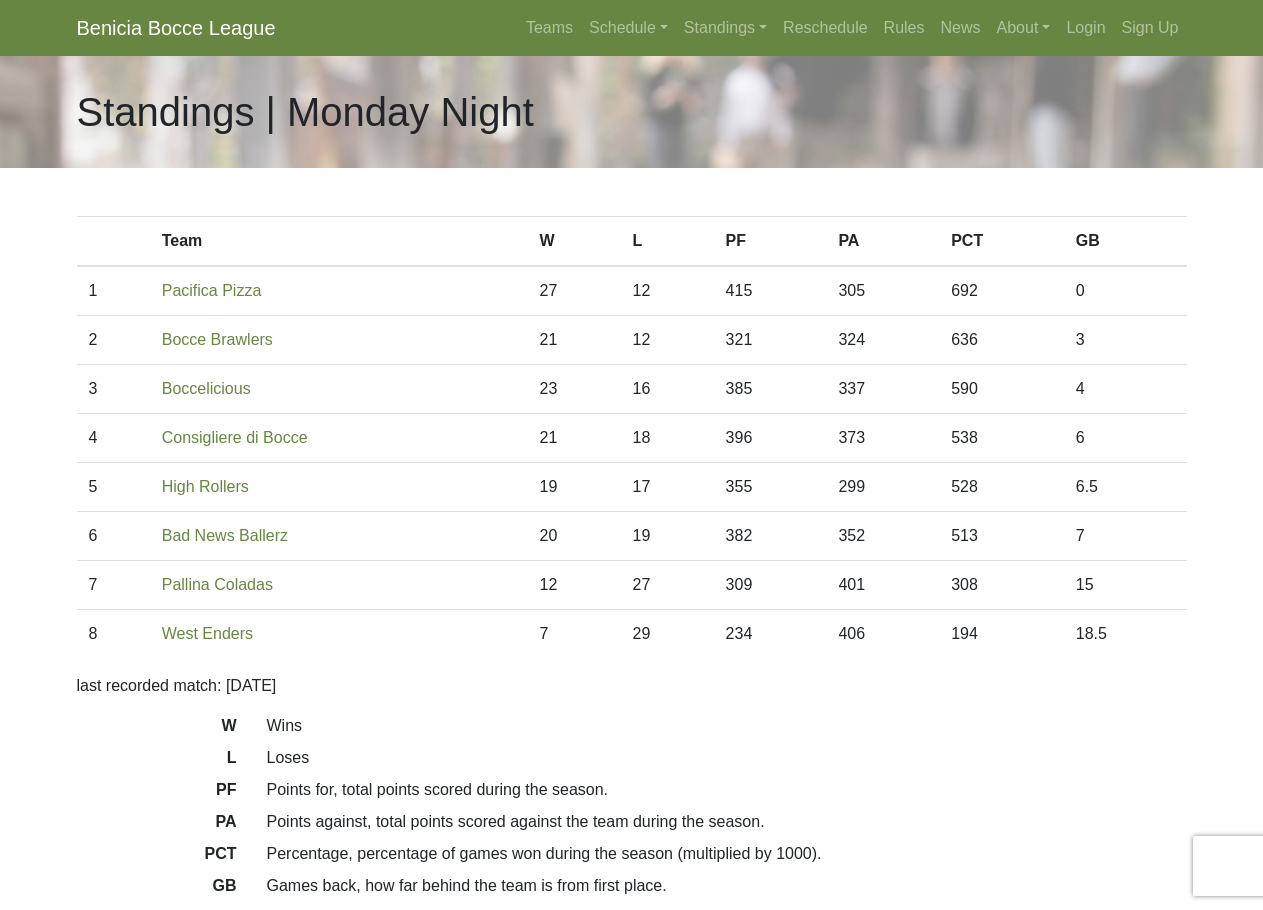 scroll, scrollTop: 0, scrollLeft: 0, axis: both 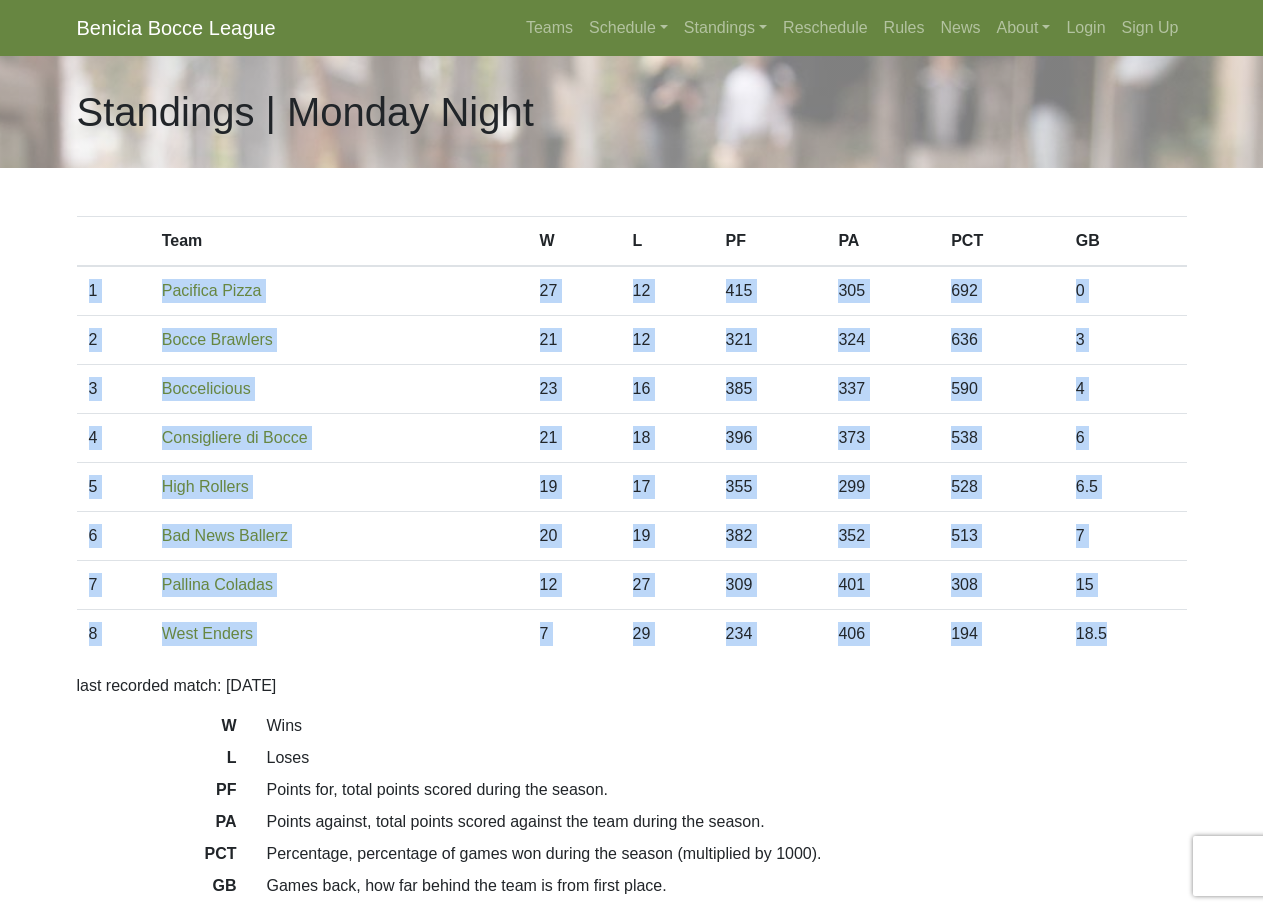 drag, startPoint x: 1130, startPoint y: 636, endPoint x: 62, endPoint y: 281, distance: 1125.4551 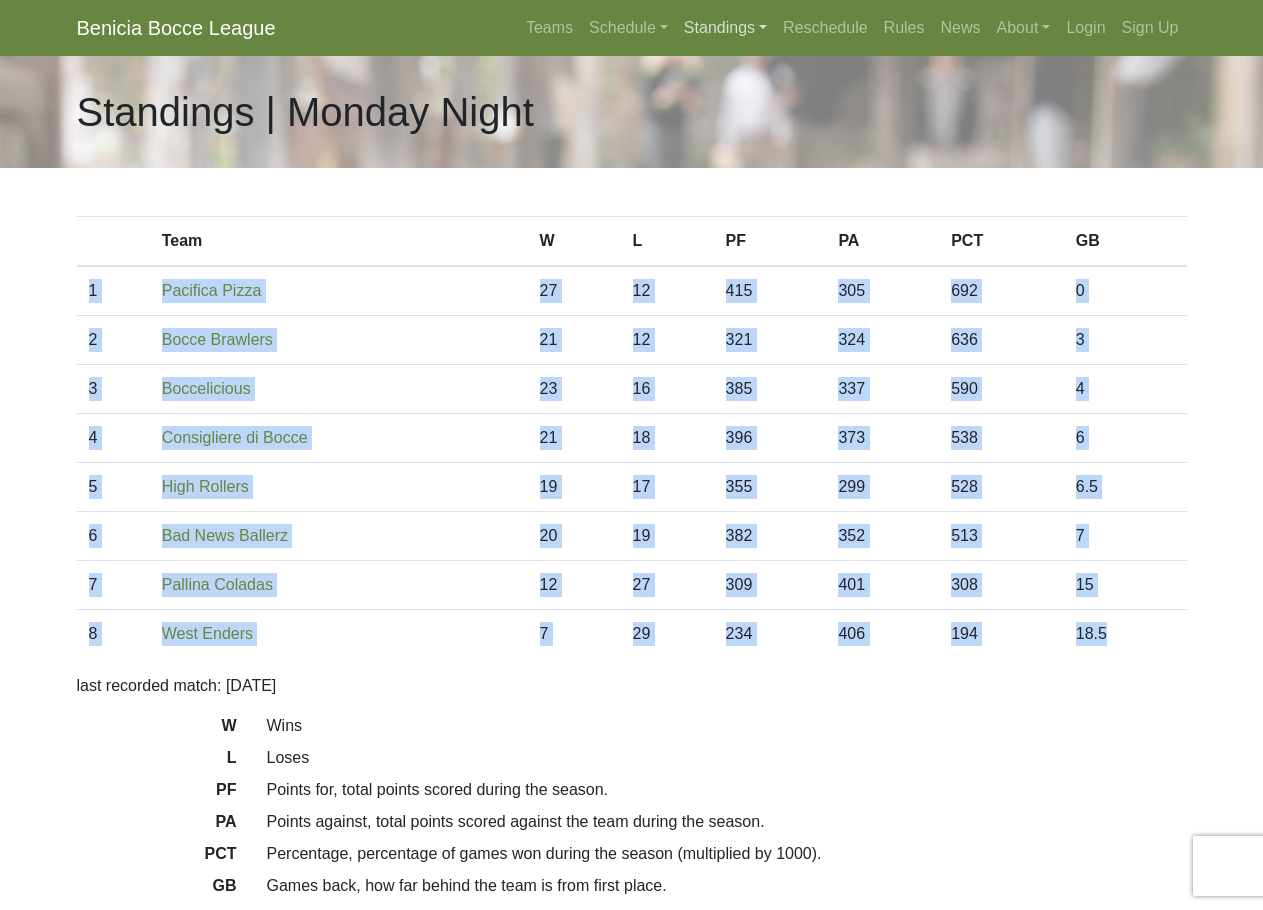 click on "Standings" at bounding box center [725, 28] 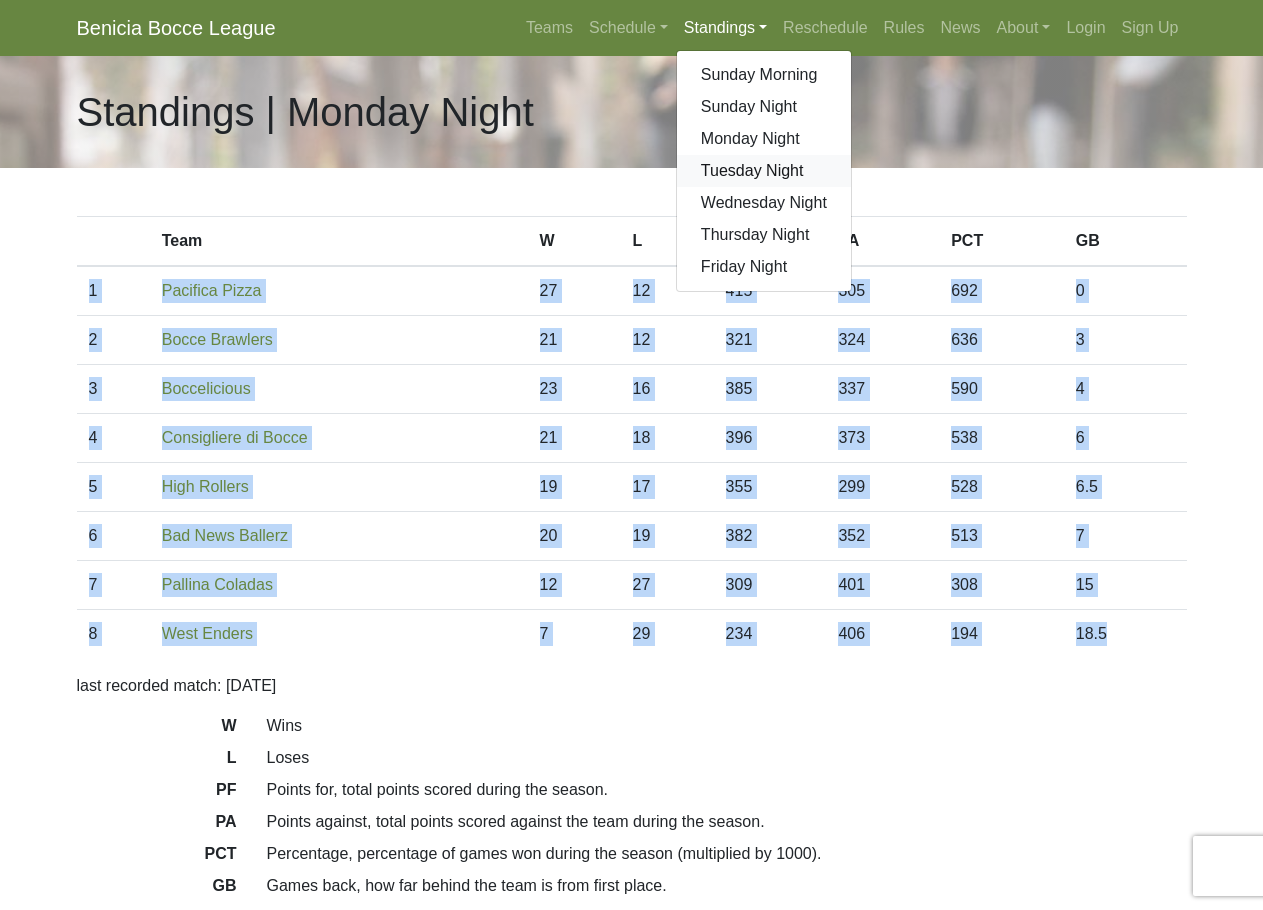 click on "Tuesday Night" at bounding box center [764, 171] 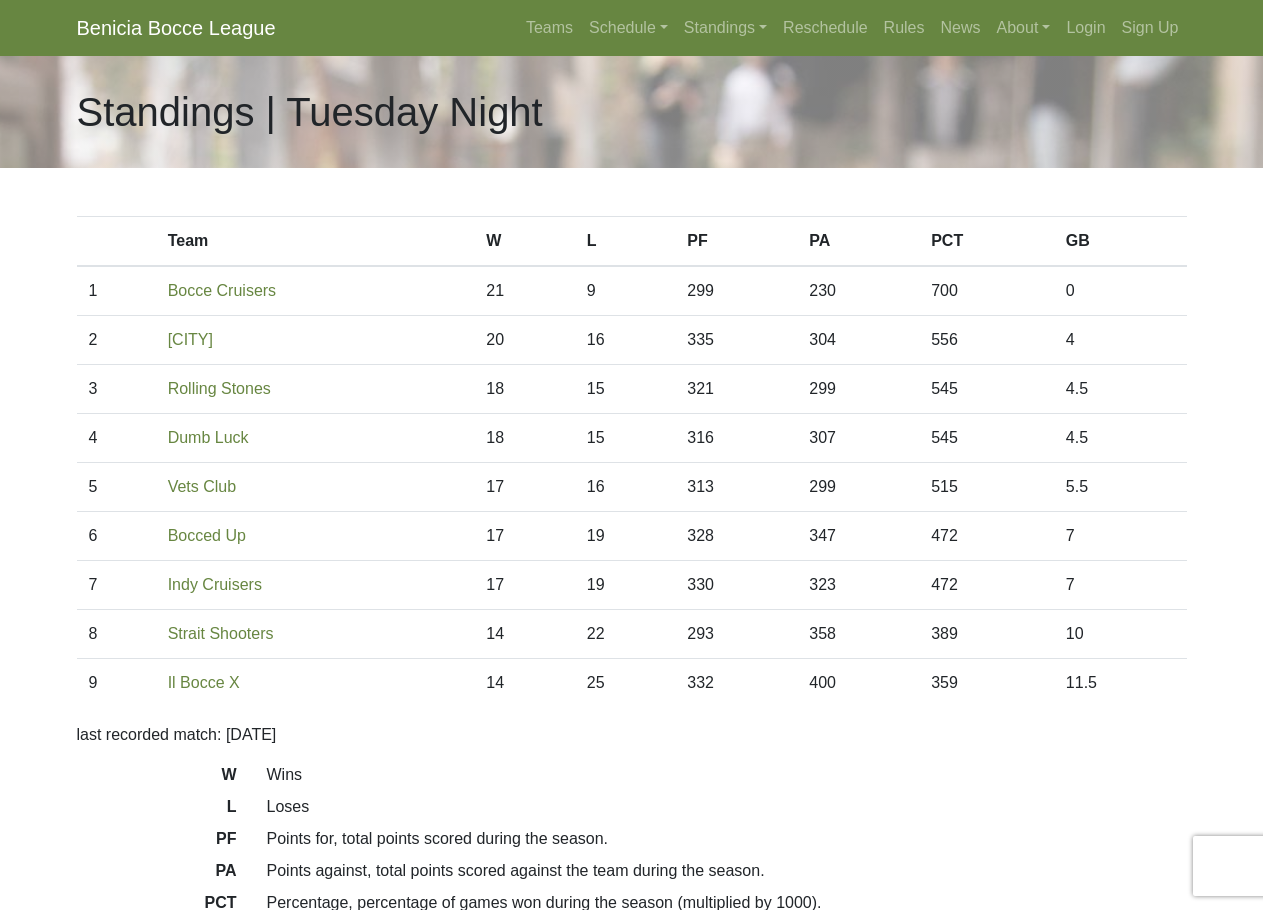 scroll, scrollTop: 0, scrollLeft: 0, axis: both 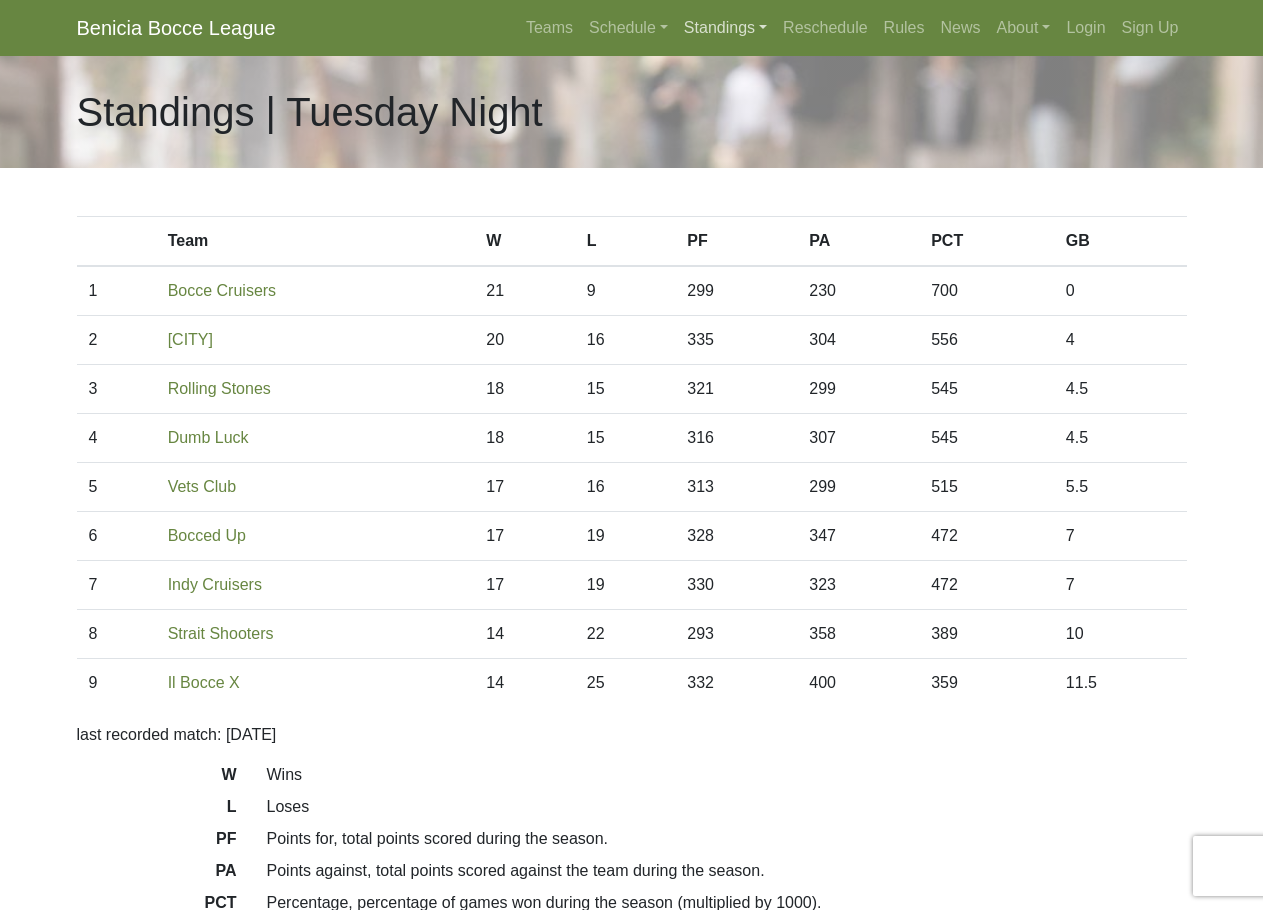 click on "Standings" at bounding box center [725, 28] 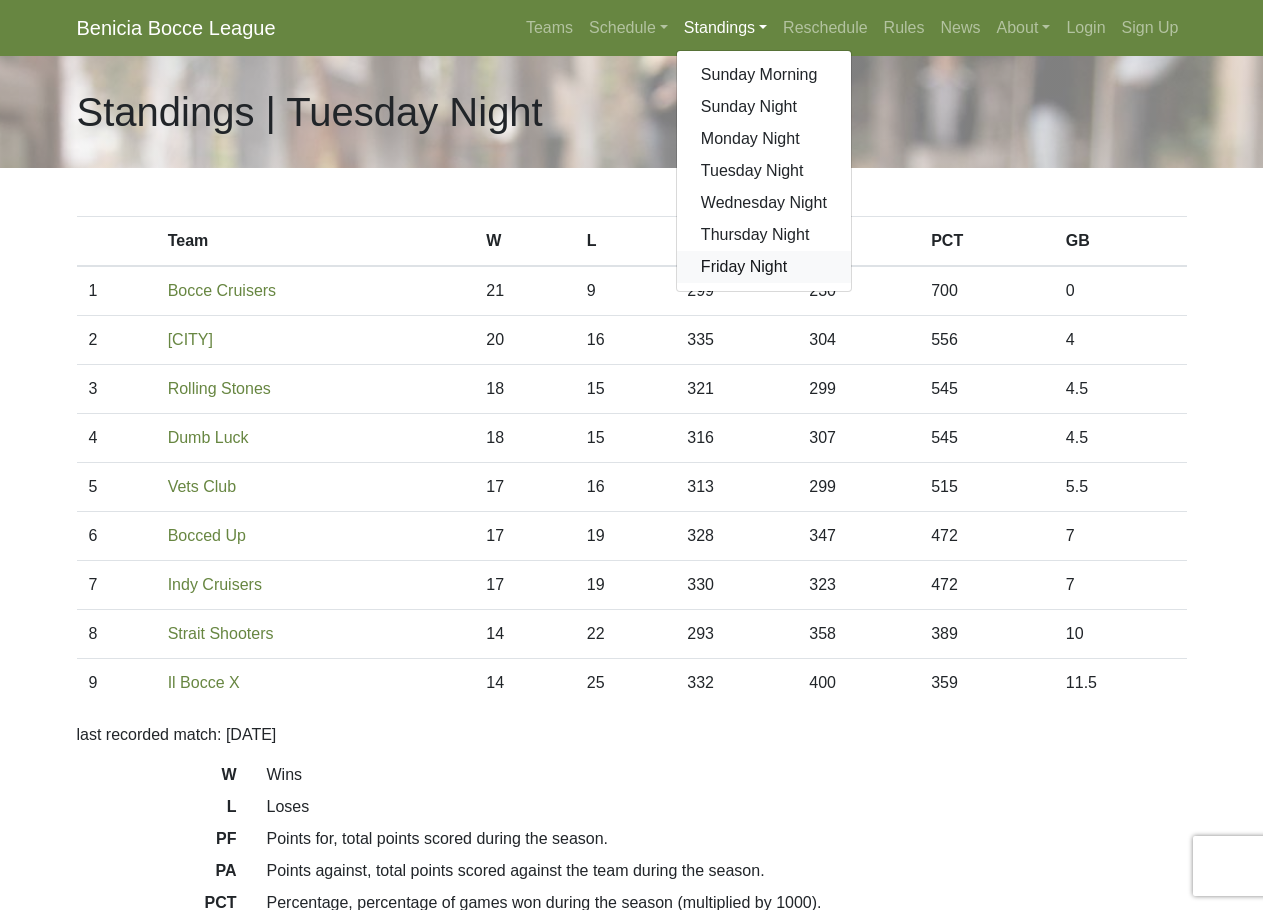 click on "Friday Night" at bounding box center (764, 267) 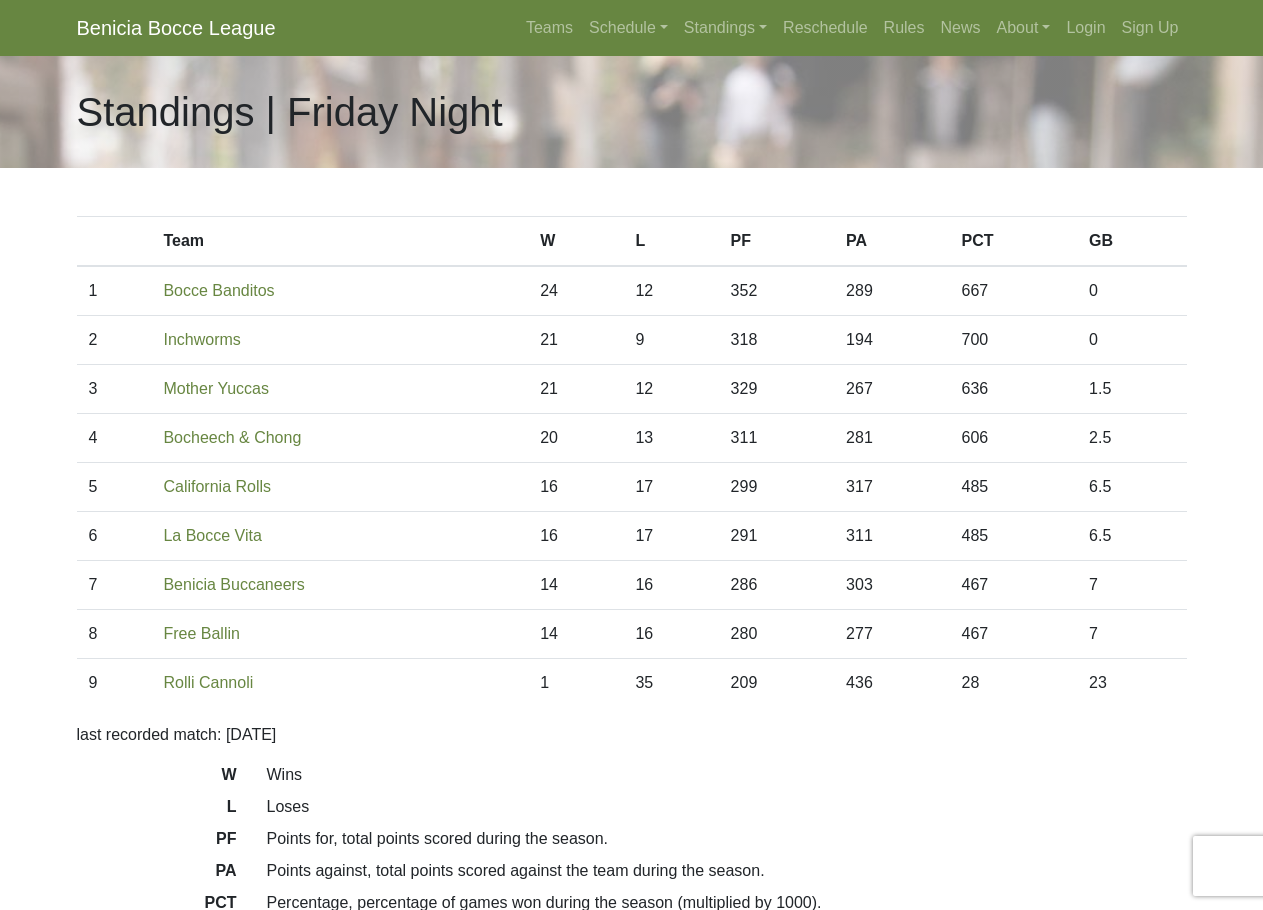 scroll, scrollTop: 0, scrollLeft: 0, axis: both 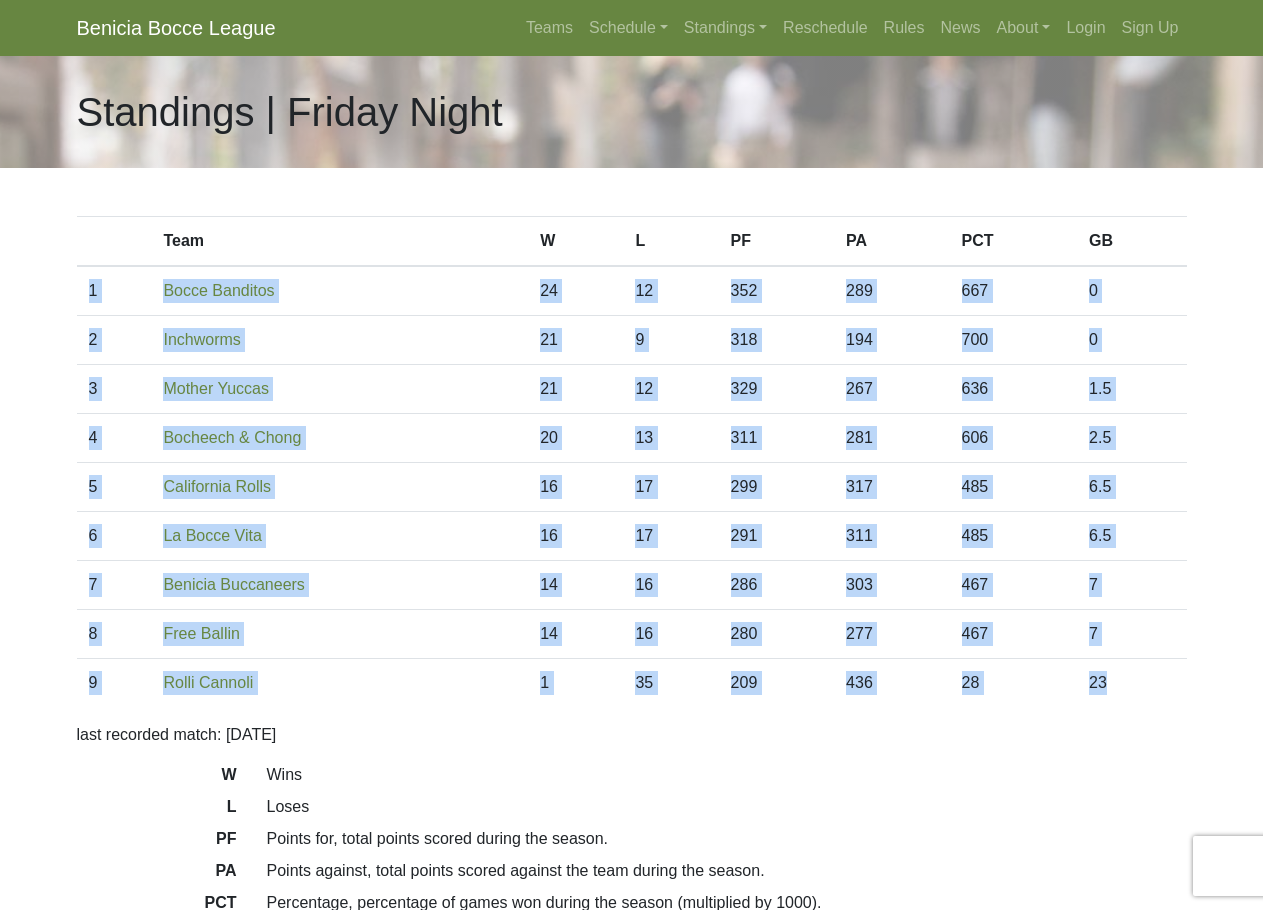 drag, startPoint x: 1143, startPoint y: 687, endPoint x: 22, endPoint y: 251, distance: 1202.8038 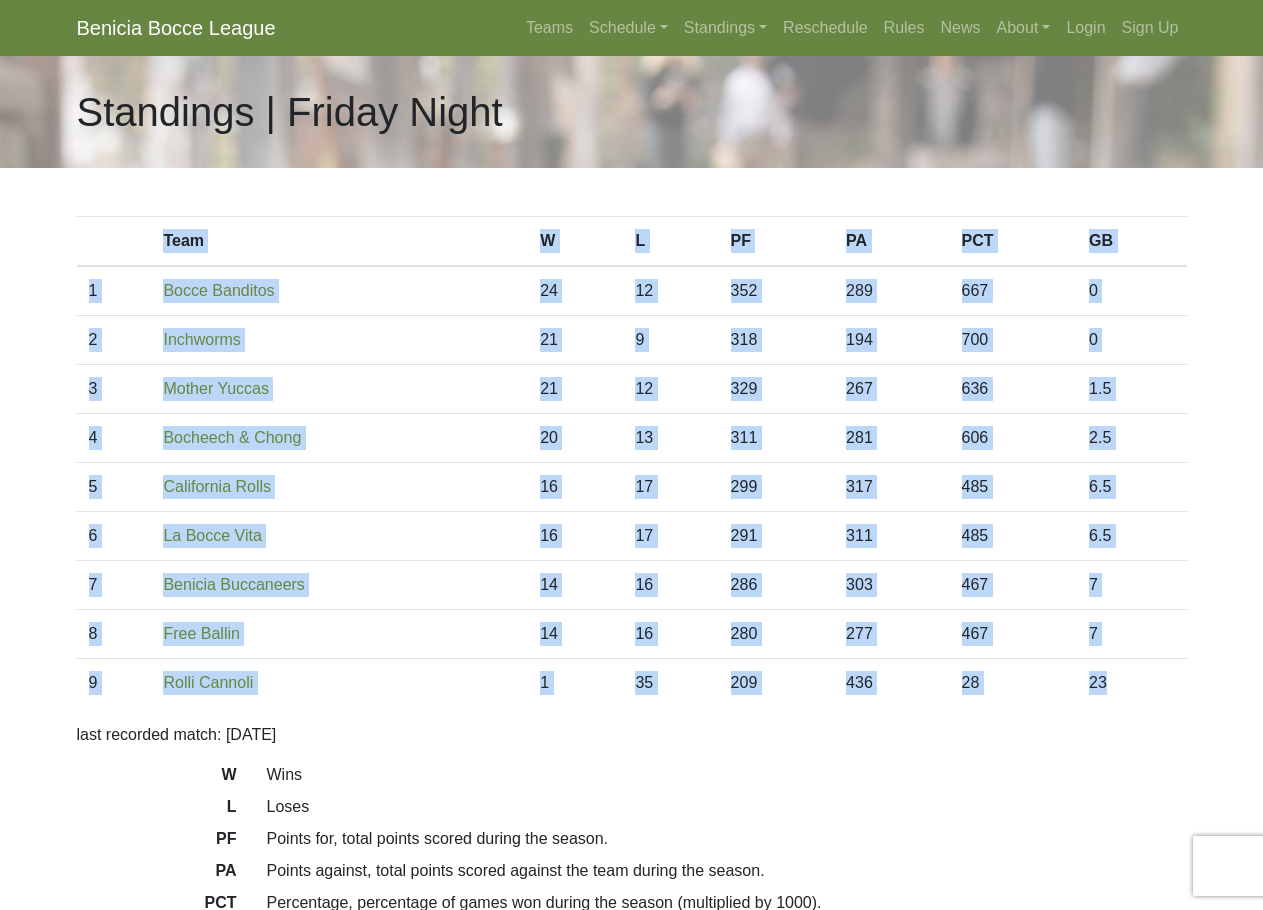 copy on "Team
W
L
PF
PA
PCT
GB
1
Bocce Banditos
24
12
352
289
667
0
2
Inchworms
21
9
318
194
700
0
3
Mother Yuccas
21
..." 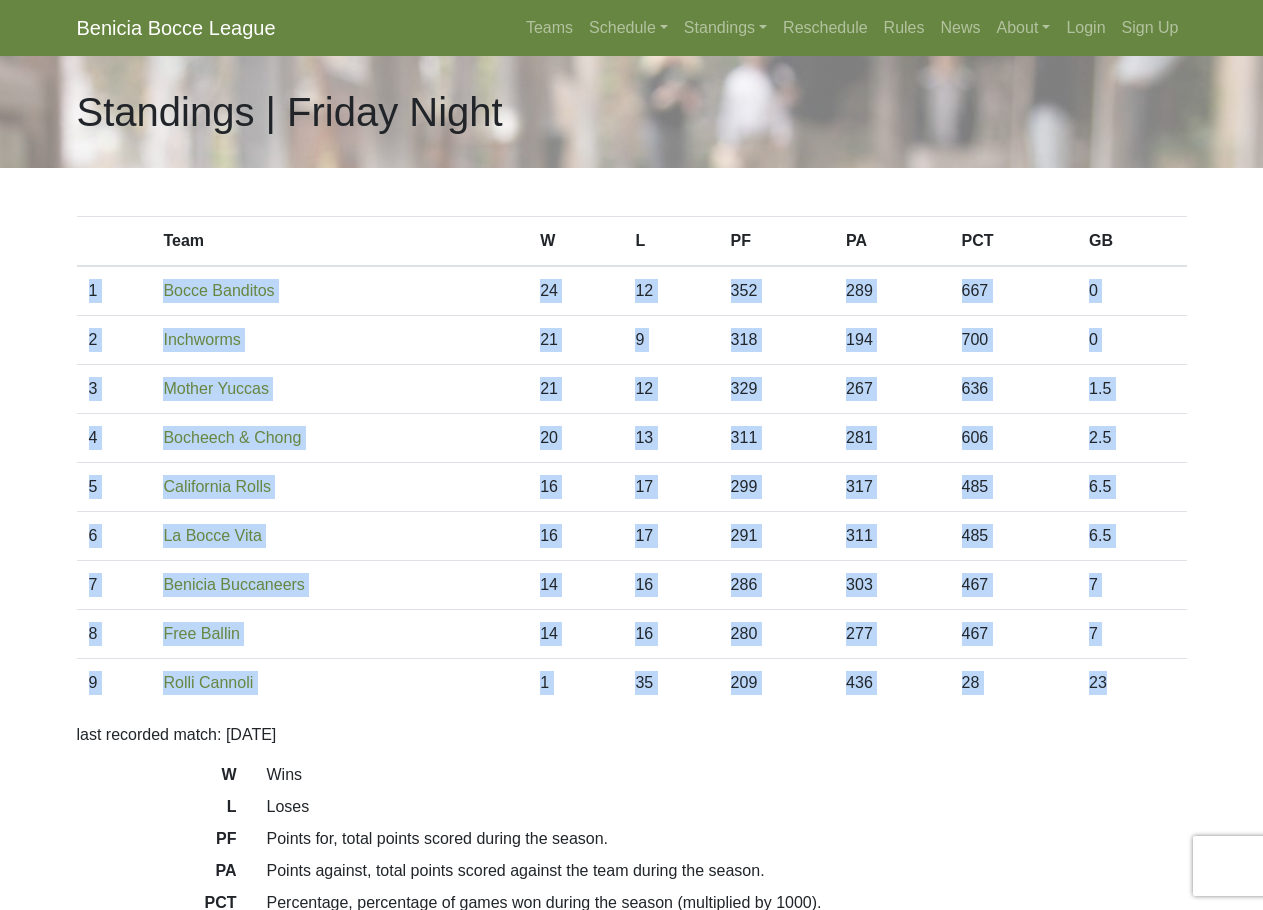 drag, startPoint x: 1135, startPoint y: 680, endPoint x: 91, endPoint y: 296, distance: 1112.3812 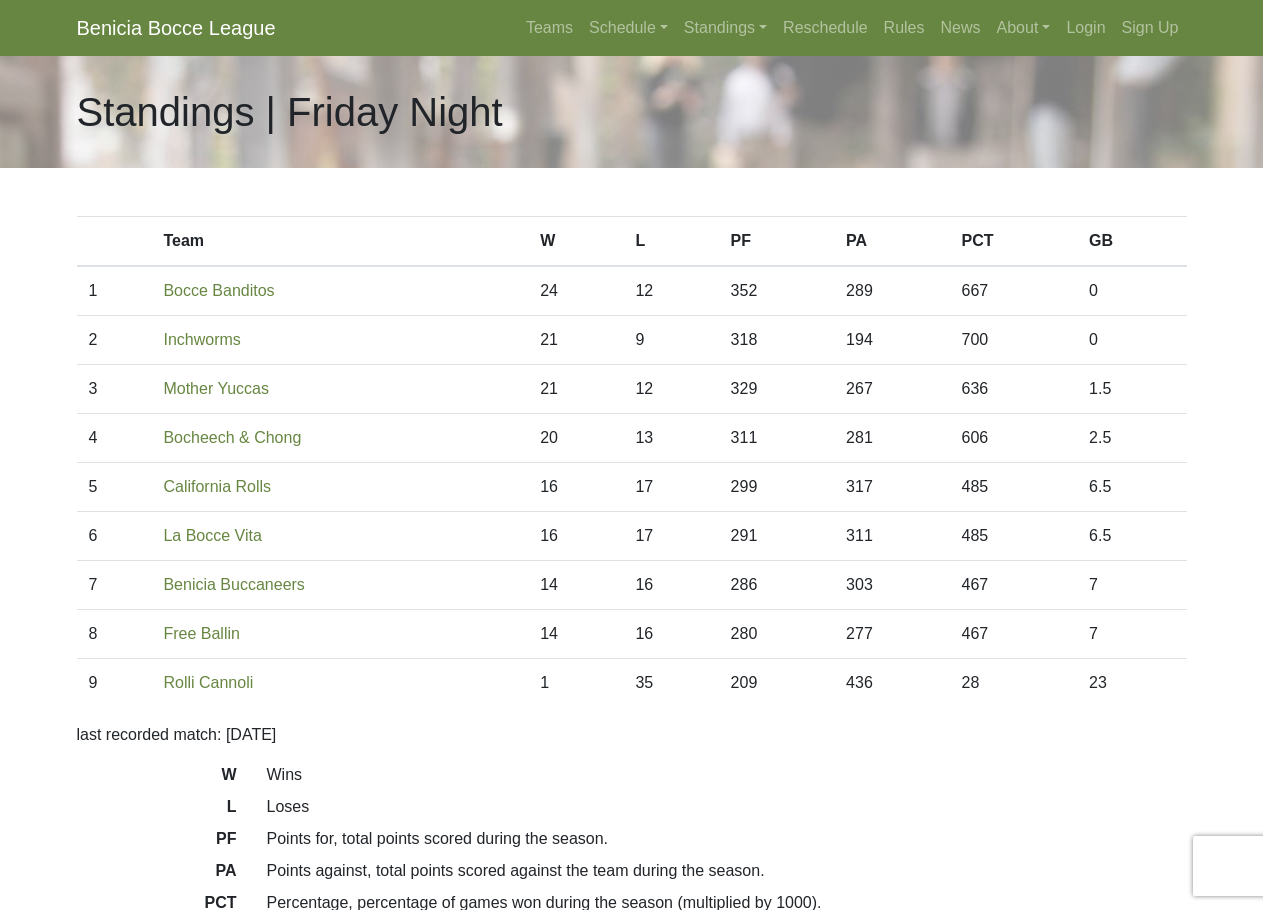 click on "Benicia Bocce League
Teams
Schedule
Sunday Morning
Sunday Night
Monday Night
Tuesday Night
Wednesday Night
News" at bounding box center (631, 562) 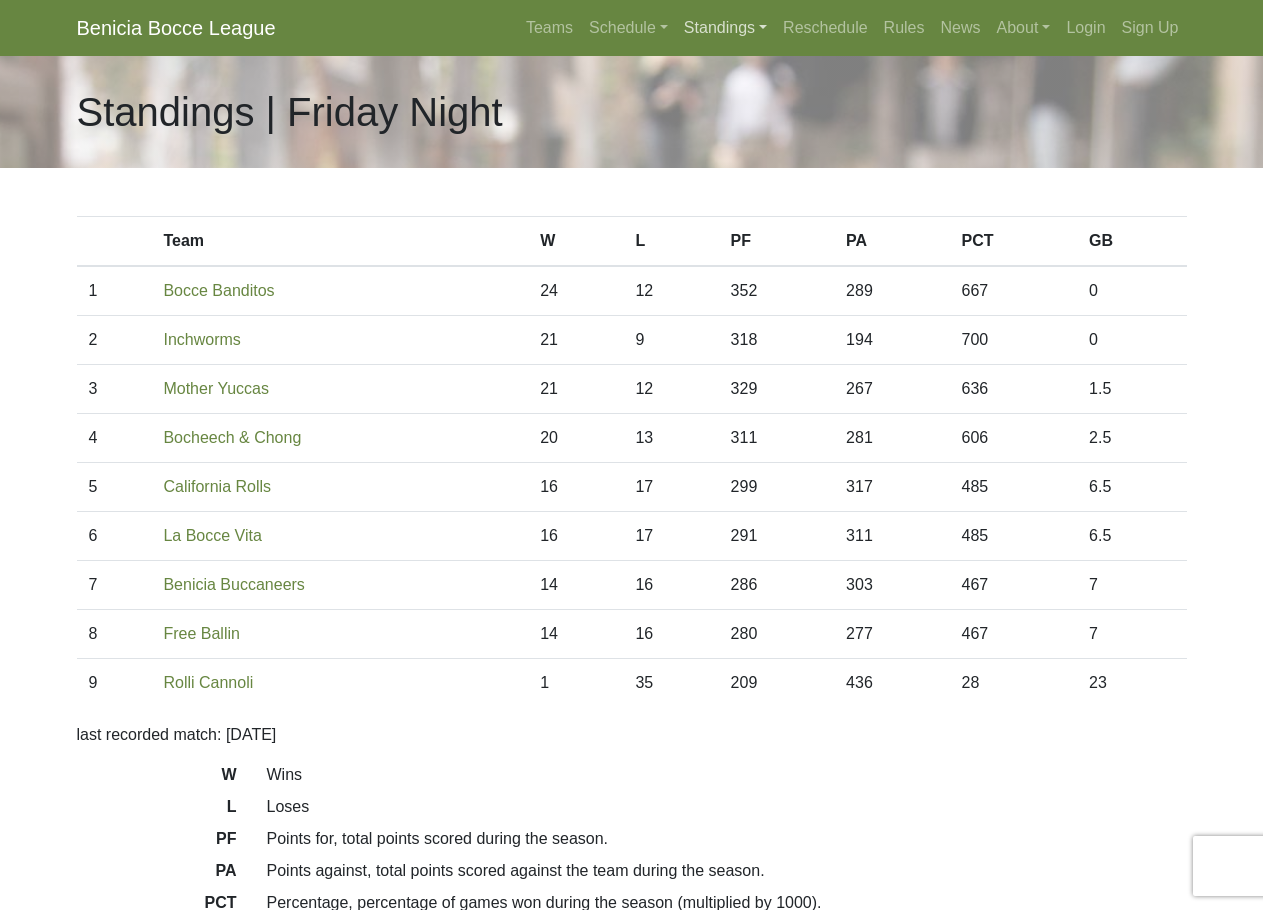 click on "Standings" at bounding box center [725, 28] 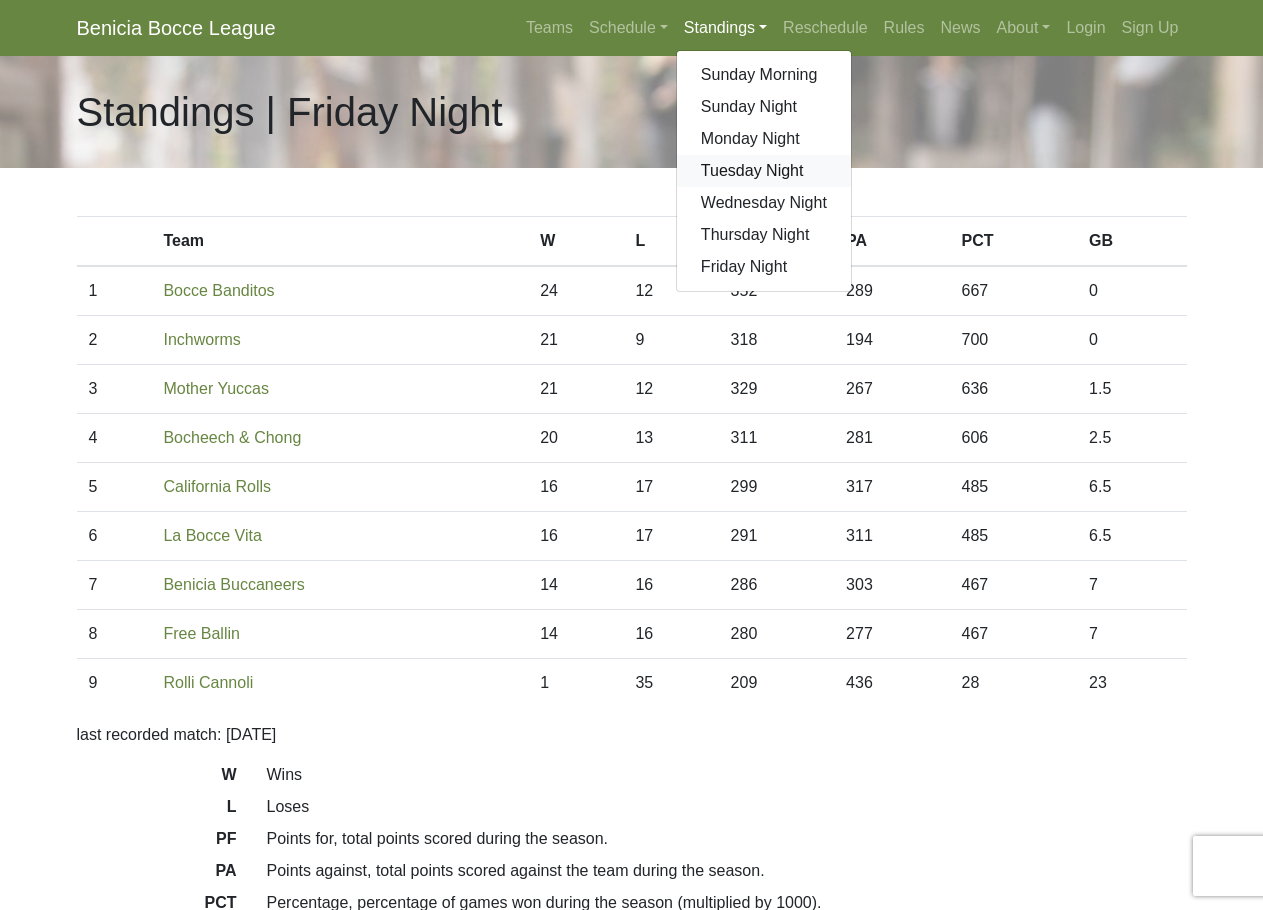 click on "Tuesday Night" at bounding box center (764, 171) 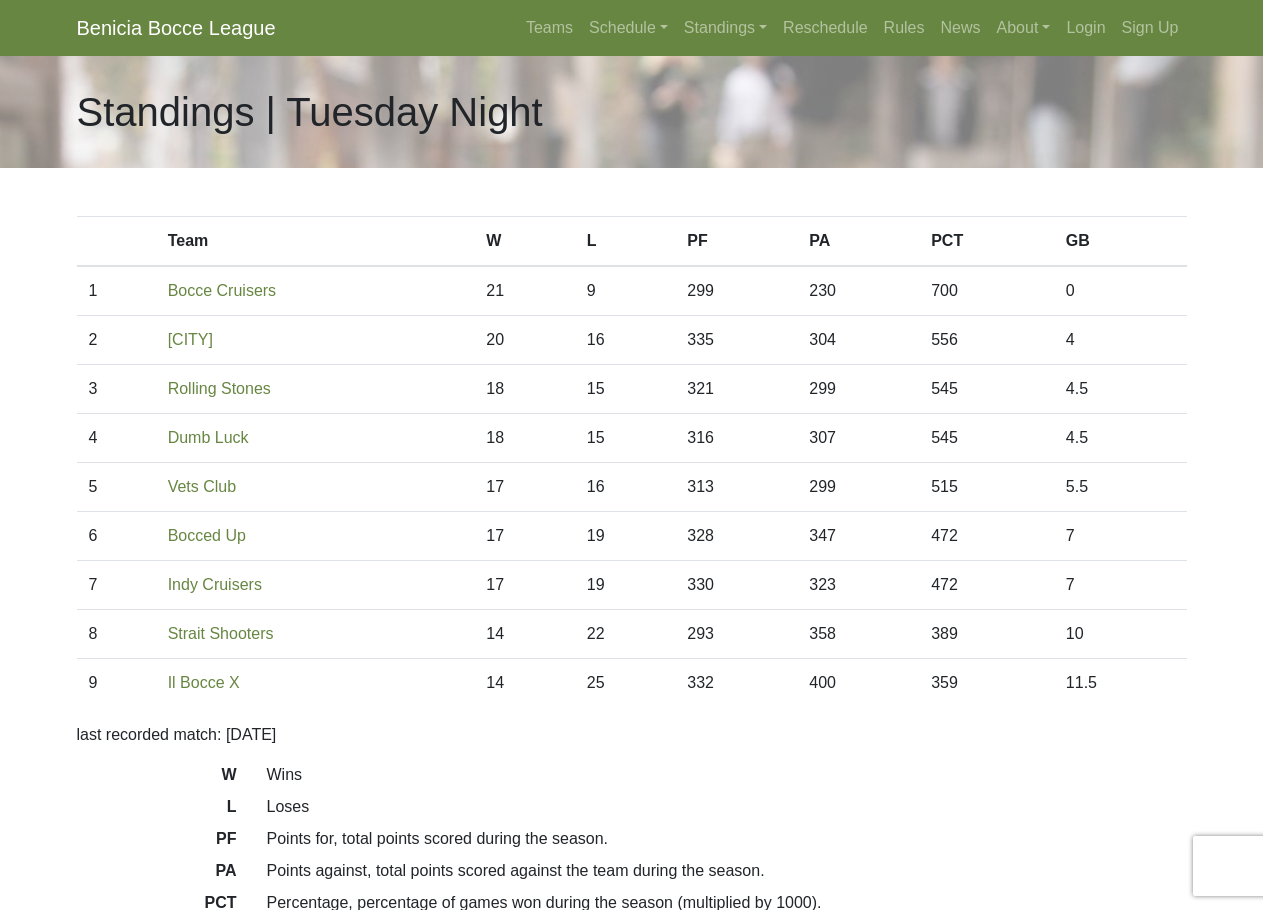 scroll, scrollTop: 0, scrollLeft: 0, axis: both 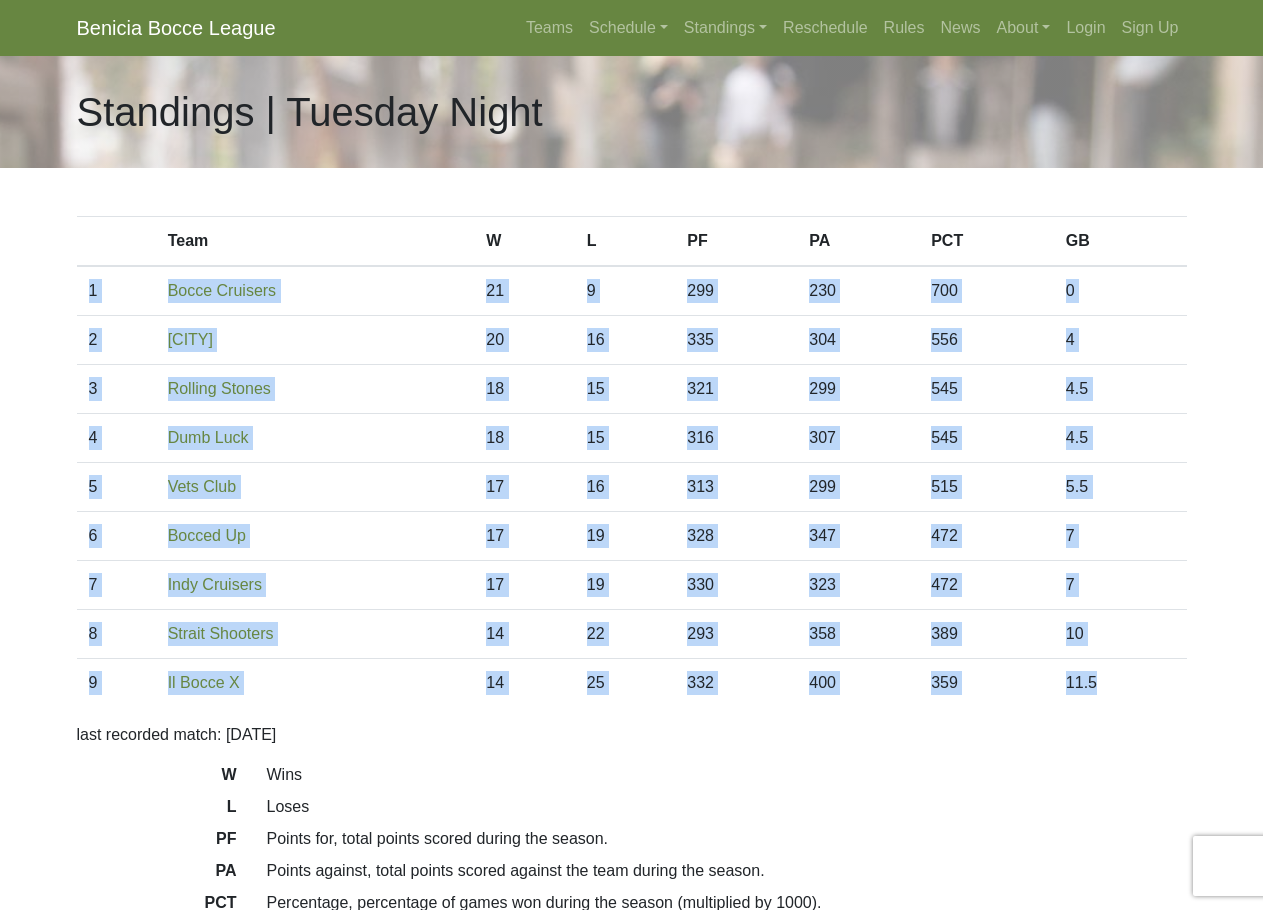 drag, startPoint x: 1123, startPoint y: 682, endPoint x: 92, endPoint y: 295, distance: 1101.2402 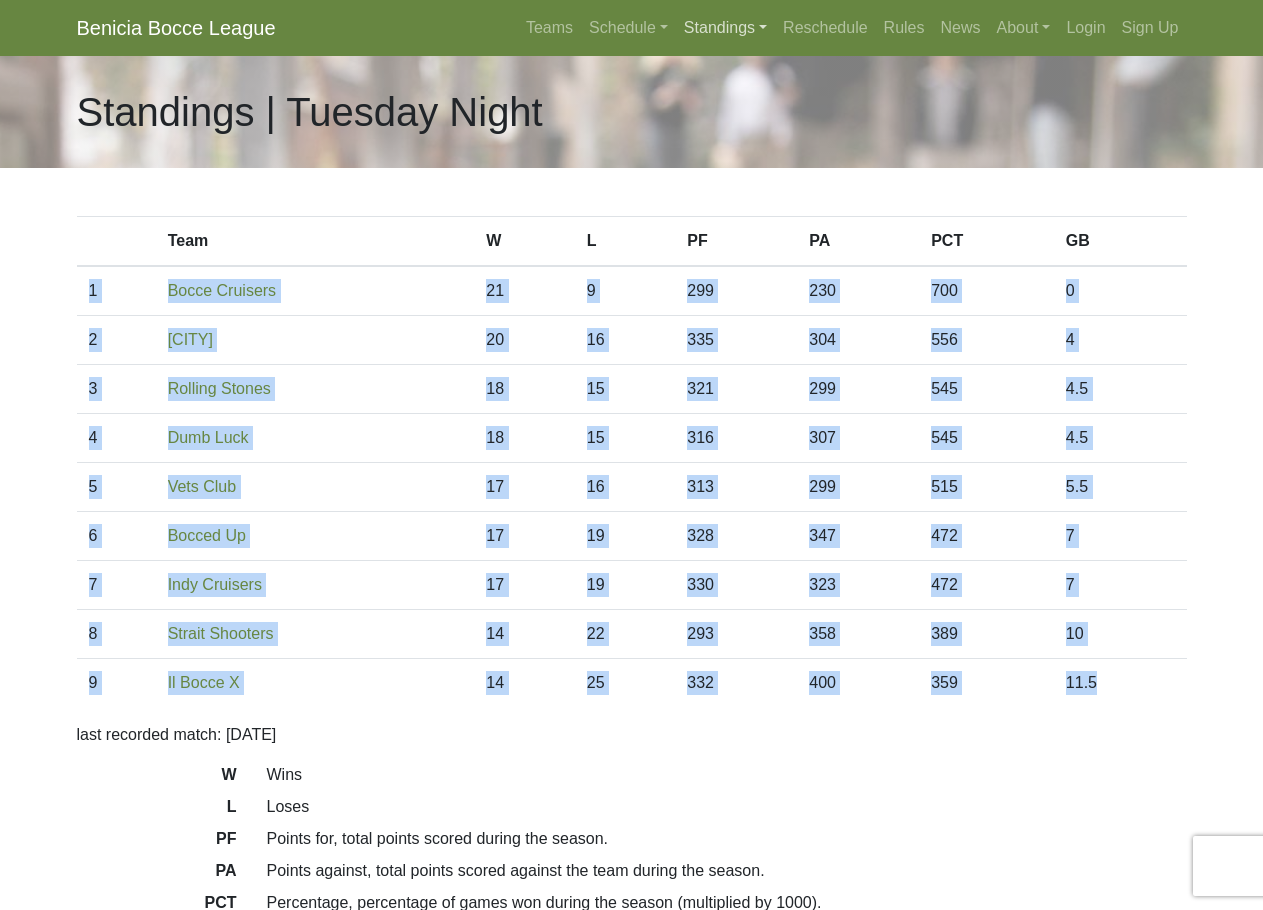click on "Standings" at bounding box center [725, 28] 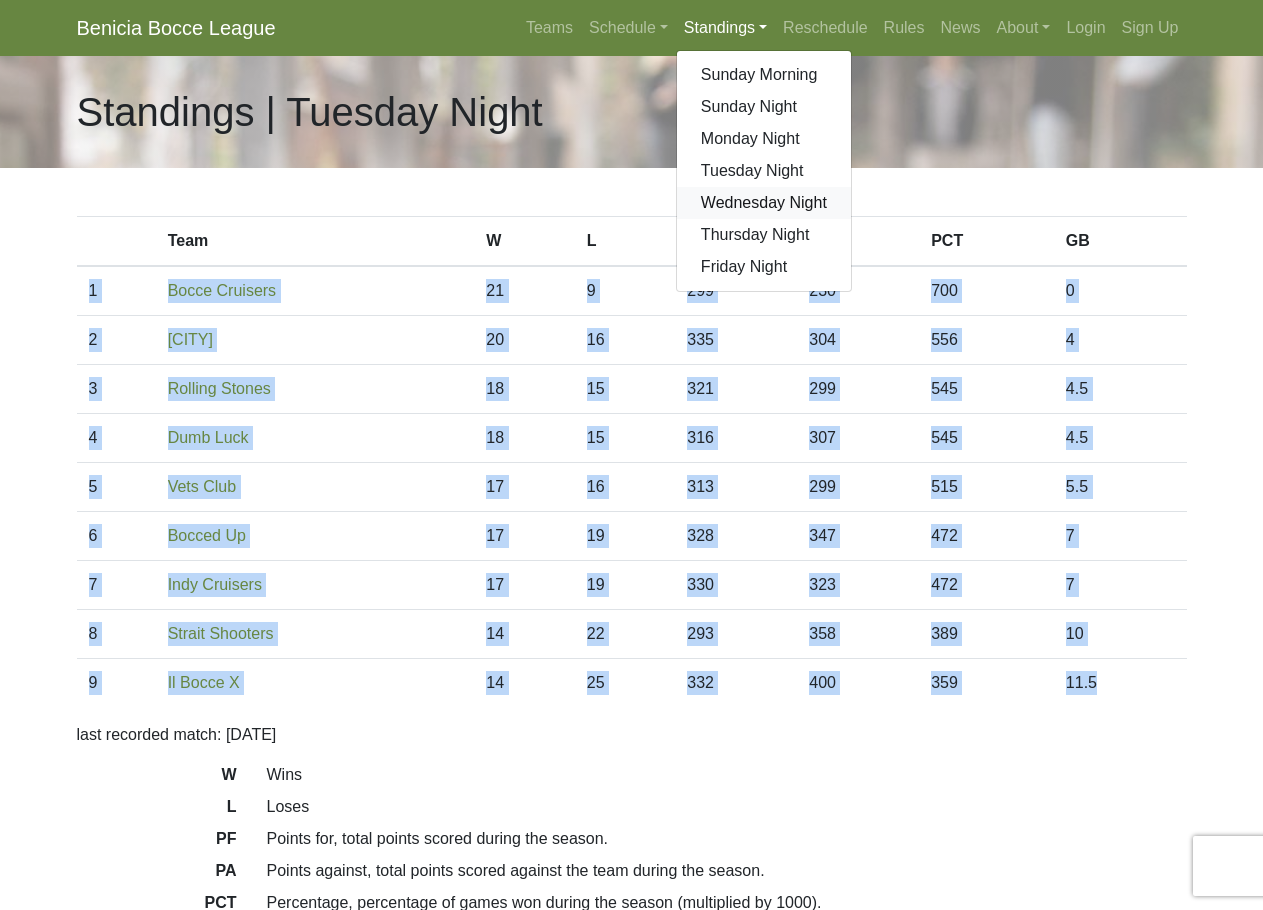 click on "Wednesday Night" at bounding box center (764, 203) 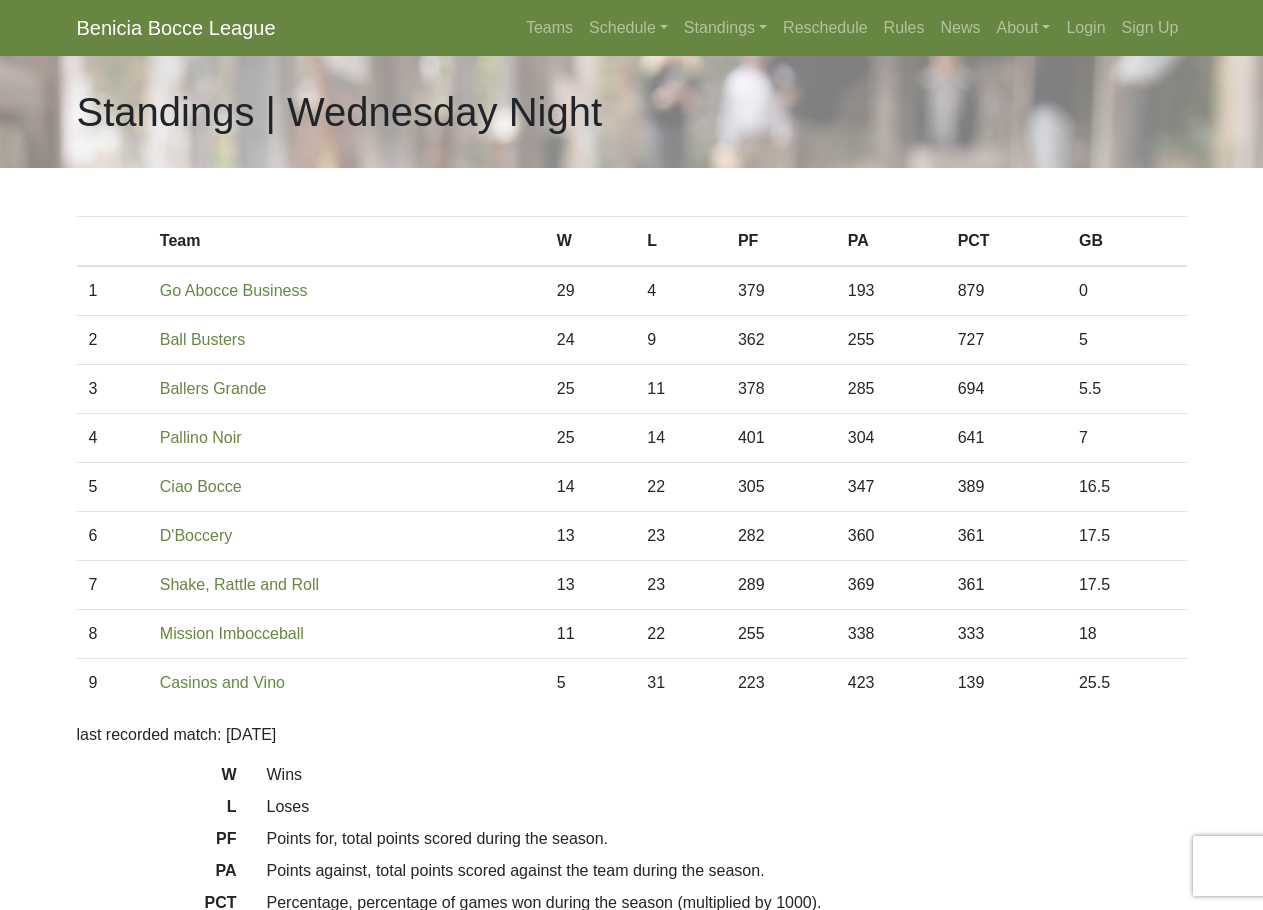 scroll, scrollTop: 0, scrollLeft: 0, axis: both 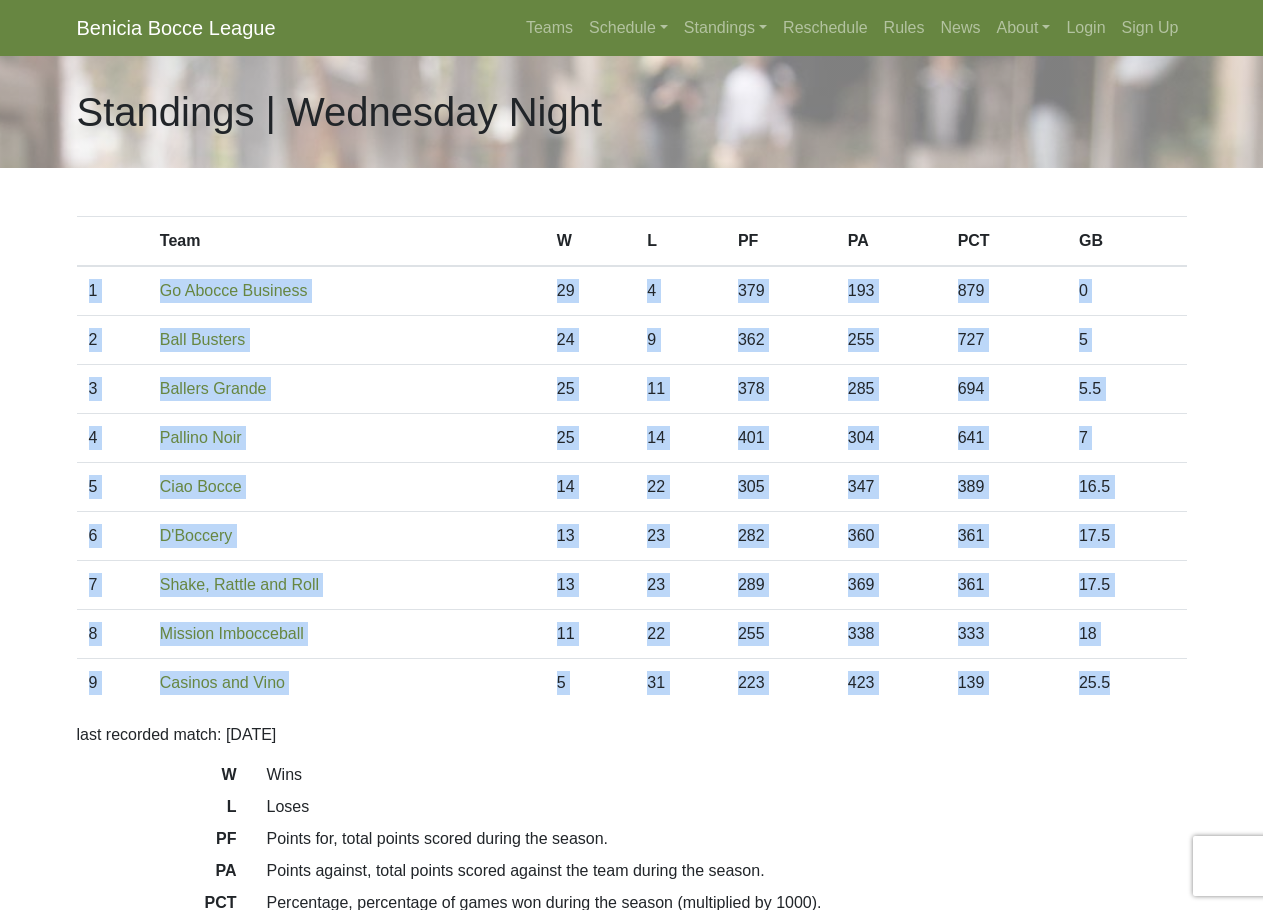 drag, startPoint x: 1125, startPoint y: 681, endPoint x: 88, endPoint y: 300, distance: 1104.776 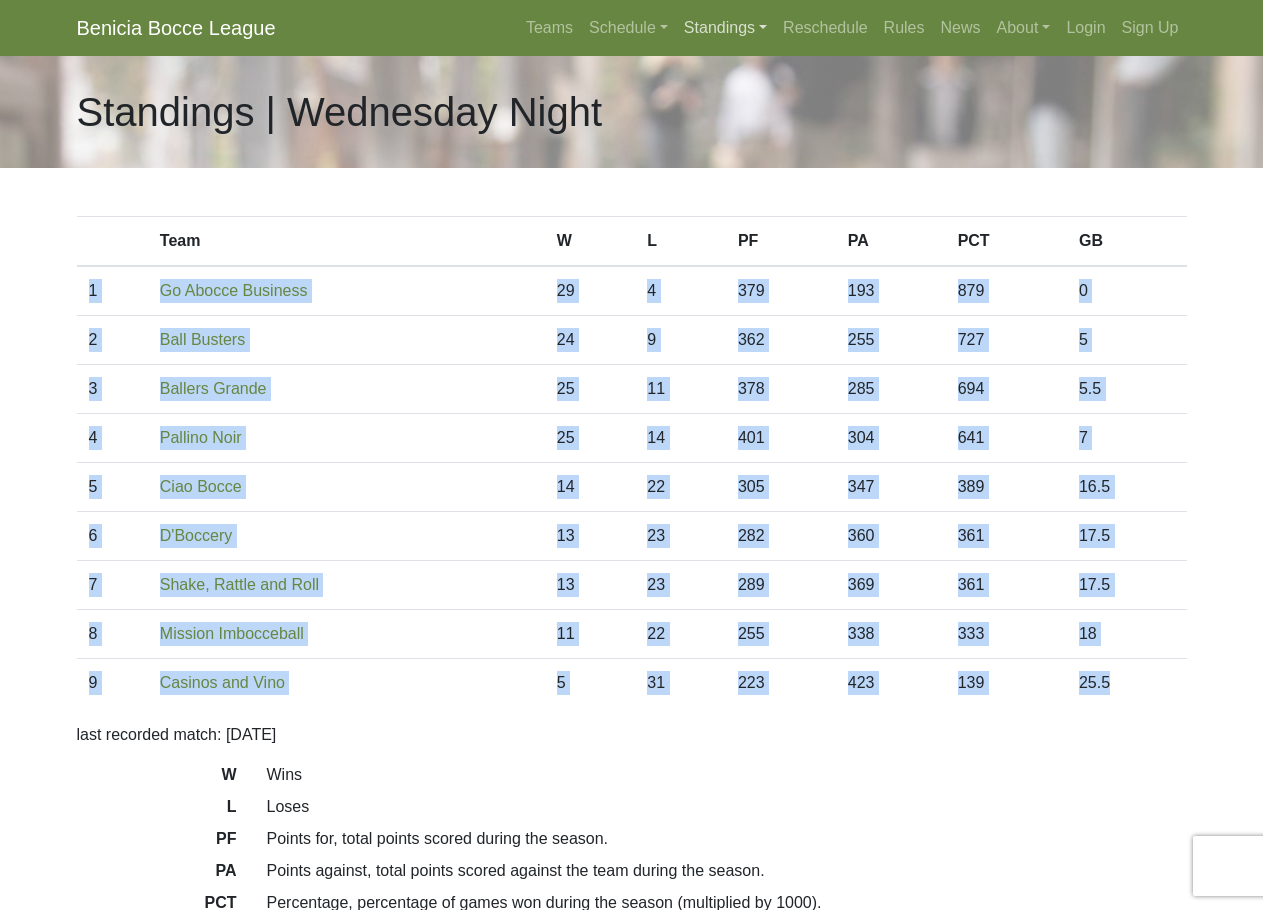 click on "Standings" at bounding box center (725, 28) 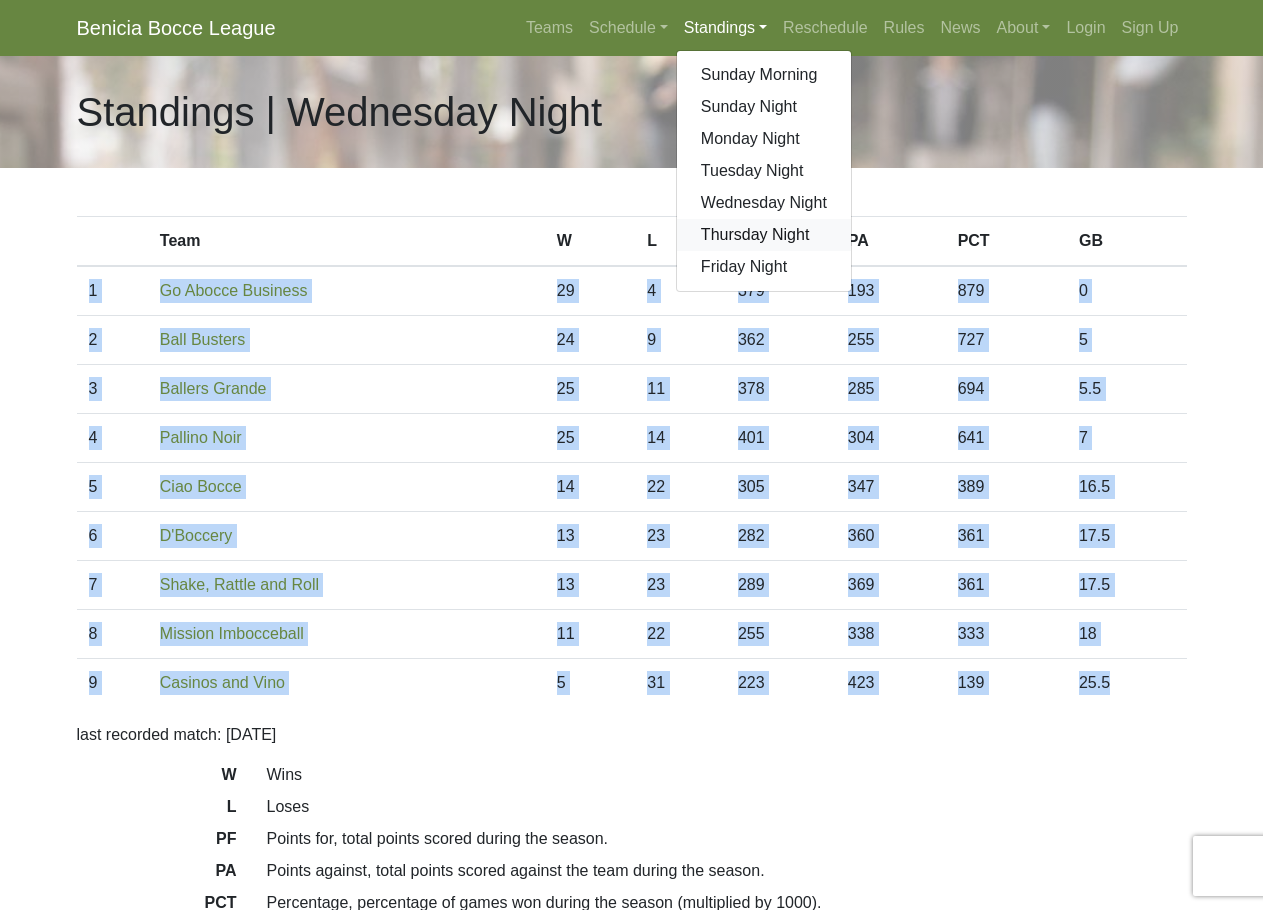 click on "Thursday Night" at bounding box center [764, 235] 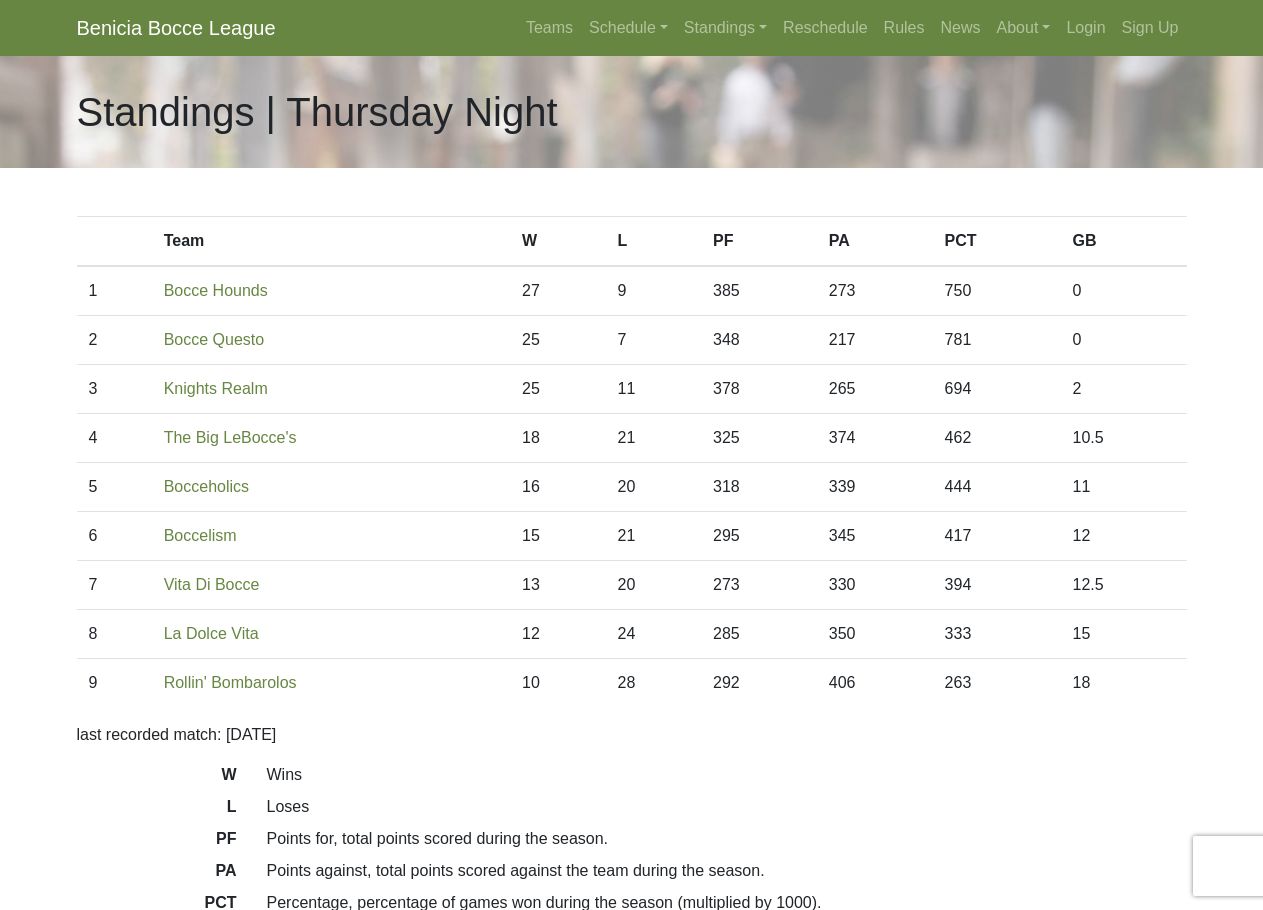 scroll, scrollTop: 0, scrollLeft: 0, axis: both 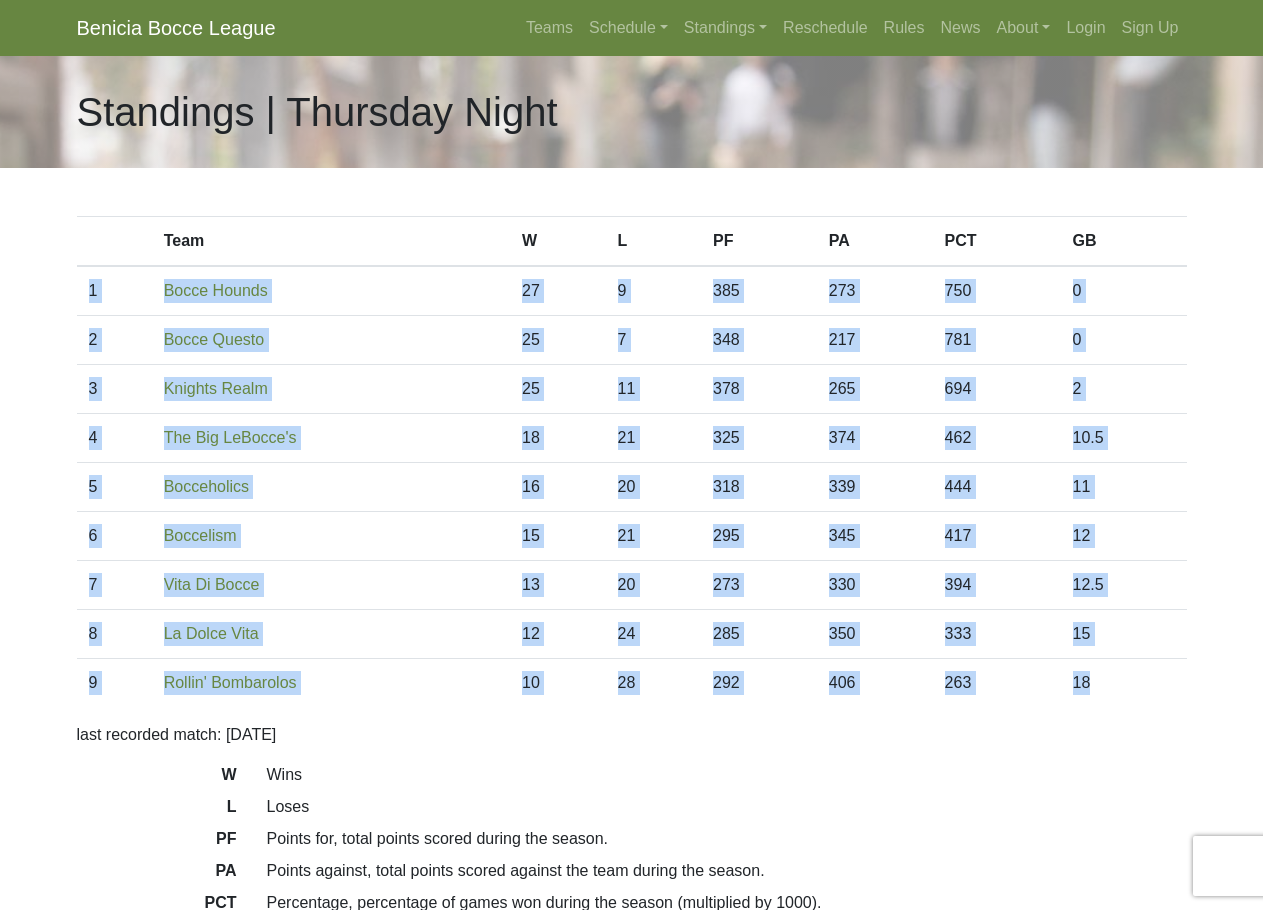 drag, startPoint x: 1124, startPoint y: 683, endPoint x: 92, endPoint y: 293, distance: 1103.2334 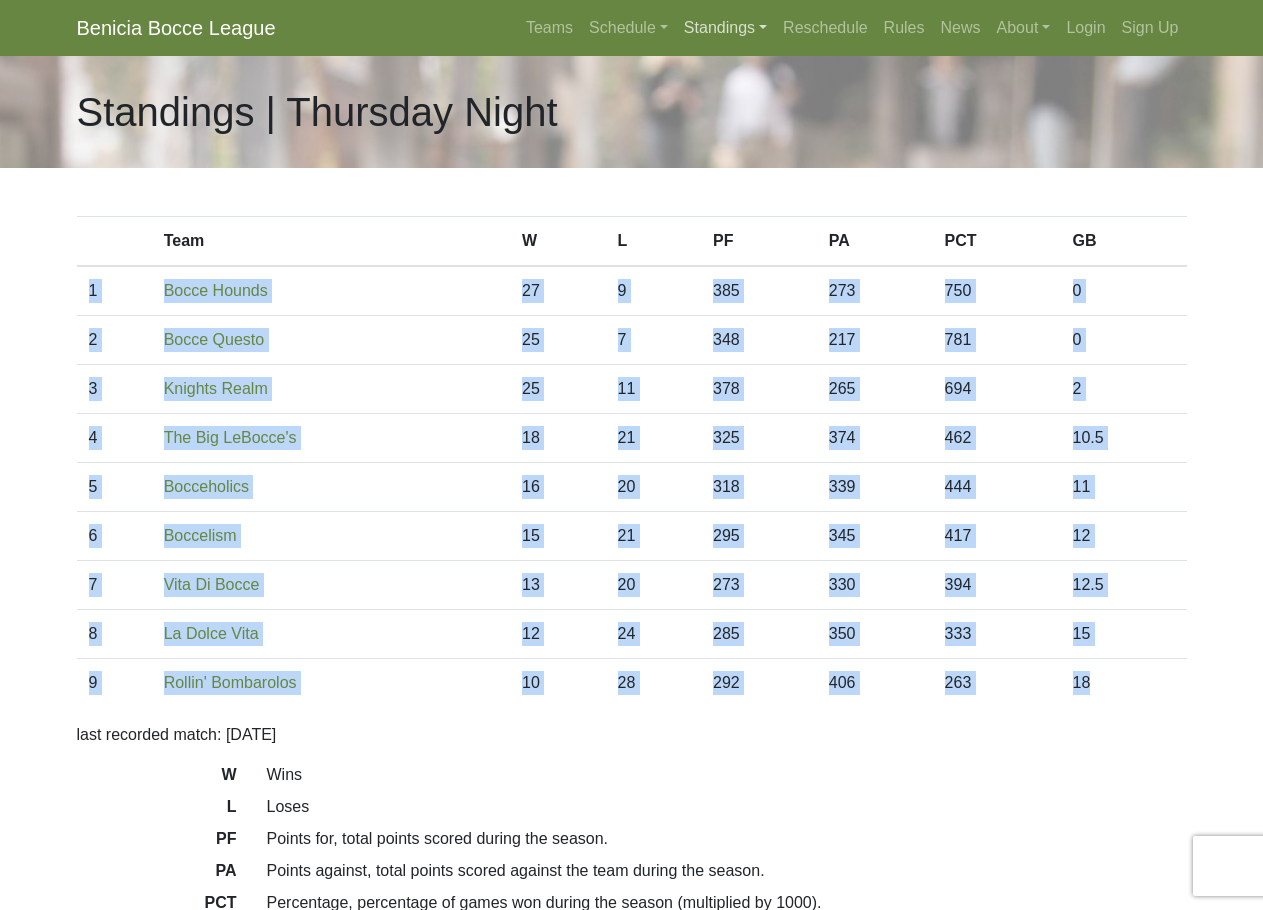click on "Standings" at bounding box center (725, 28) 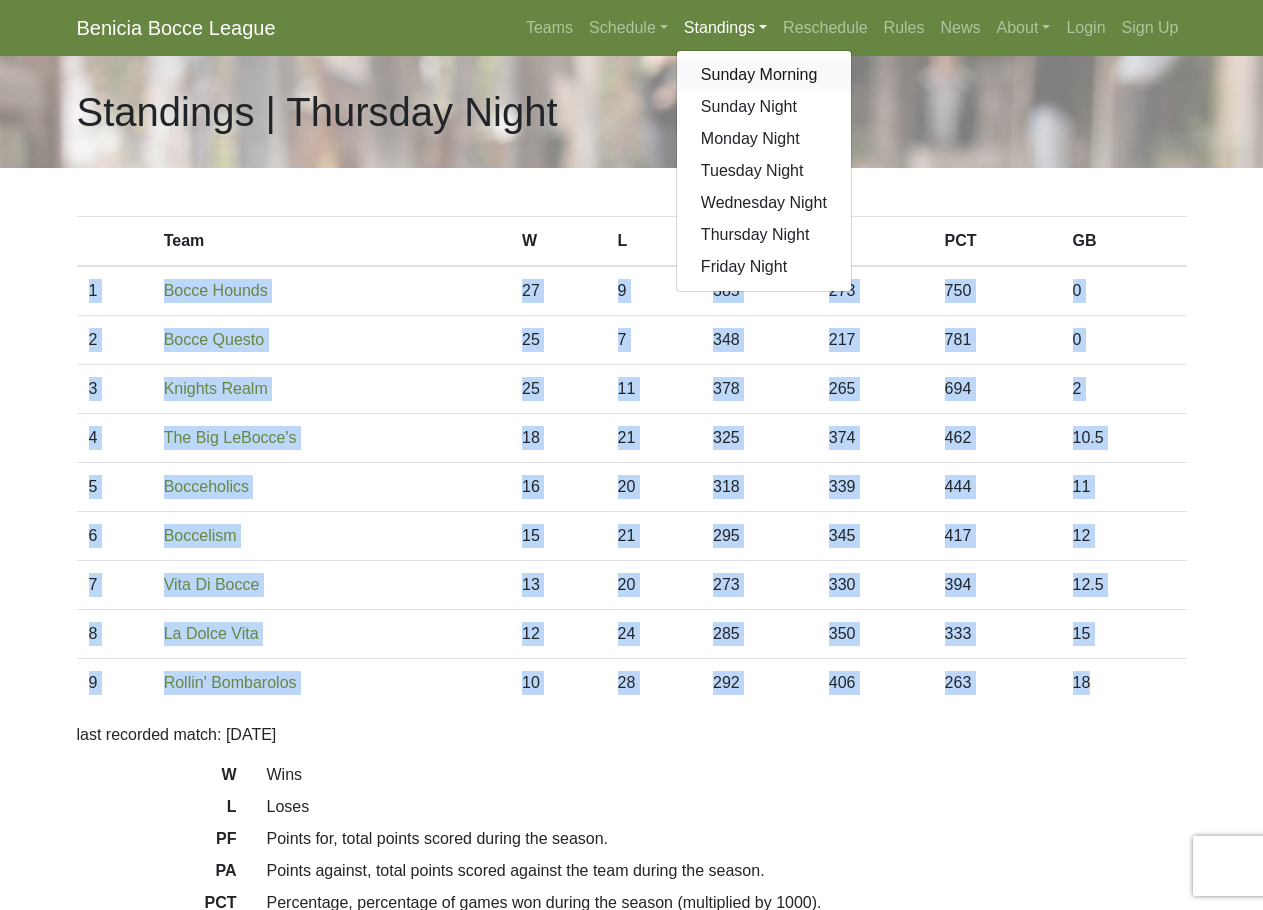 click on "Sunday Morning" at bounding box center (764, 75) 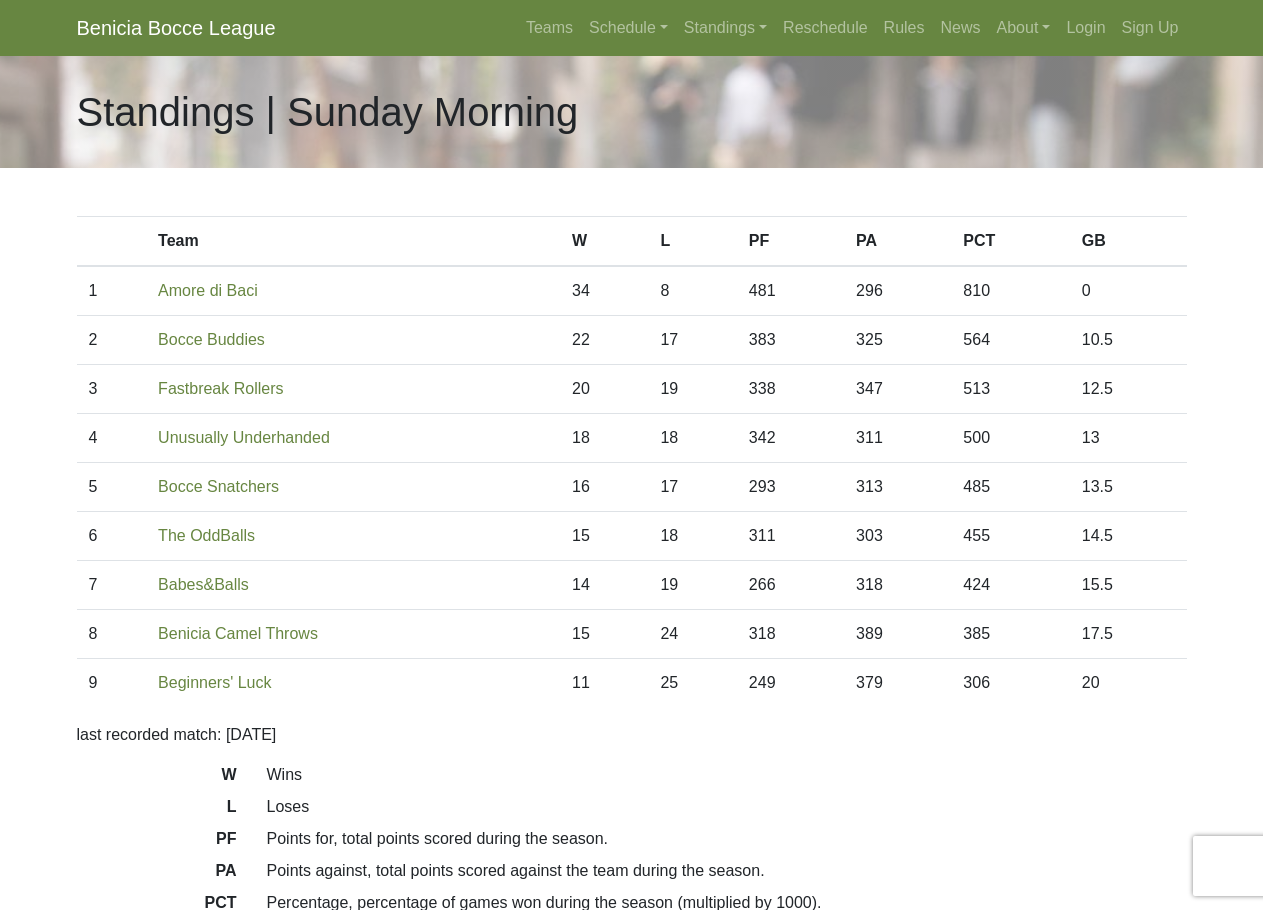 scroll, scrollTop: 0, scrollLeft: 0, axis: both 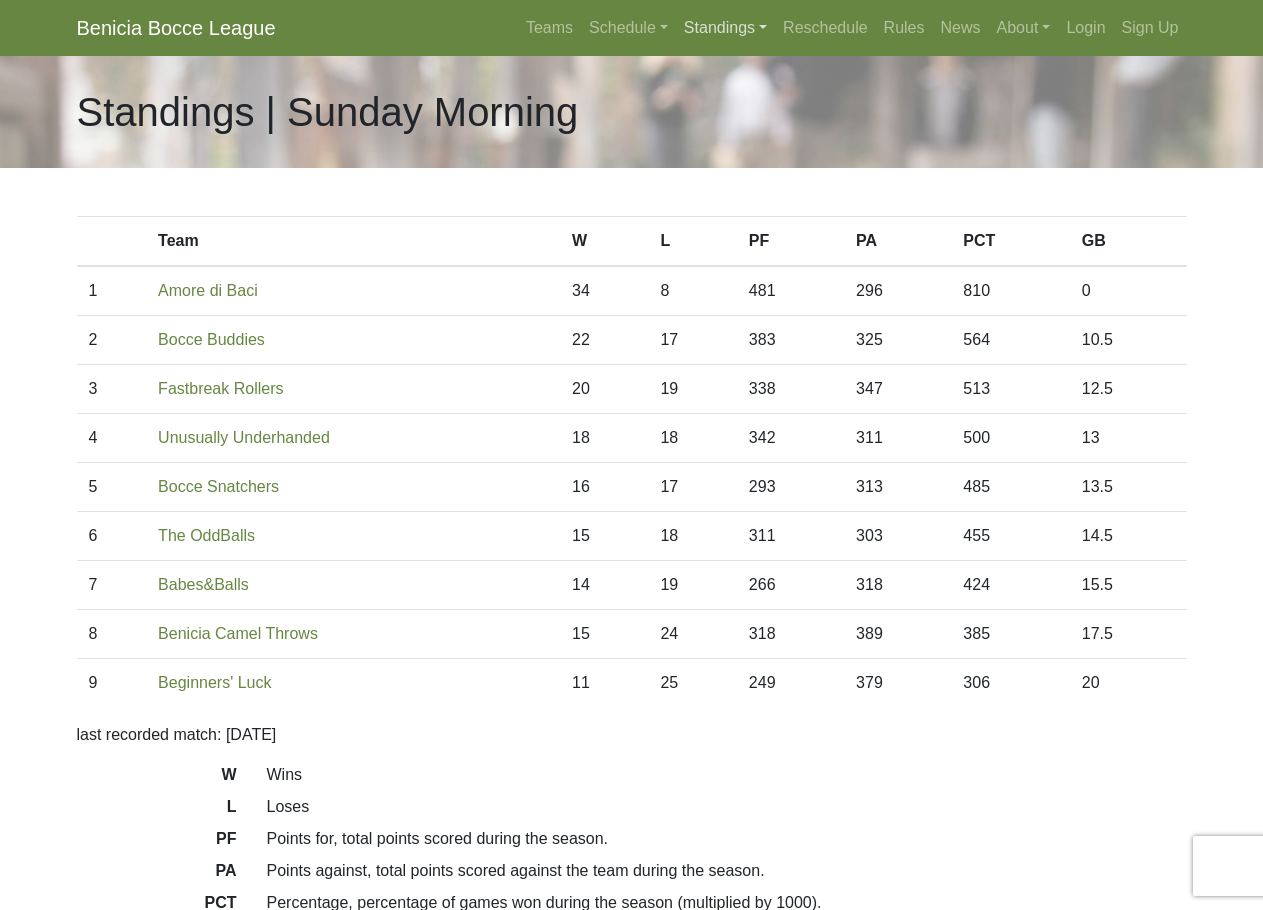 click on "Standings" at bounding box center [725, 28] 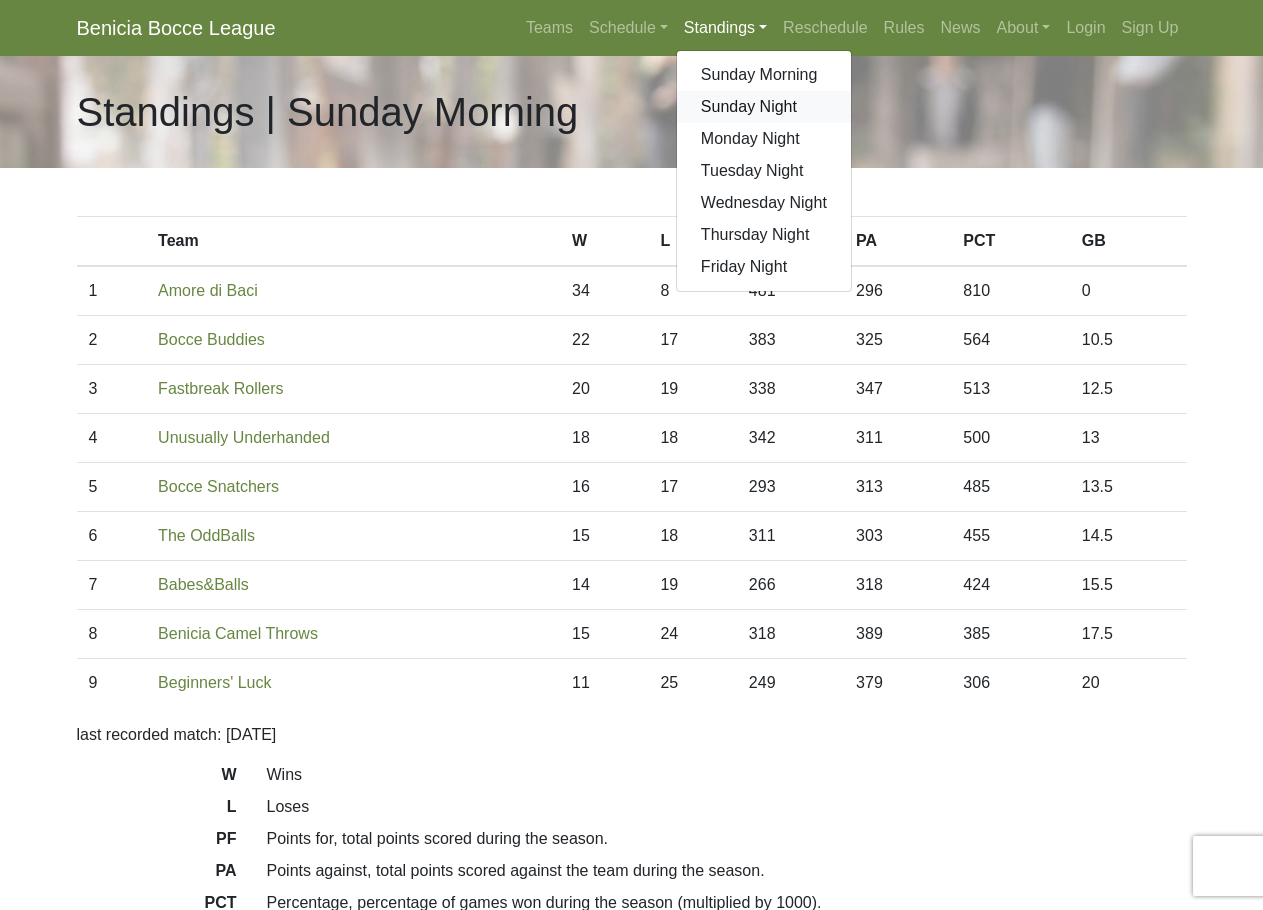 click on "Sunday Night" at bounding box center (764, 107) 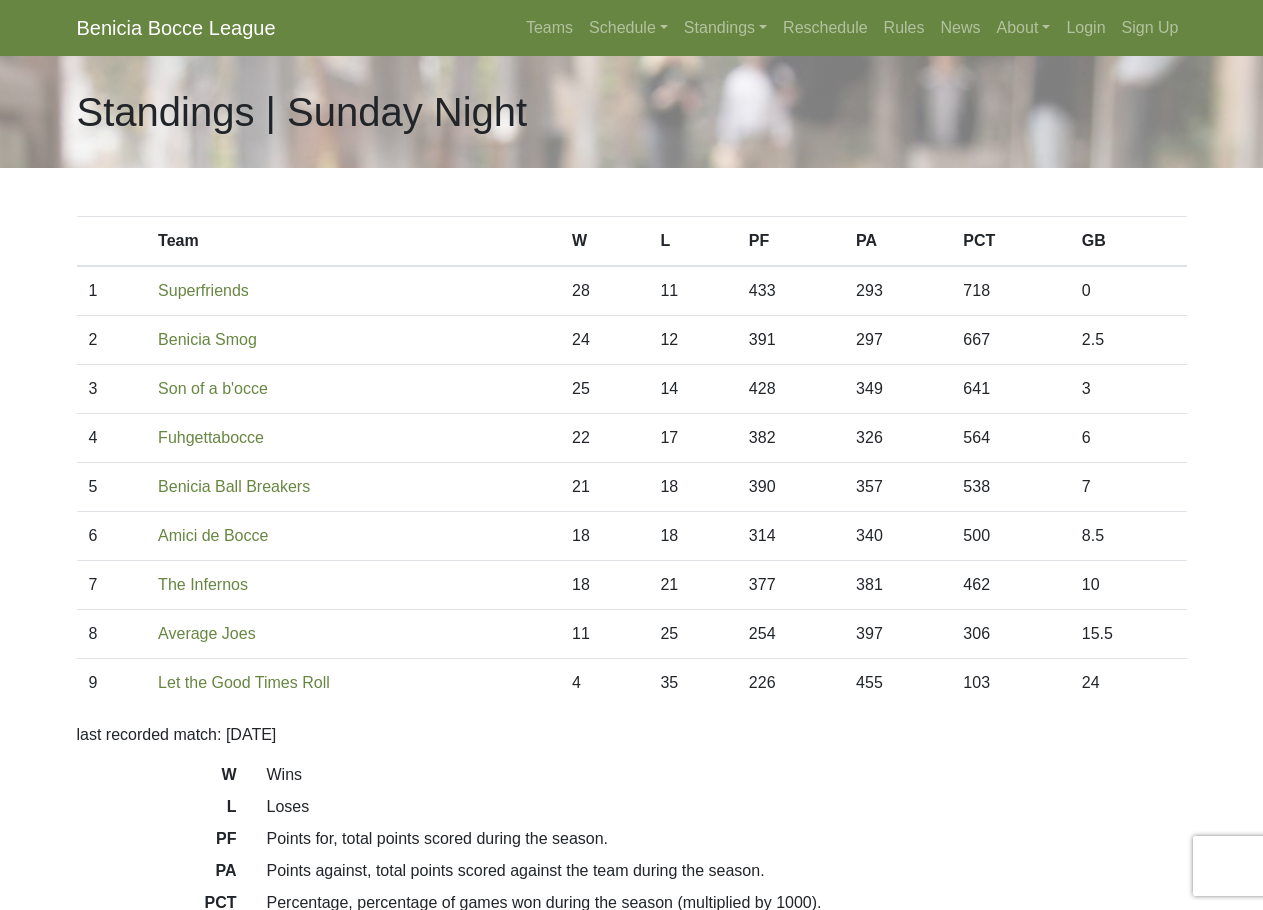 scroll, scrollTop: 0, scrollLeft: 0, axis: both 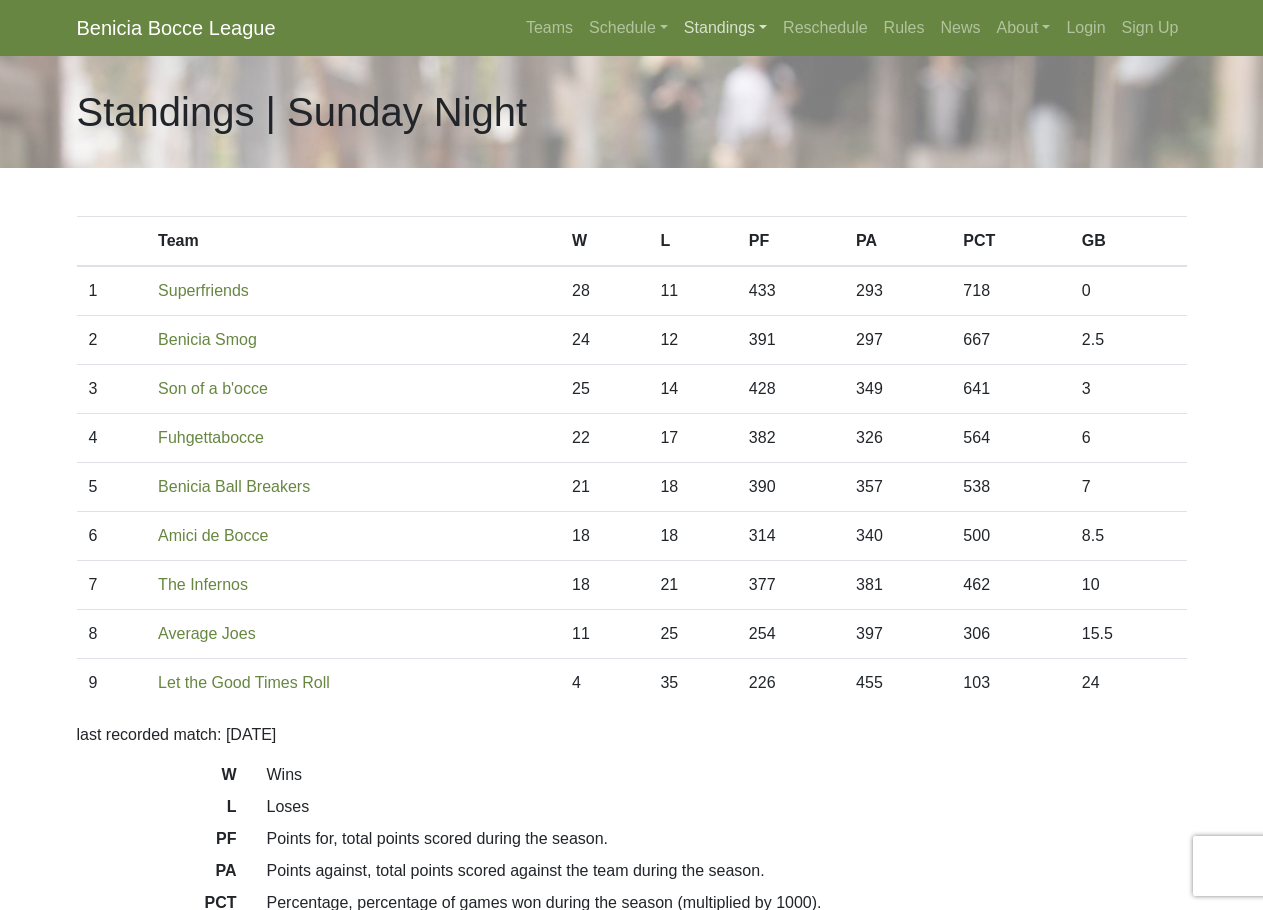 click on "Standings" at bounding box center [725, 28] 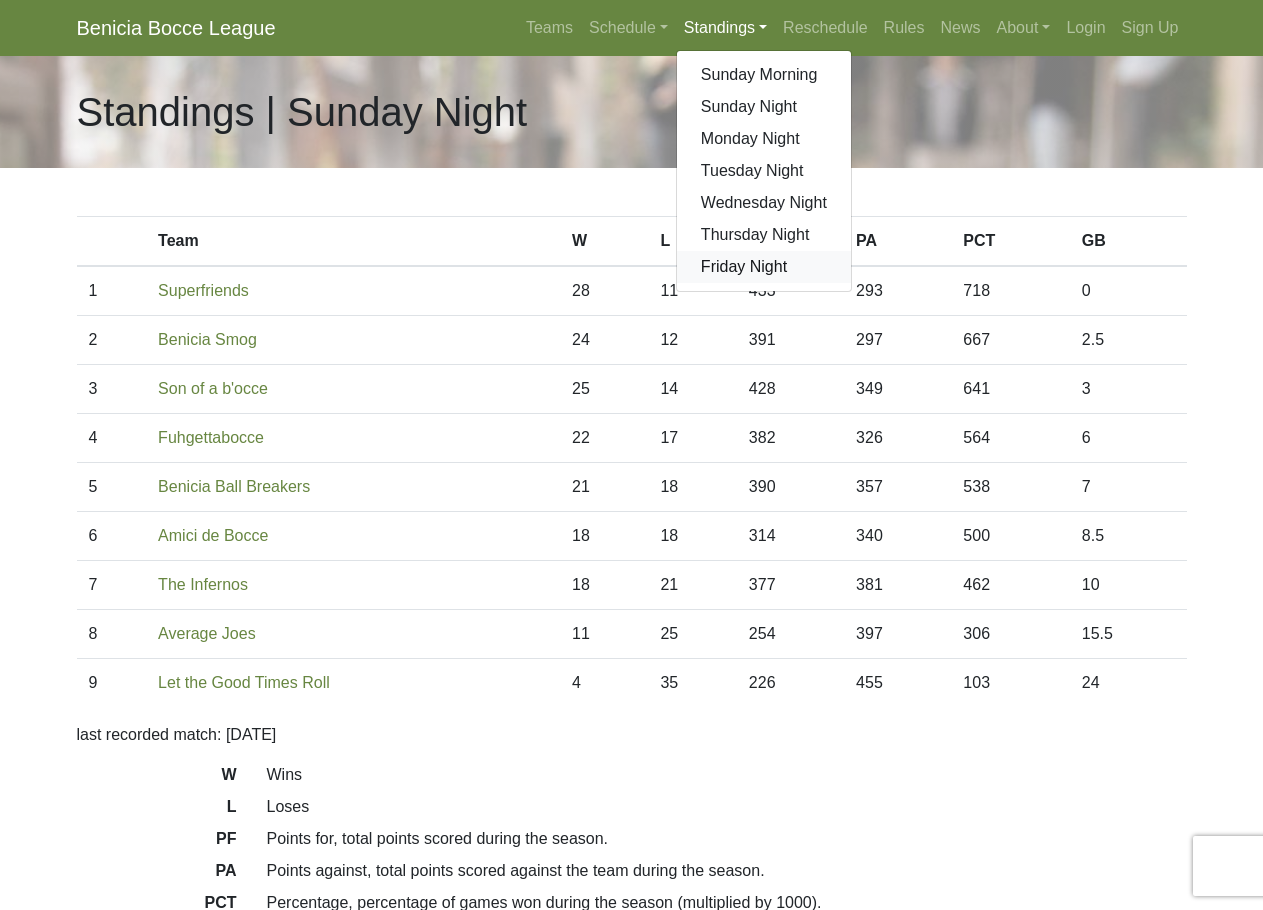 click on "Friday Night" at bounding box center [764, 267] 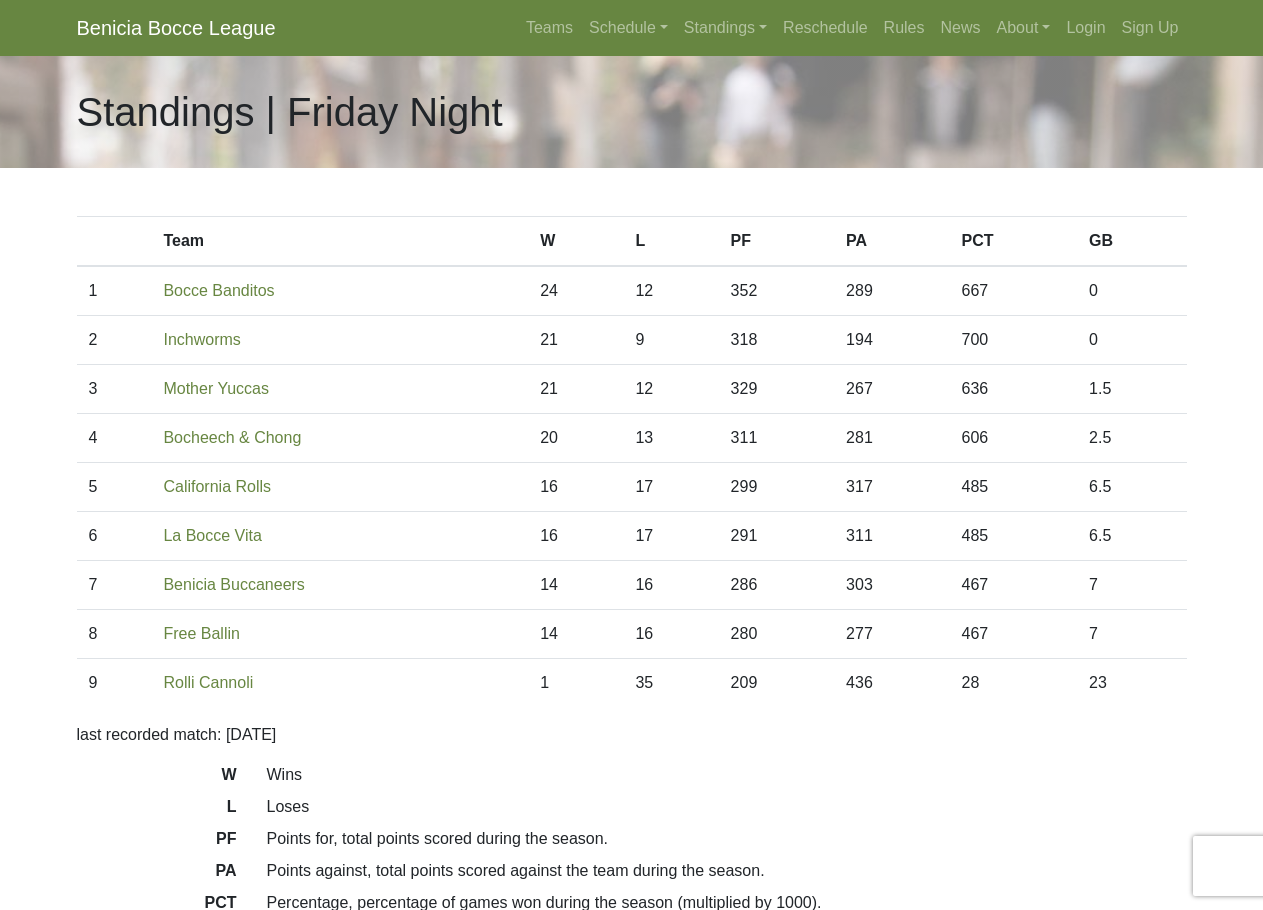 scroll, scrollTop: 0, scrollLeft: 0, axis: both 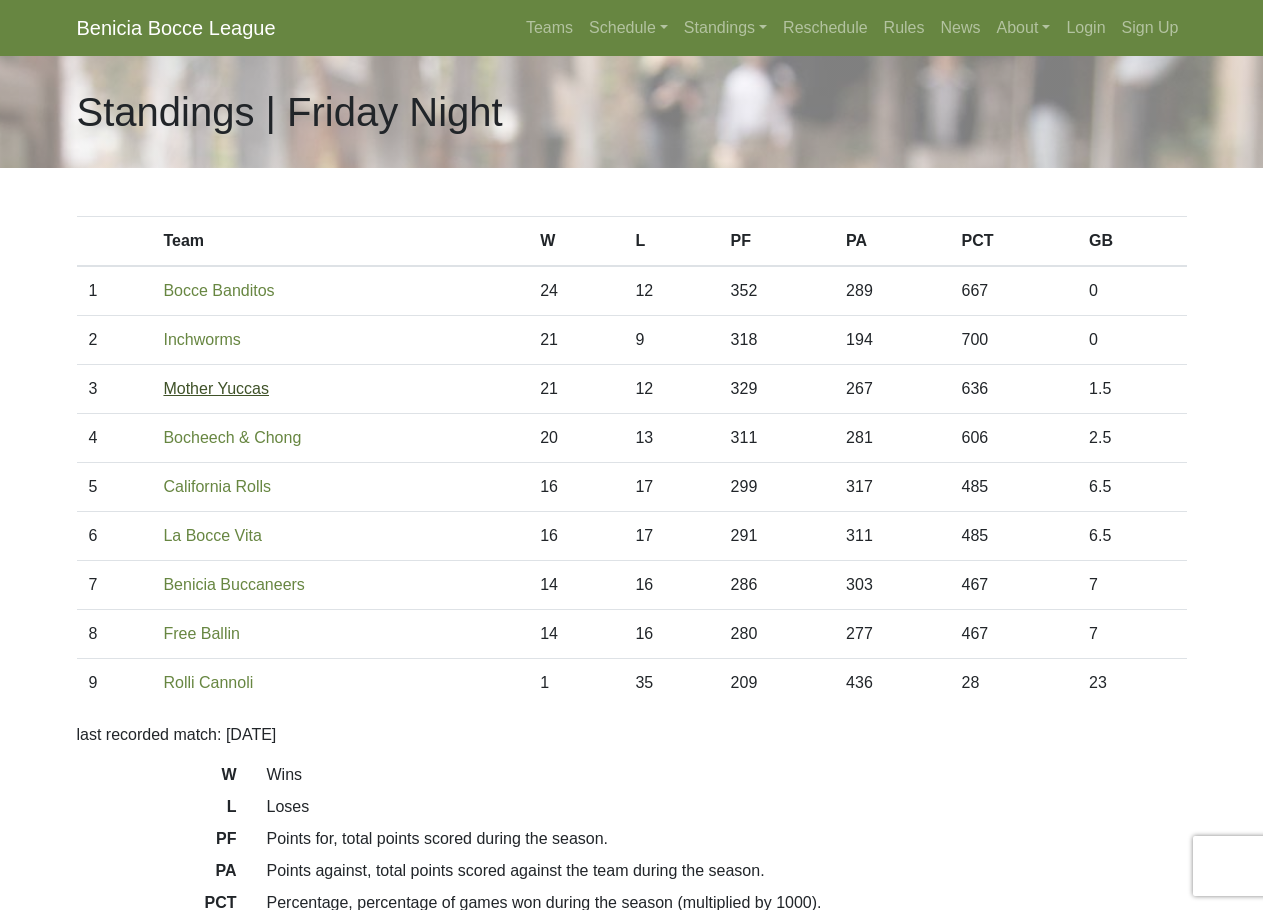 click on "Mother Yuccas" at bounding box center (216, 388) 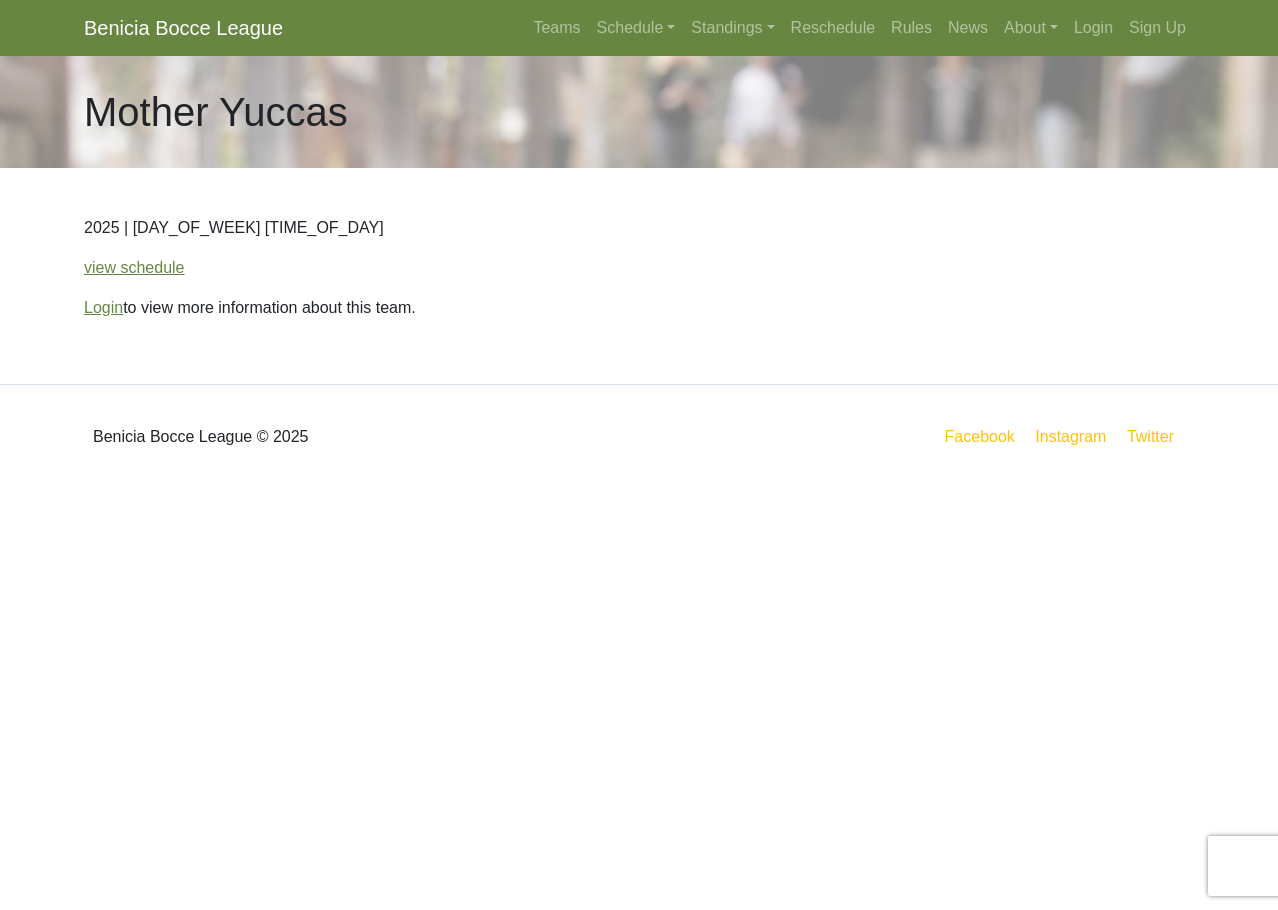 scroll, scrollTop: 0, scrollLeft: 0, axis: both 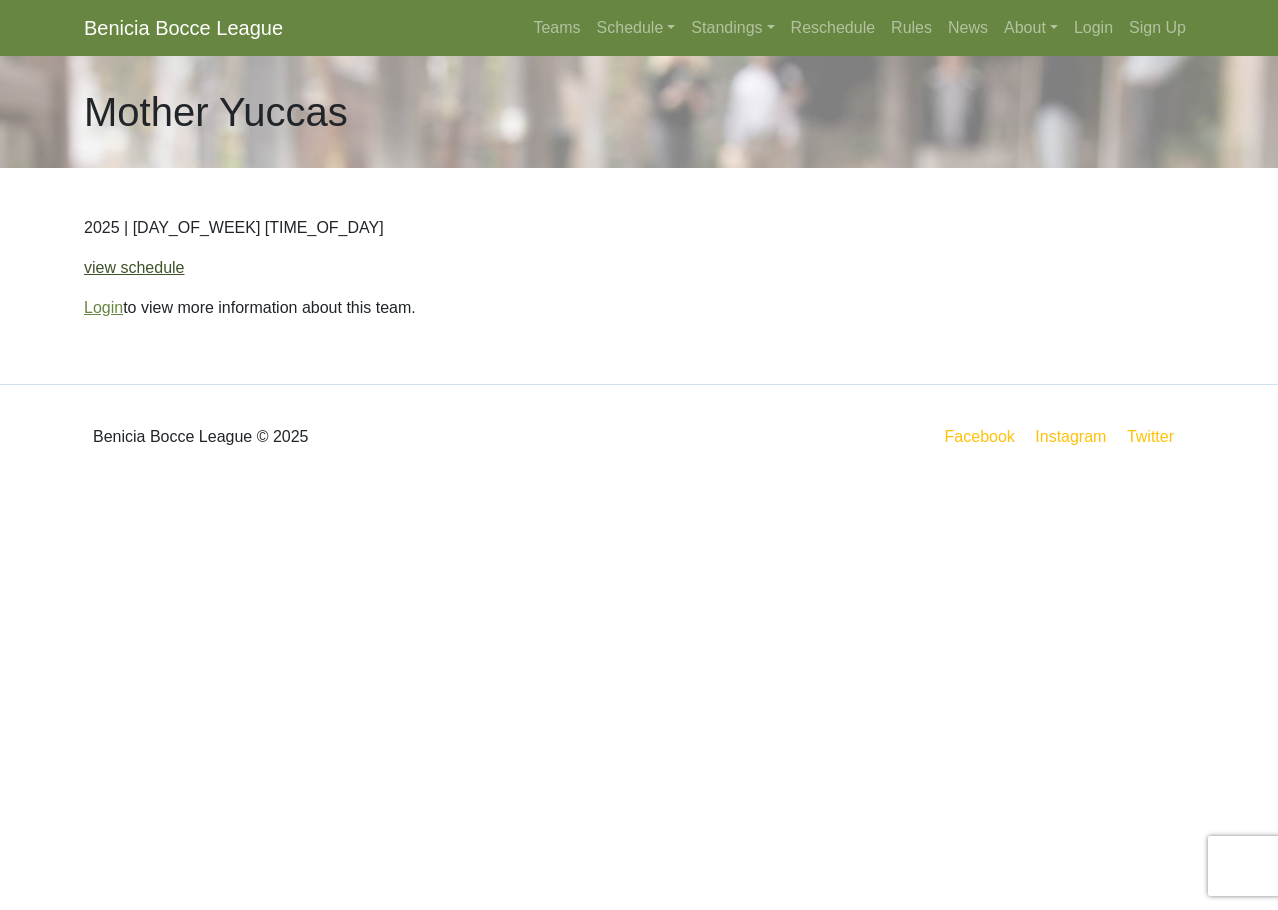 click on "view schedule" at bounding box center (134, 267) 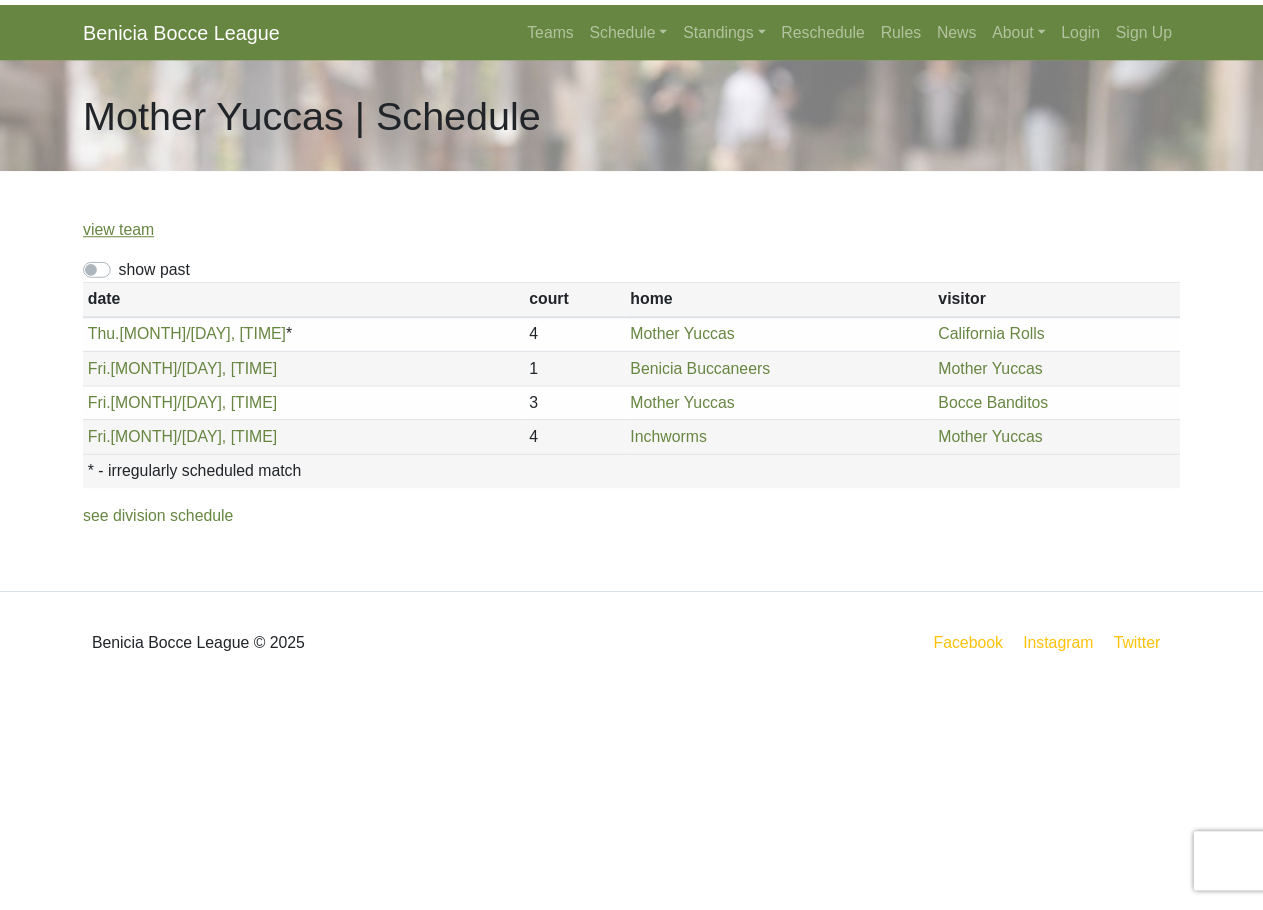 scroll, scrollTop: 0, scrollLeft: 0, axis: both 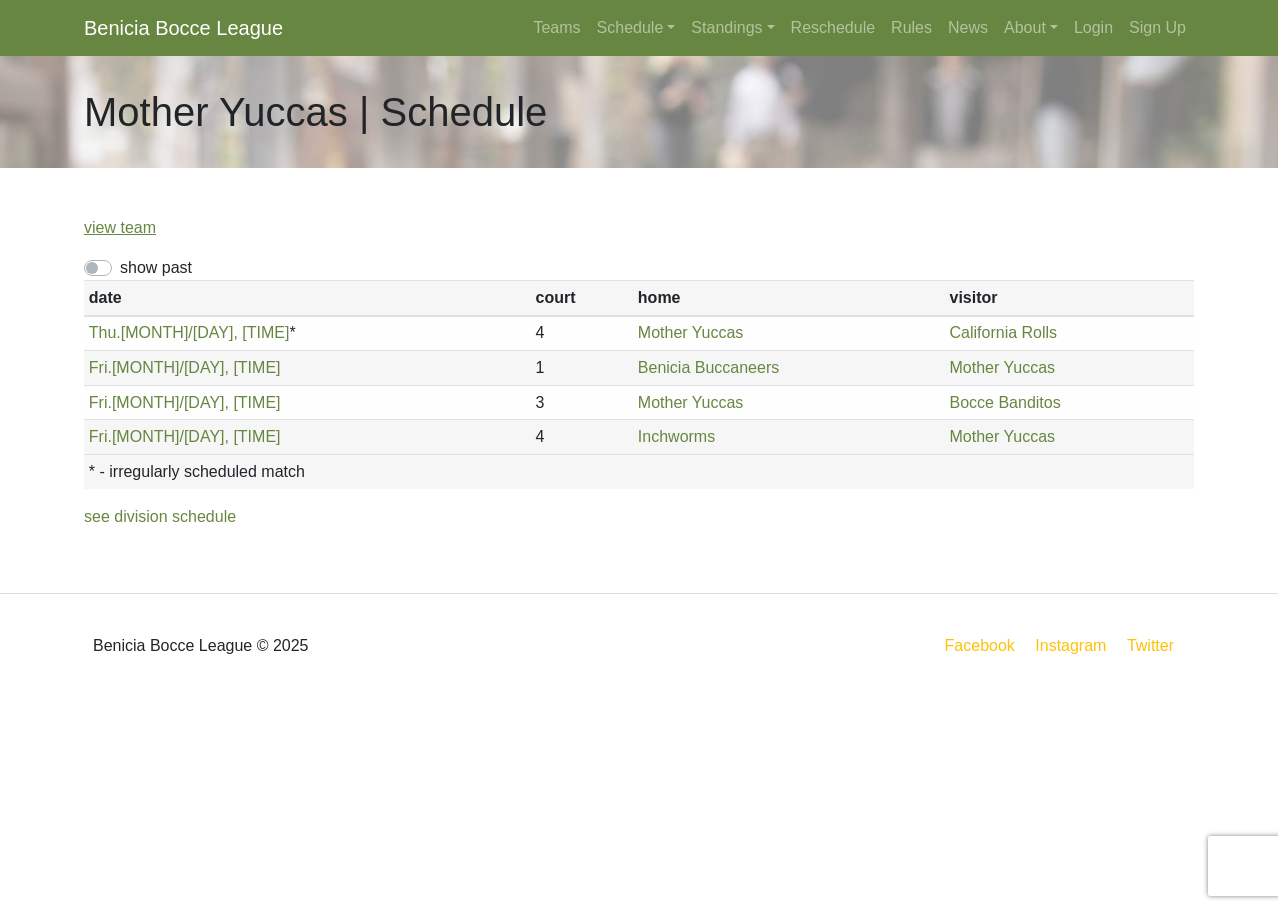 click on "show past" at bounding box center [156, 268] 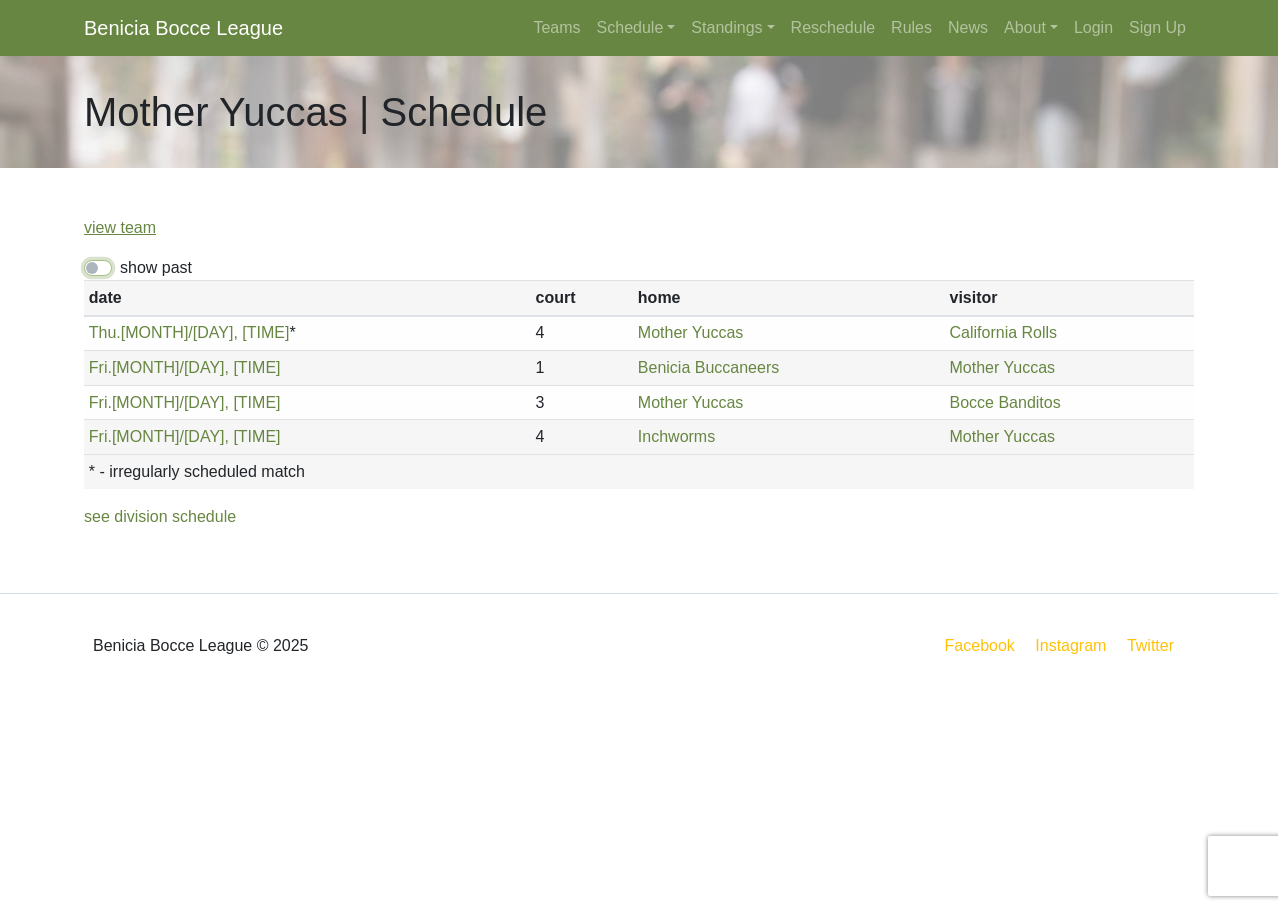 click on "show past" at bounding box center [126, 262] 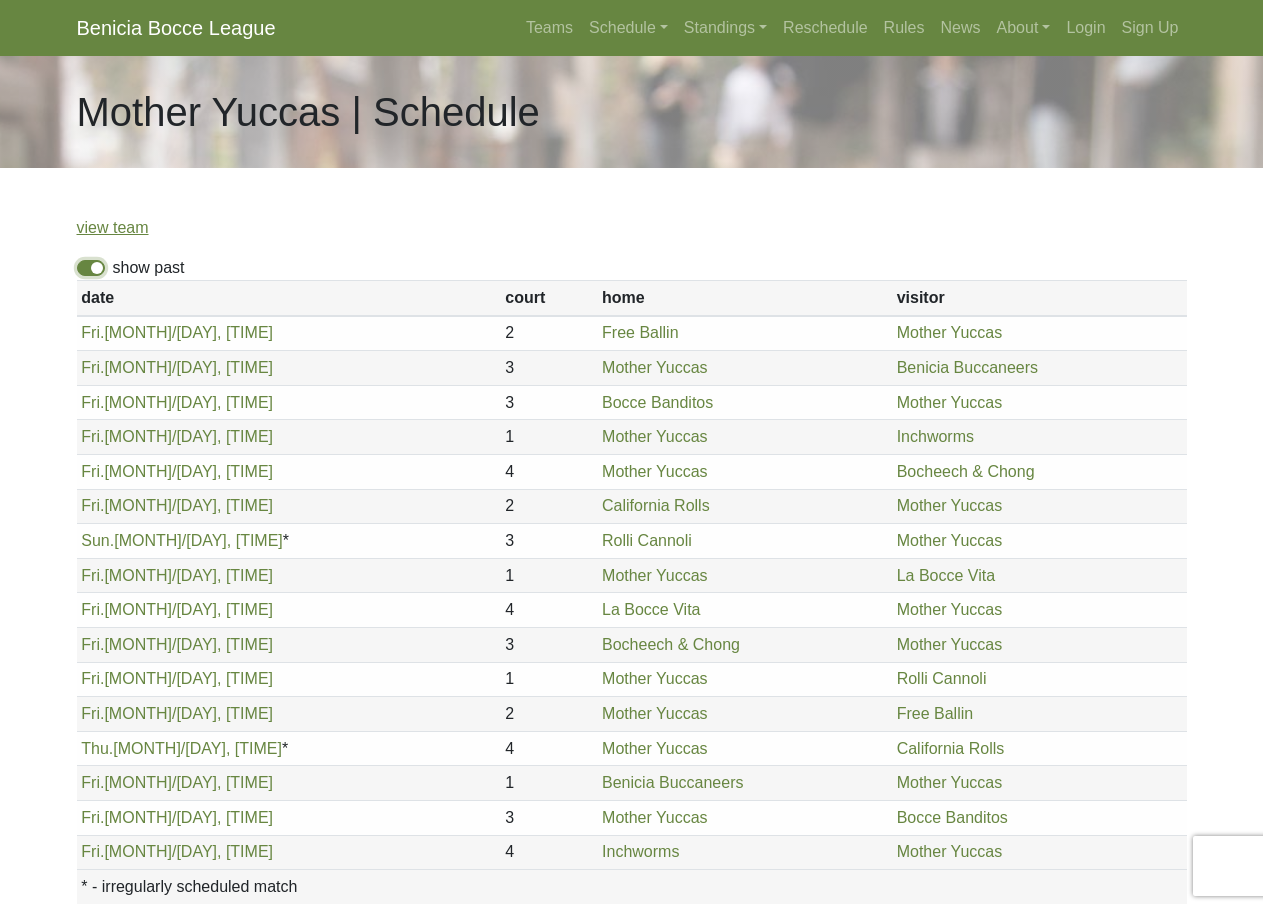 scroll, scrollTop: 203, scrollLeft: 0, axis: vertical 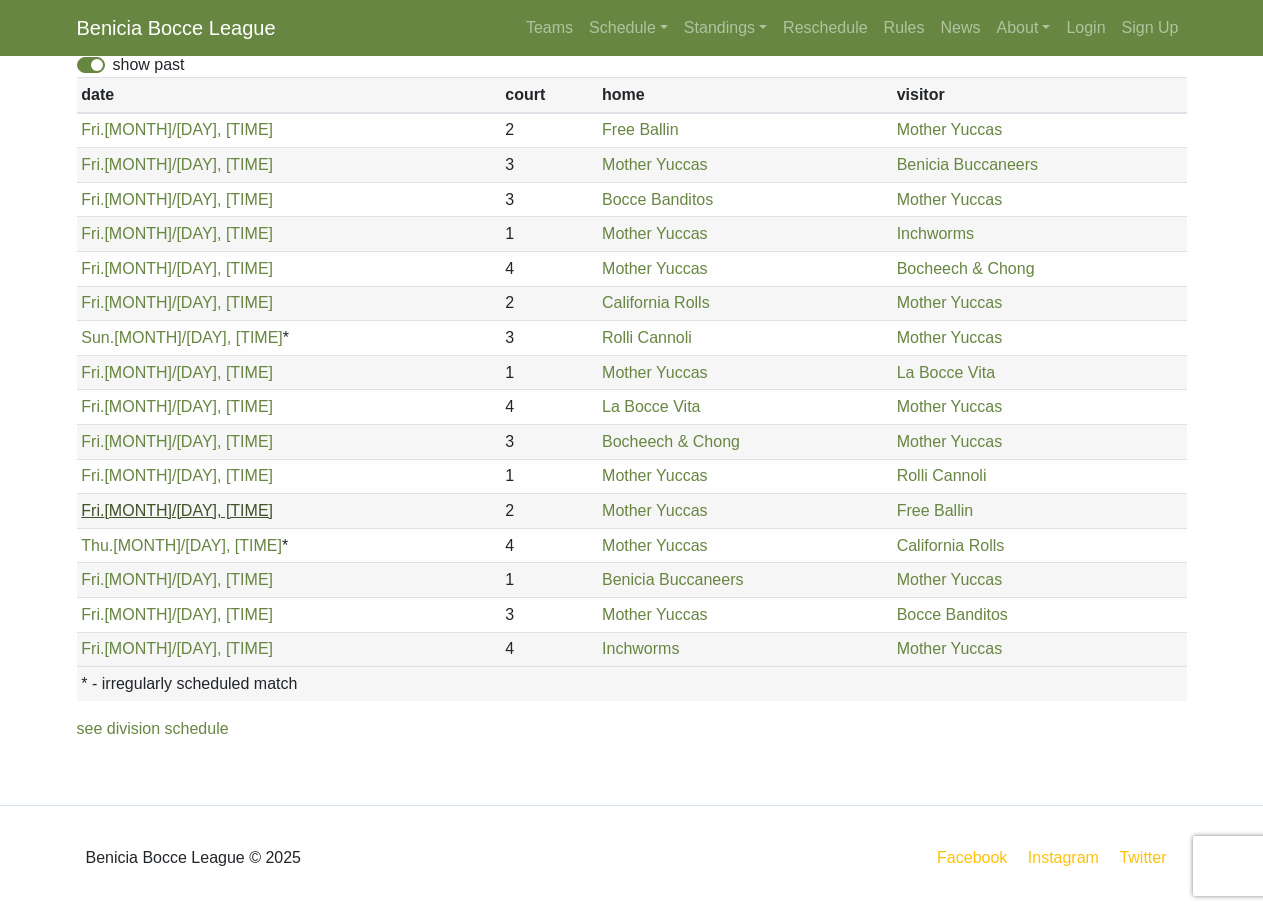 click on "Fri.
8/1, 6pm" at bounding box center (177, 510) 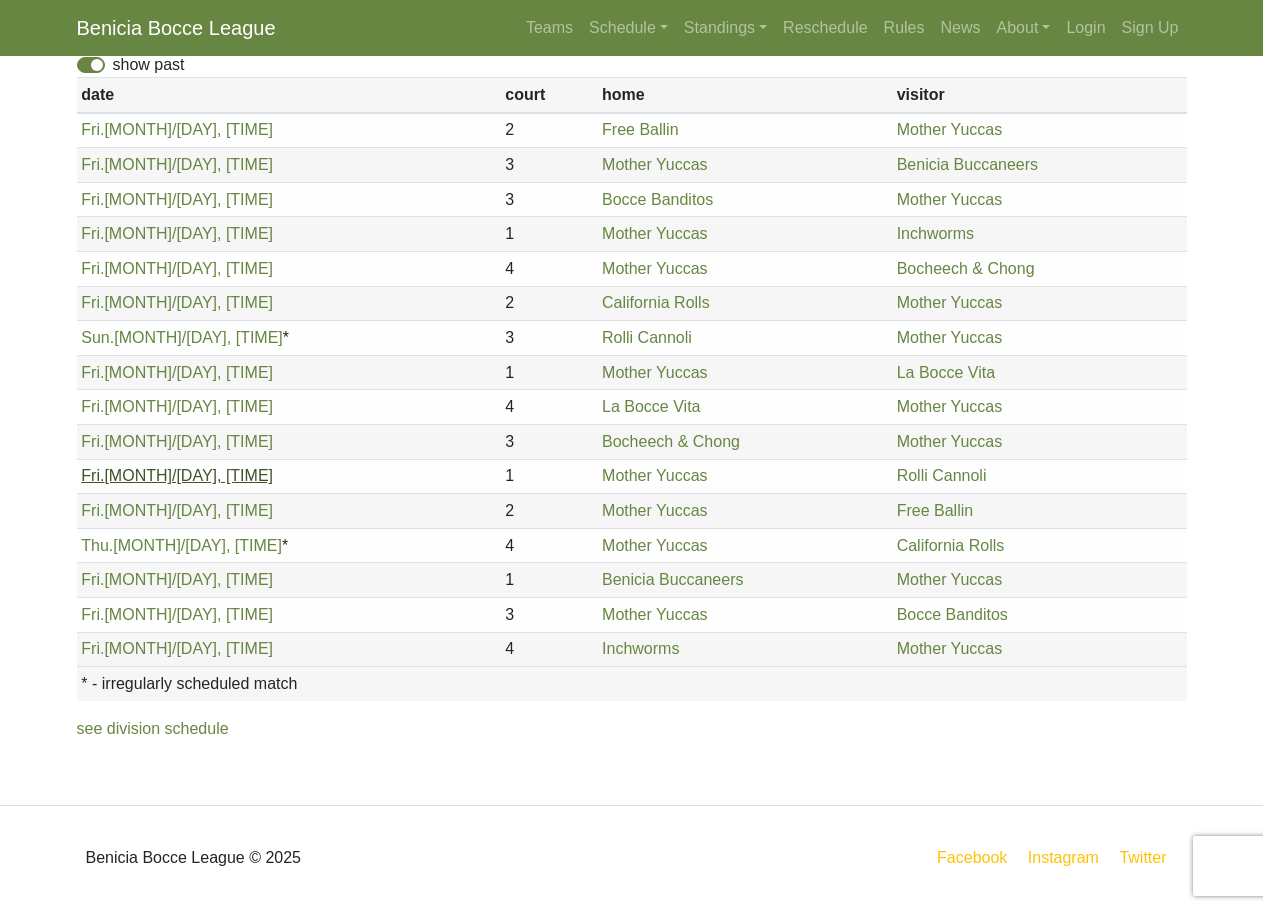 click on "Fri.
7/25, 6pm" at bounding box center [177, 475] 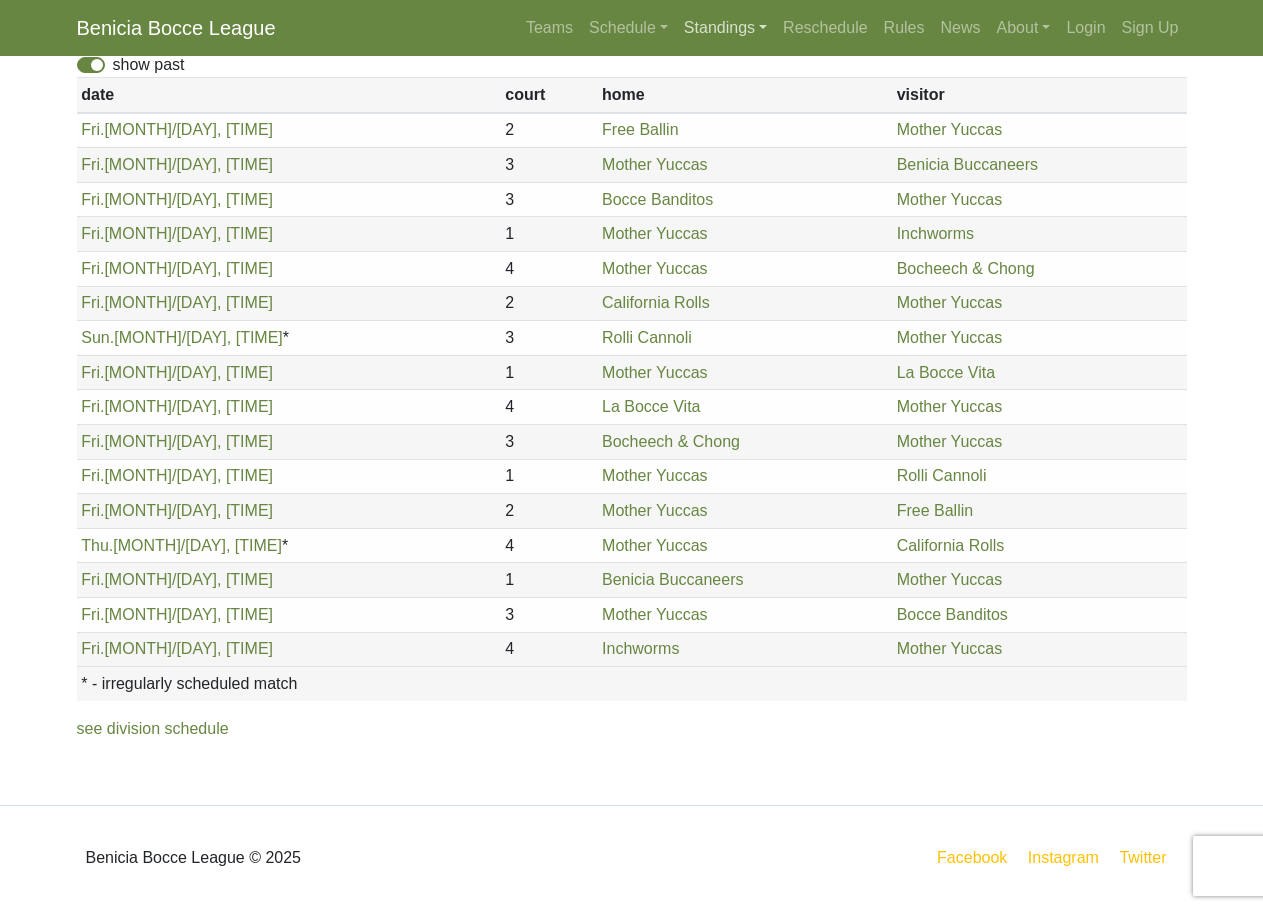 click on "Standings" at bounding box center (725, 28) 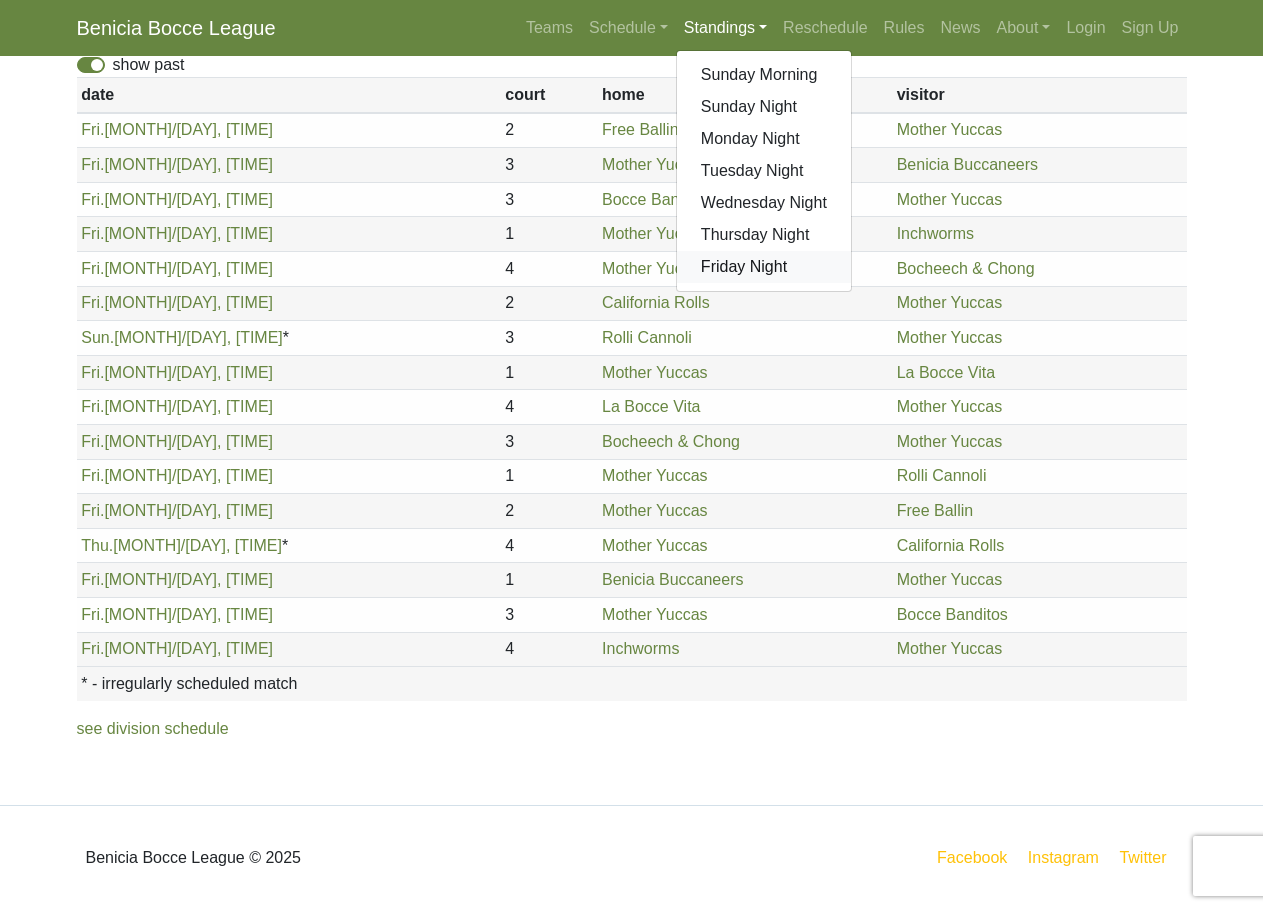 click on "Friday Night" at bounding box center [764, 267] 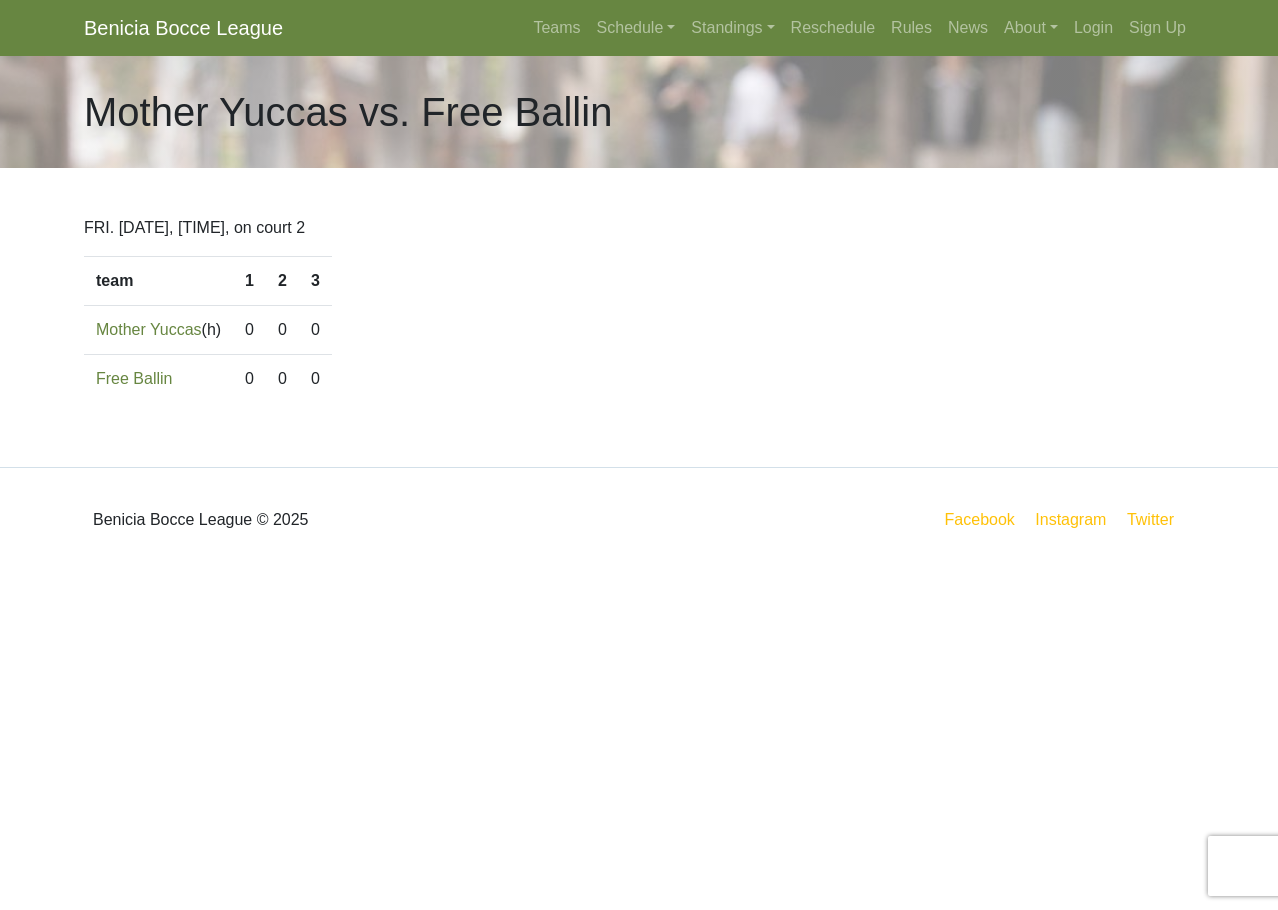scroll, scrollTop: 0, scrollLeft: 0, axis: both 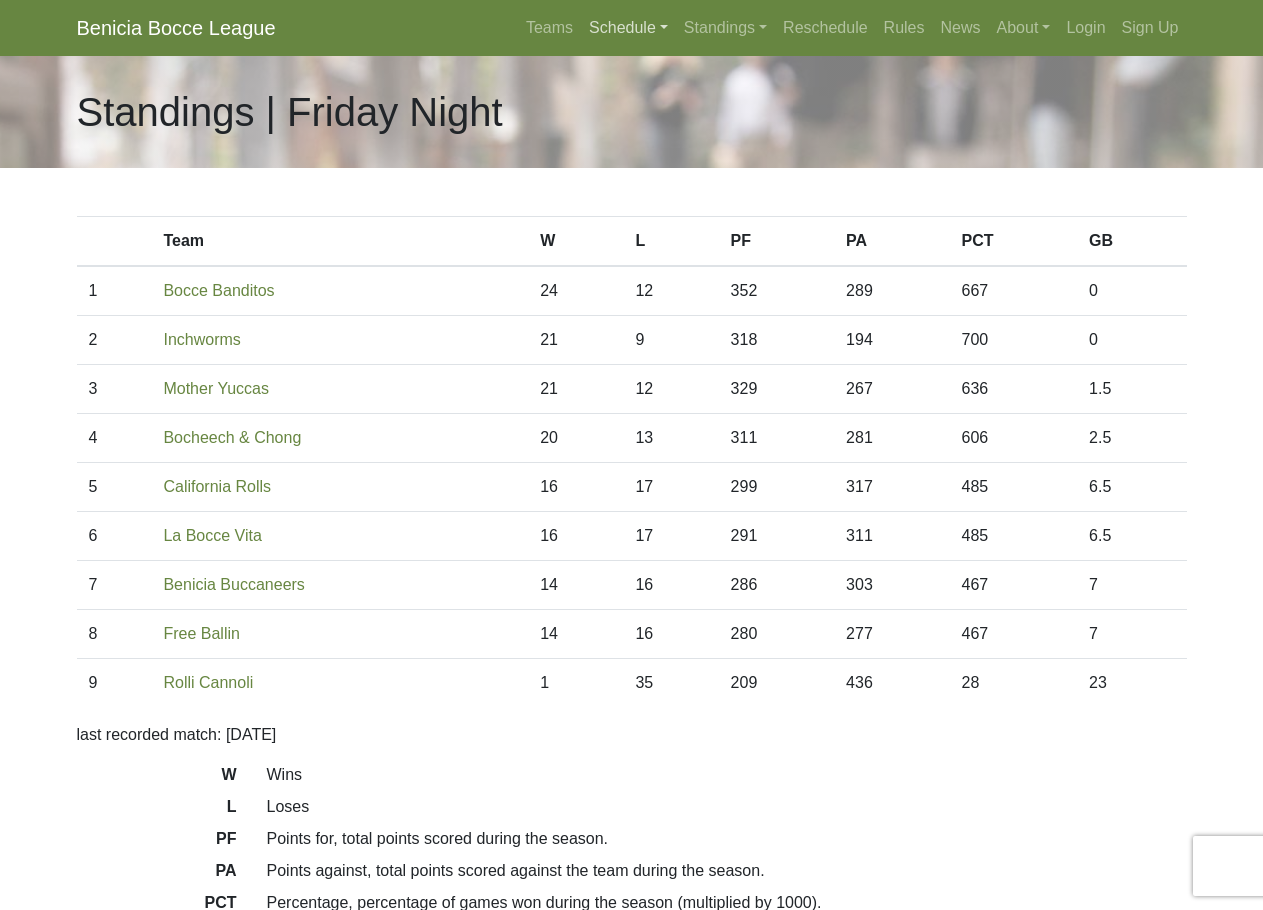 click on "Schedule" at bounding box center (628, 28) 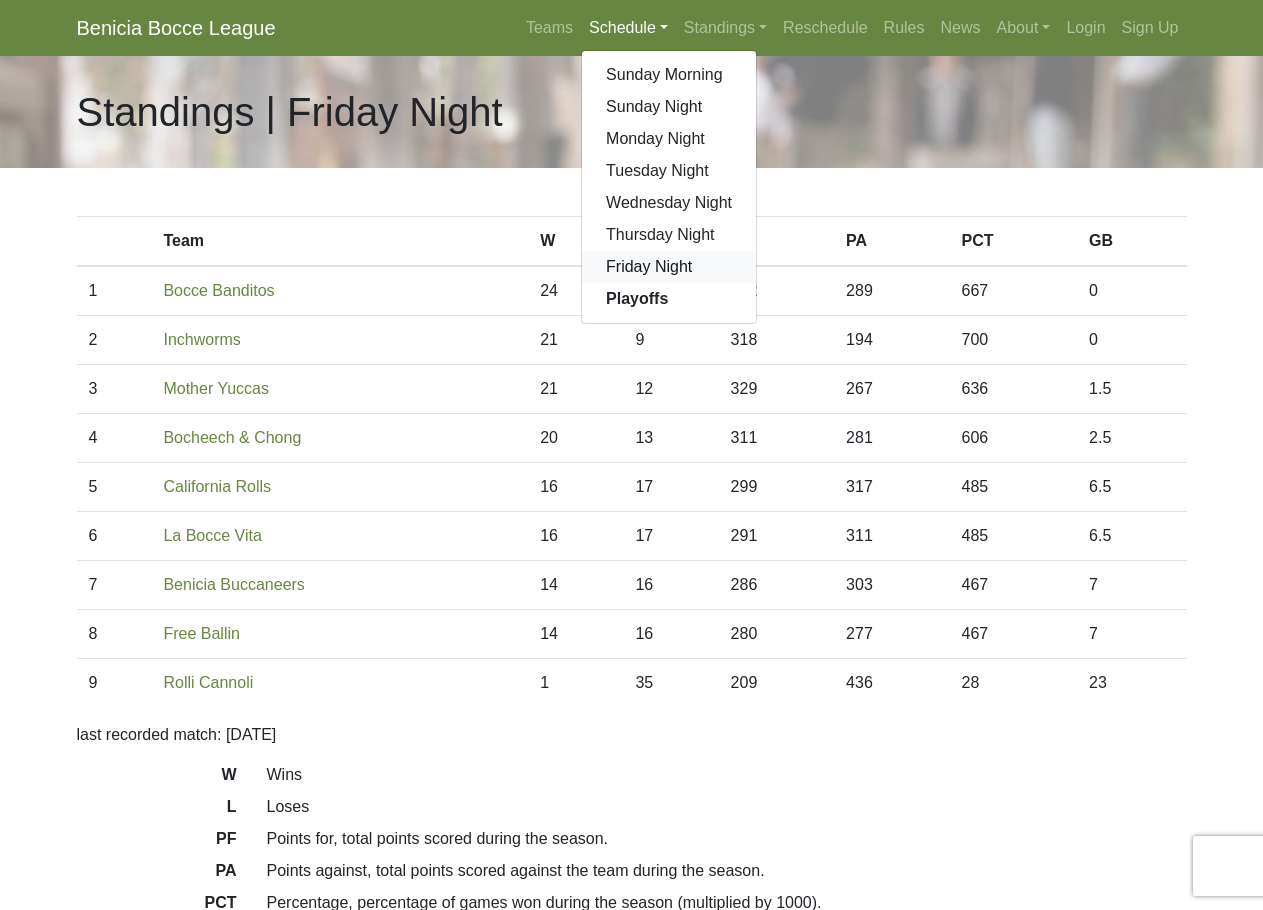 click on "Friday Night" at bounding box center [669, 267] 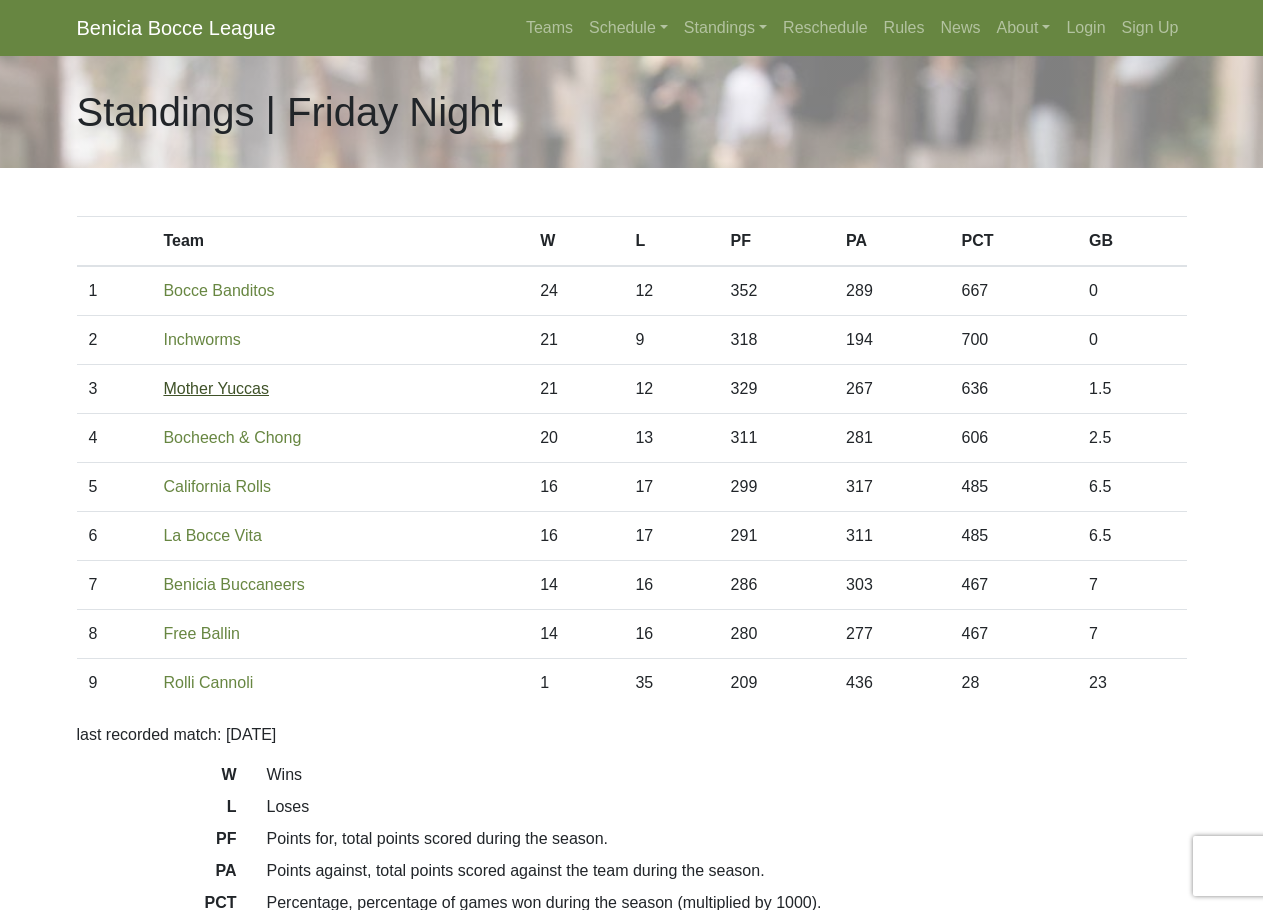 click on "Mother Yuccas" at bounding box center (216, 388) 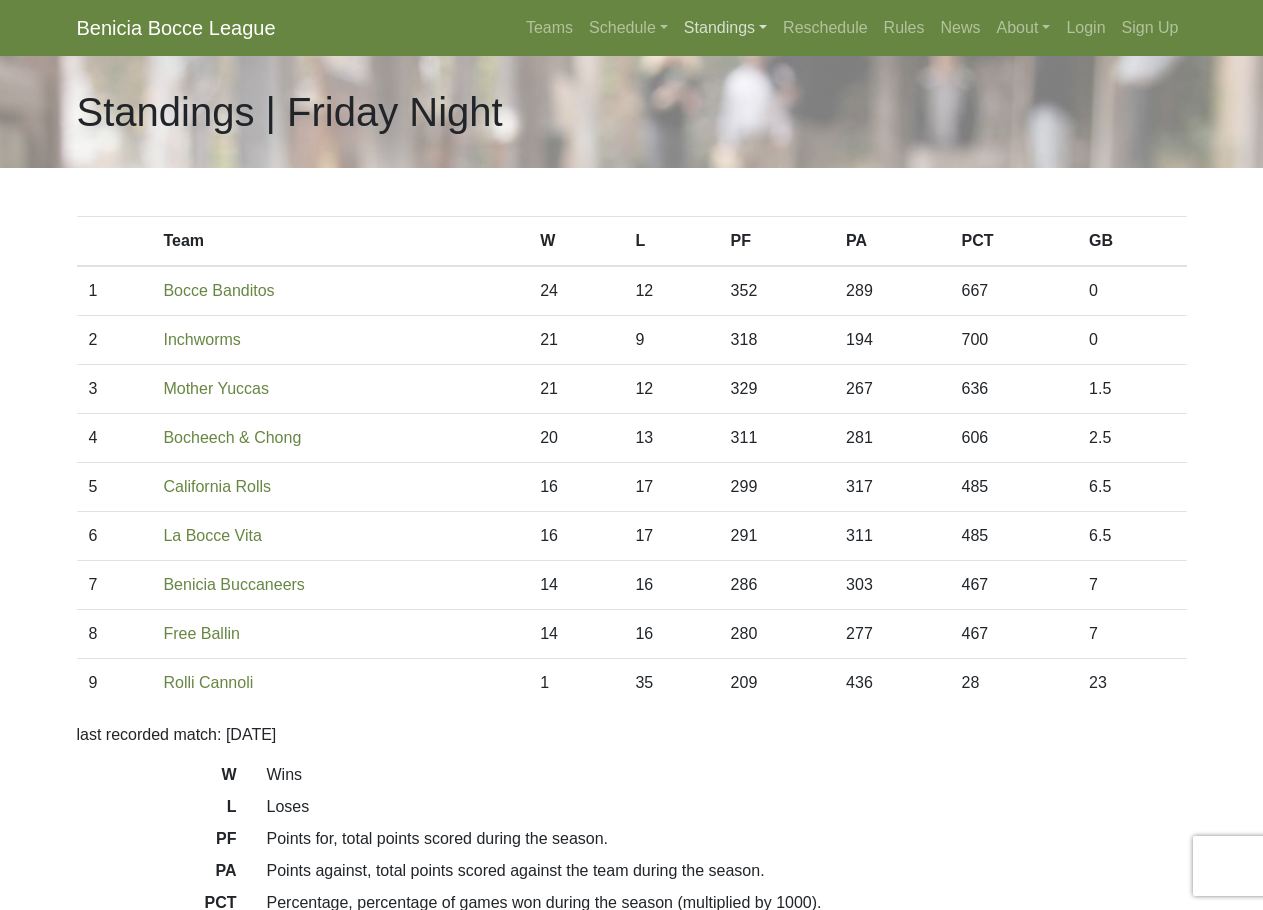 click on "Standings" at bounding box center (725, 28) 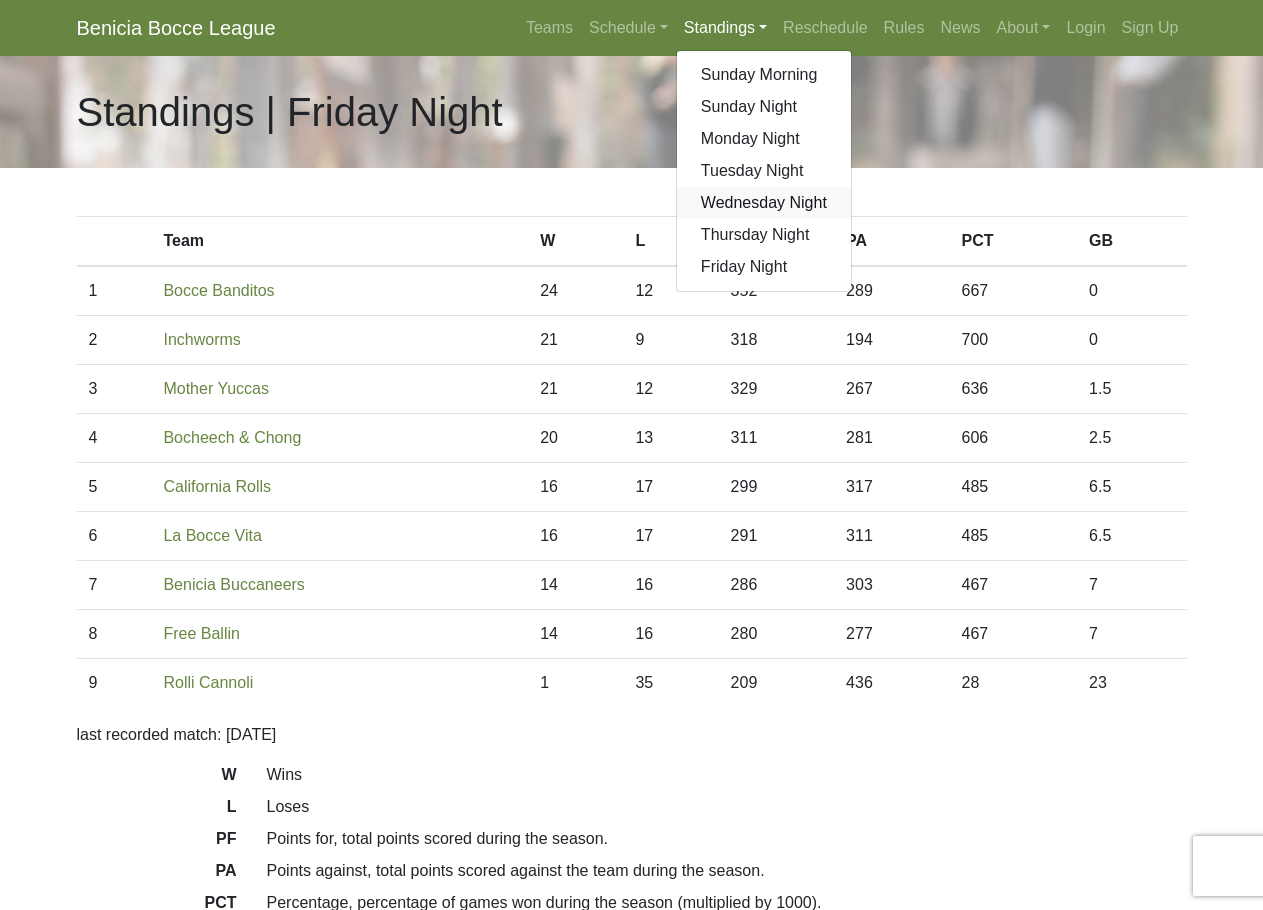click on "Wednesday Night" at bounding box center (764, 203) 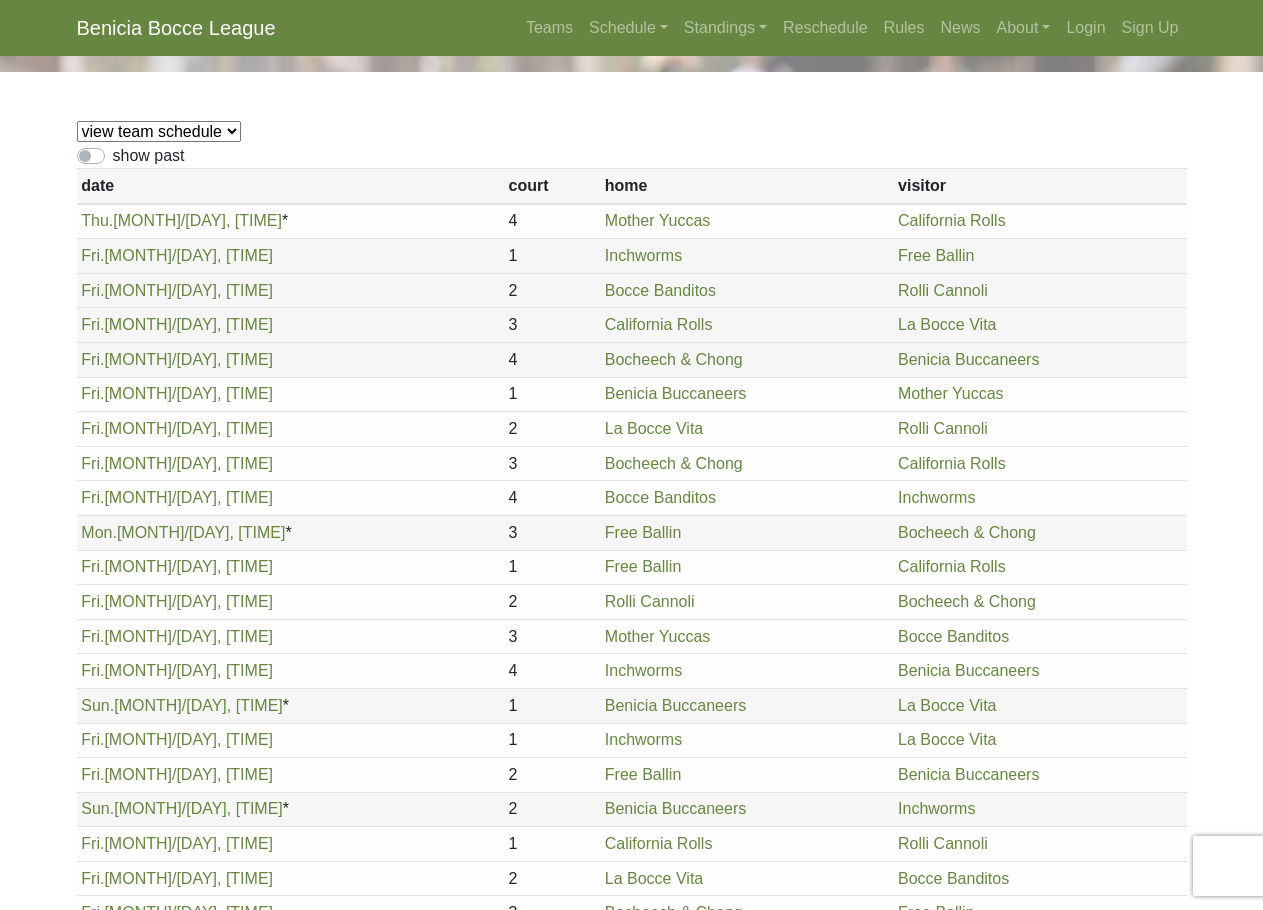 scroll, scrollTop: 0, scrollLeft: 0, axis: both 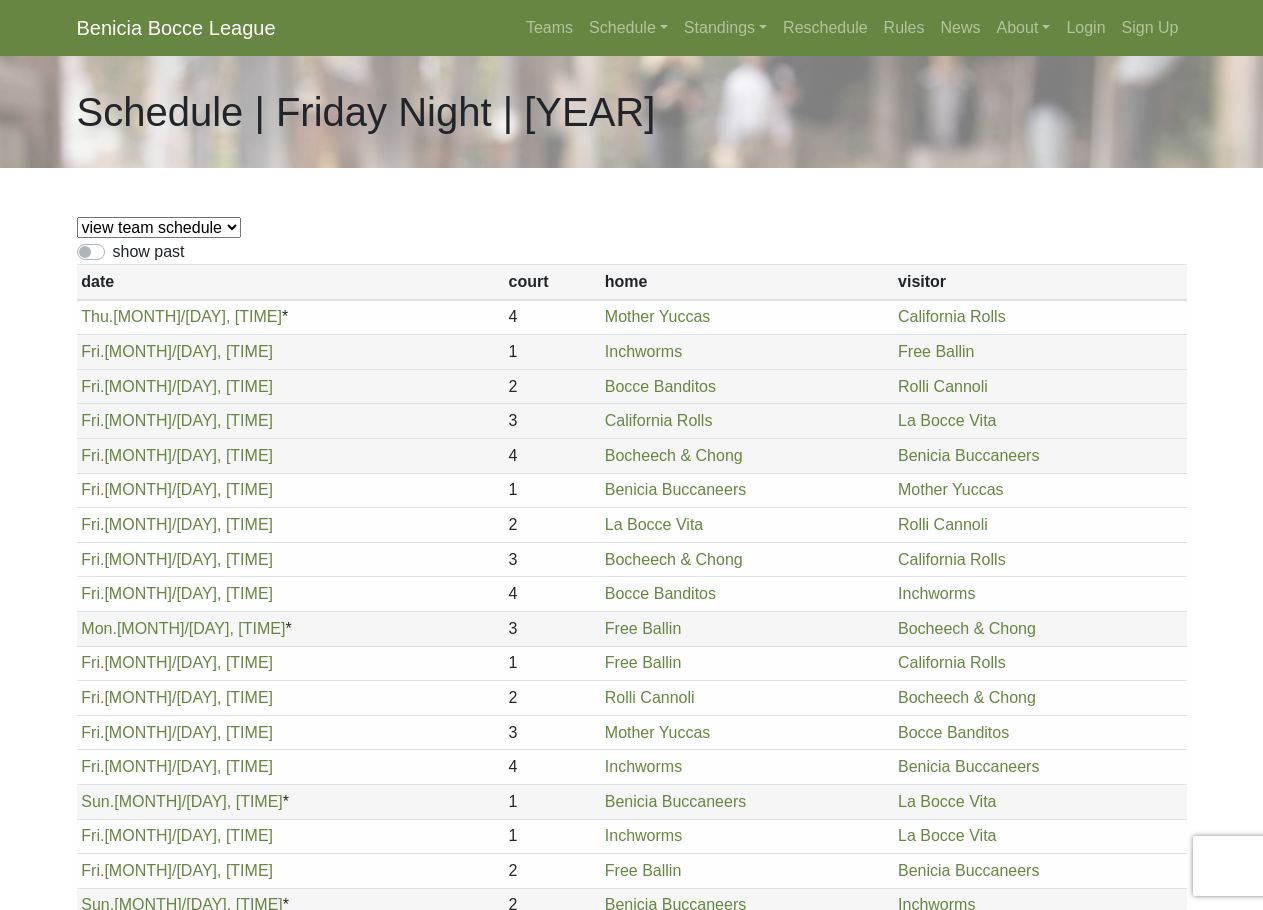 click on "show past" at bounding box center [149, 252] 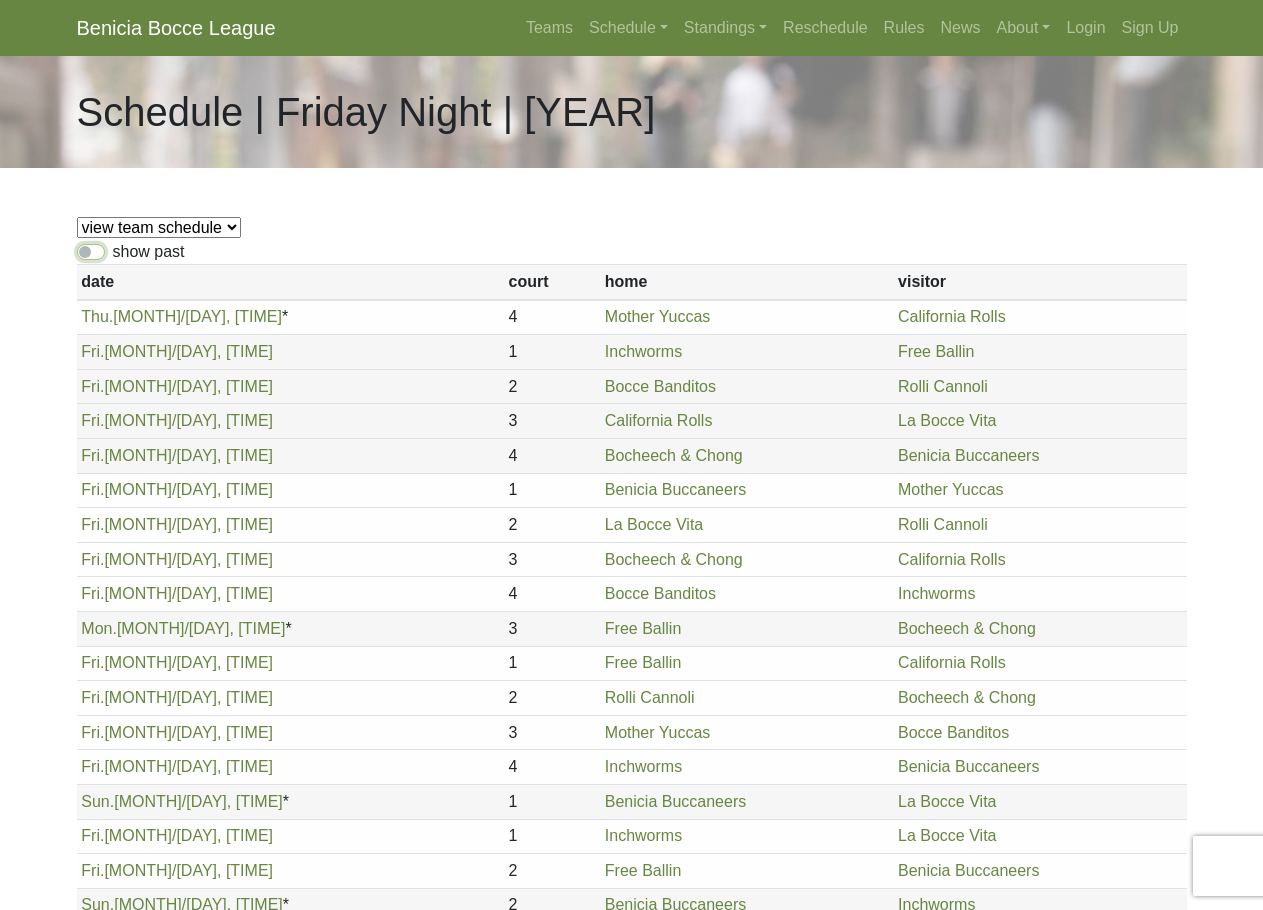 click on "show past" at bounding box center (119, 246) 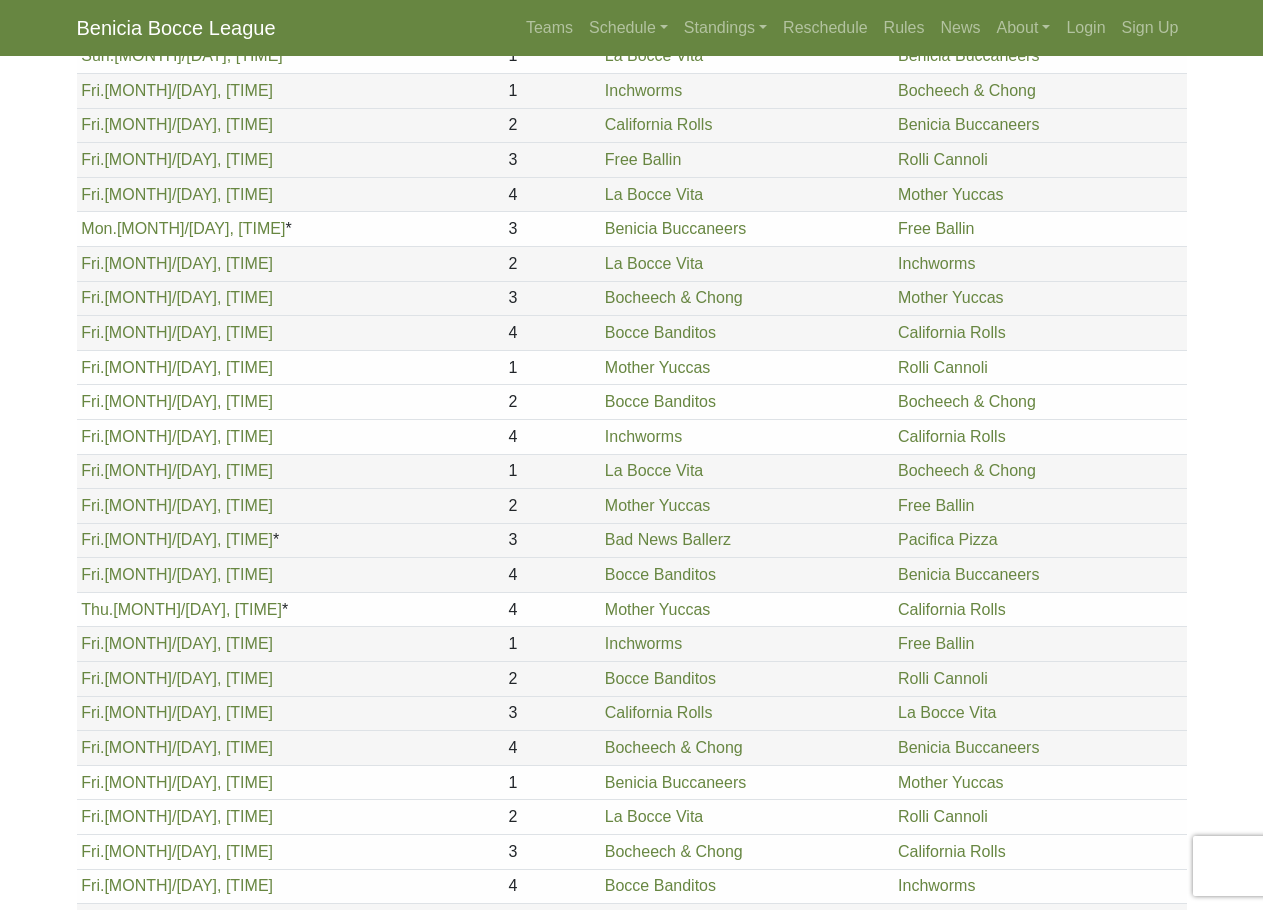 scroll, scrollTop: 1500, scrollLeft: 0, axis: vertical 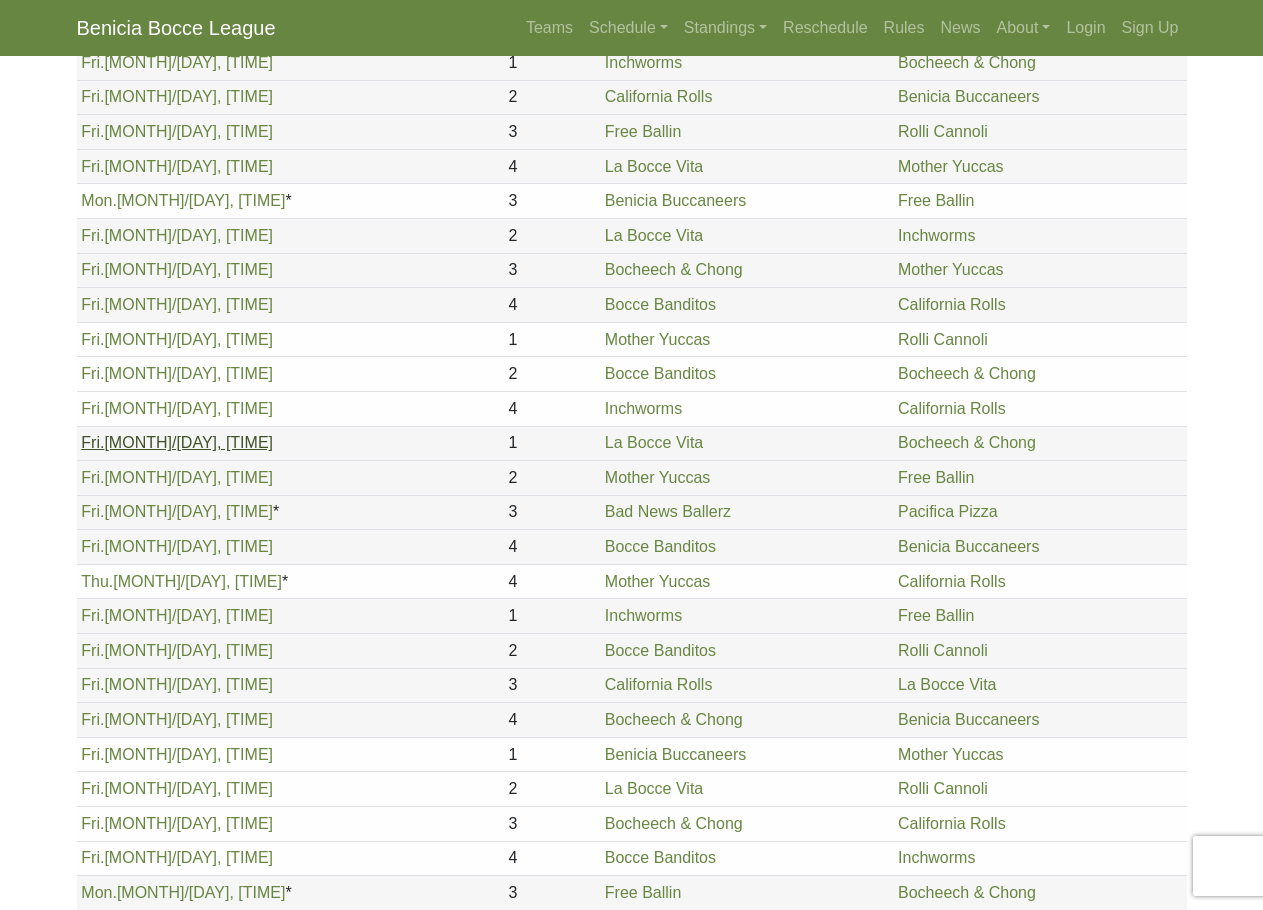 click on "Fri.
8/1, 6pm" at bounding box center [177, 442] 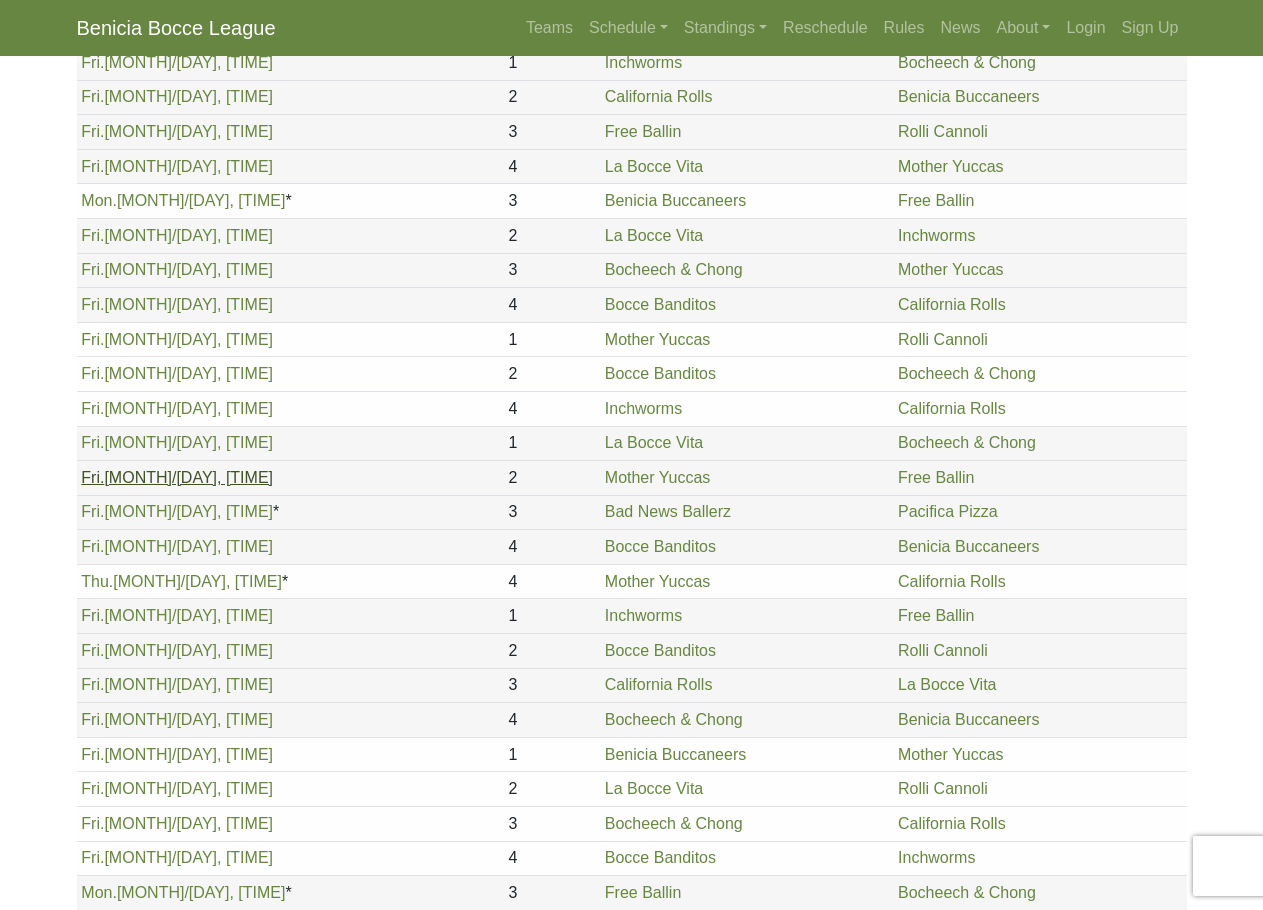 click on "Fri.
8/1, 6pm" at bounding box center (177, 477) 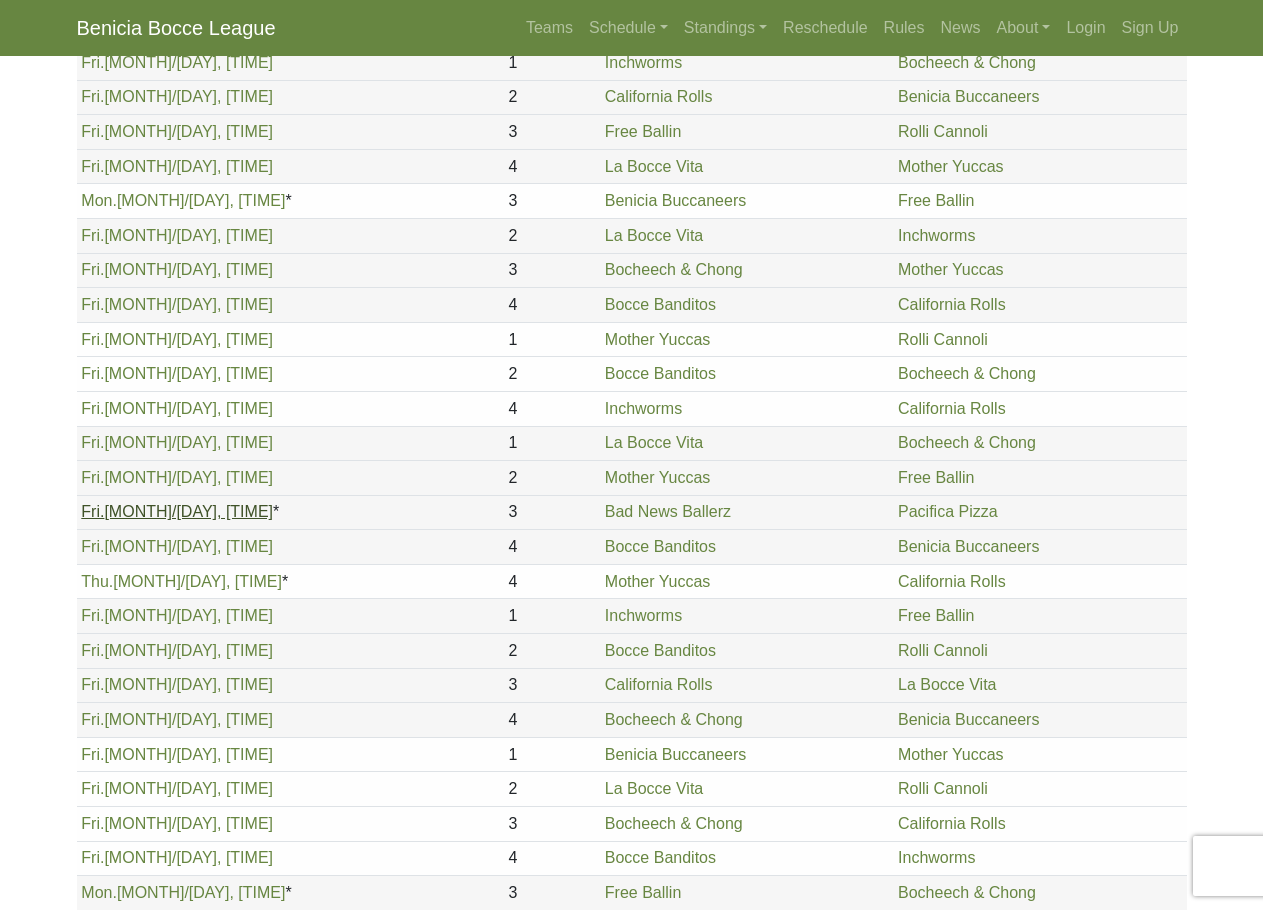 click on "Fri.
8/1, 6pm" at bounding box center (177, 511) 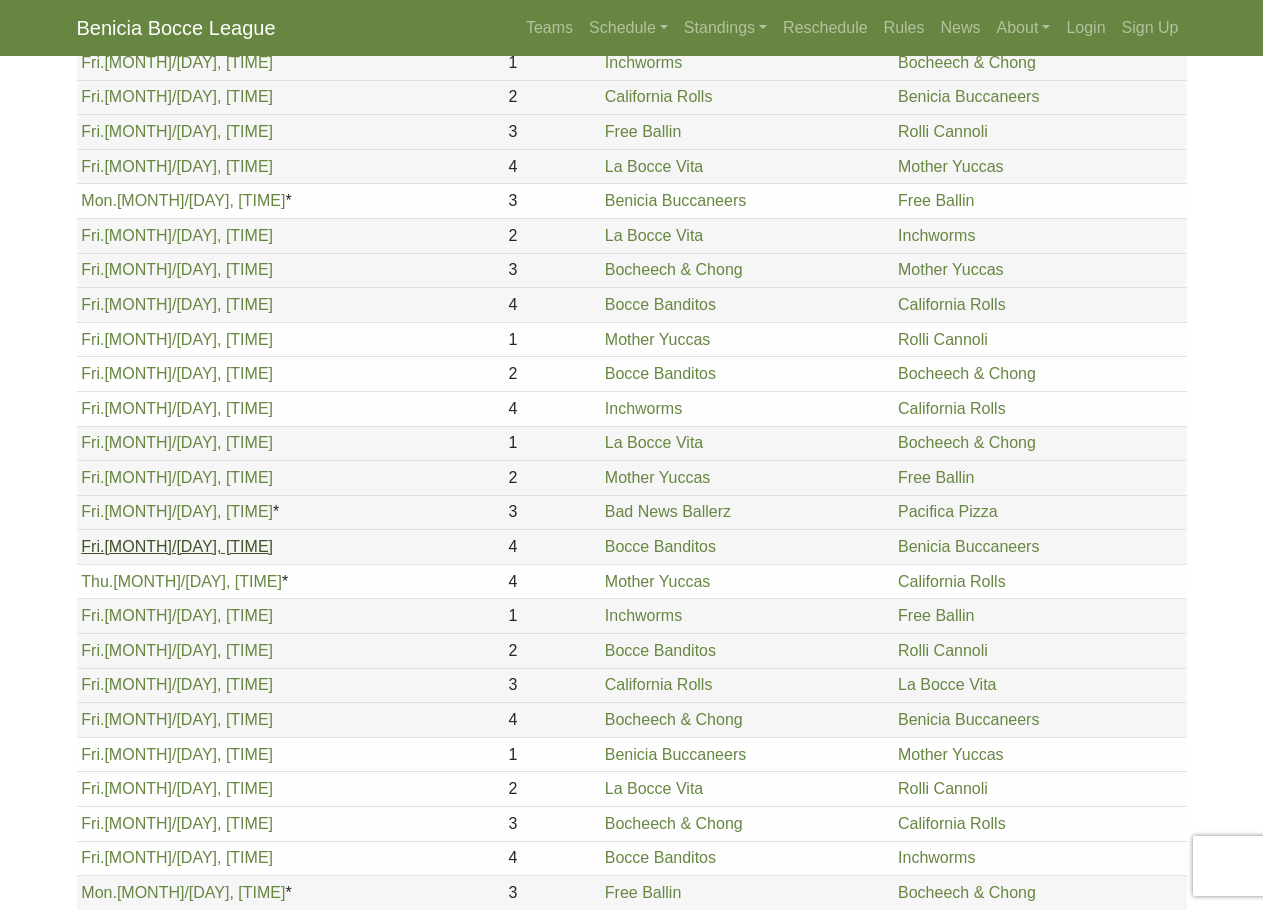 click on "Fri.
8/1, 6pm" at bounding box center [177, 546] 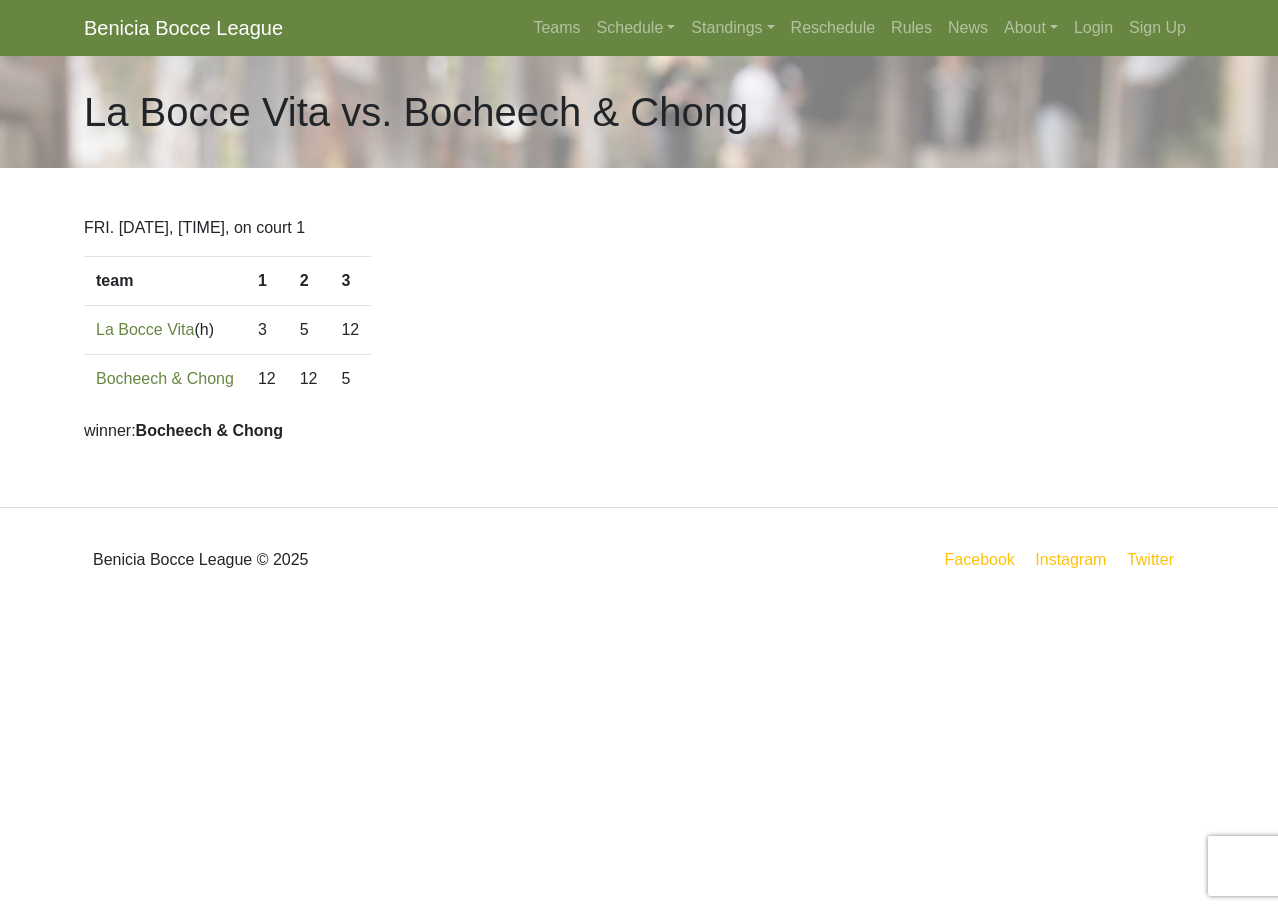 scroll, scrollTop: 0, scrollLeft: 0, axis: both 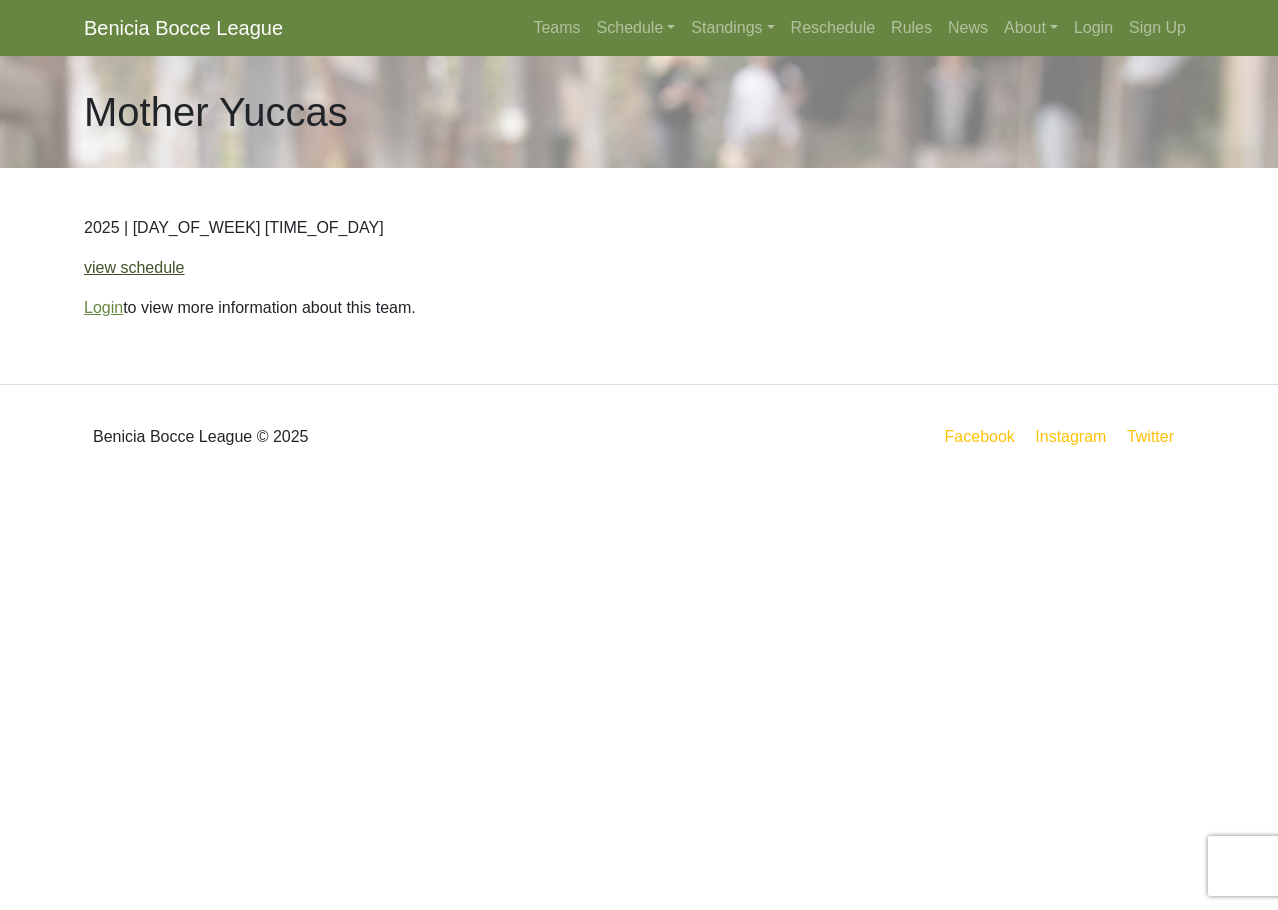 click on "view schedule" at bounding box center (134, 267) 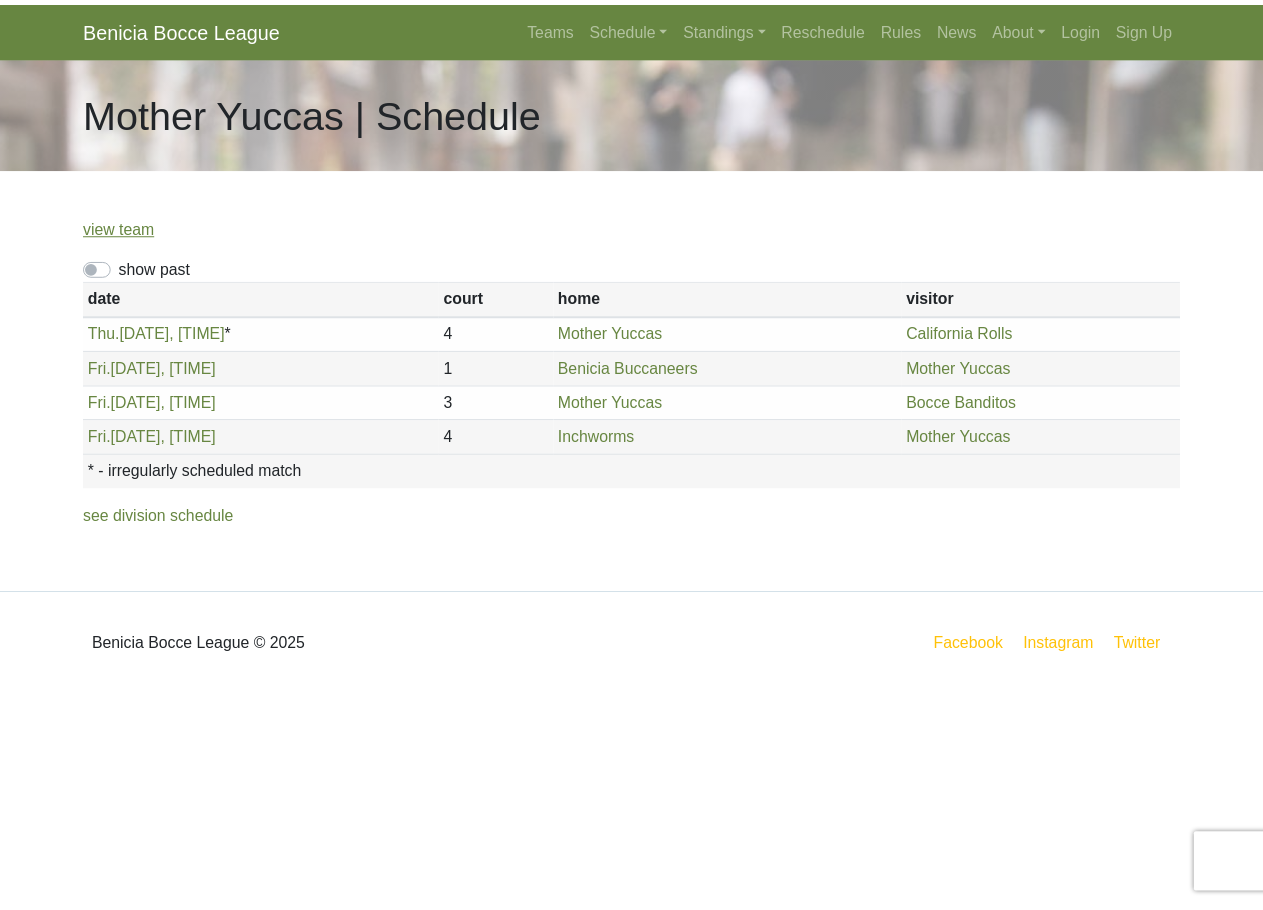 scroll, scrollTop: 0, scrollLeft: 0, axis: both 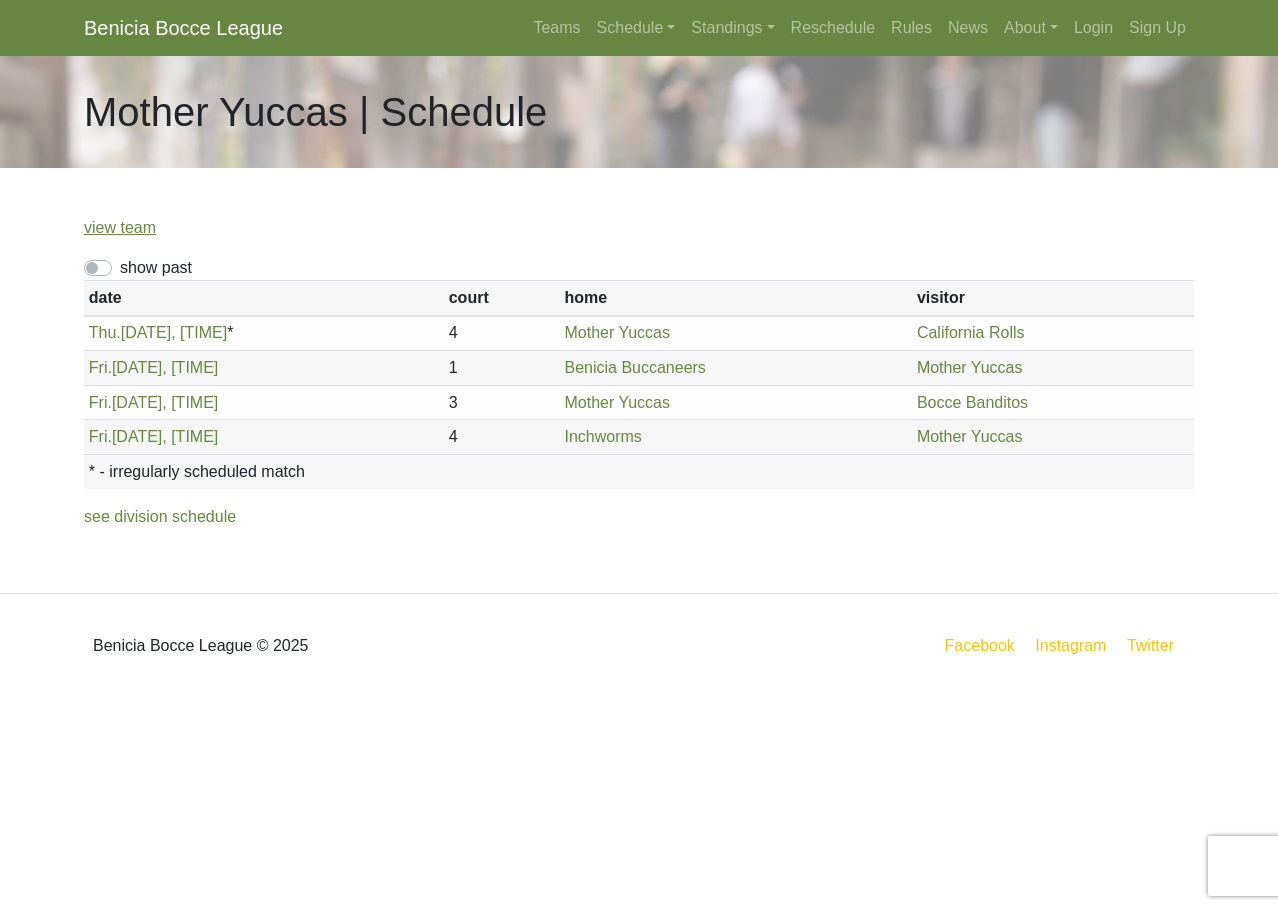 click on "show past" at bounding box center [156, 268] 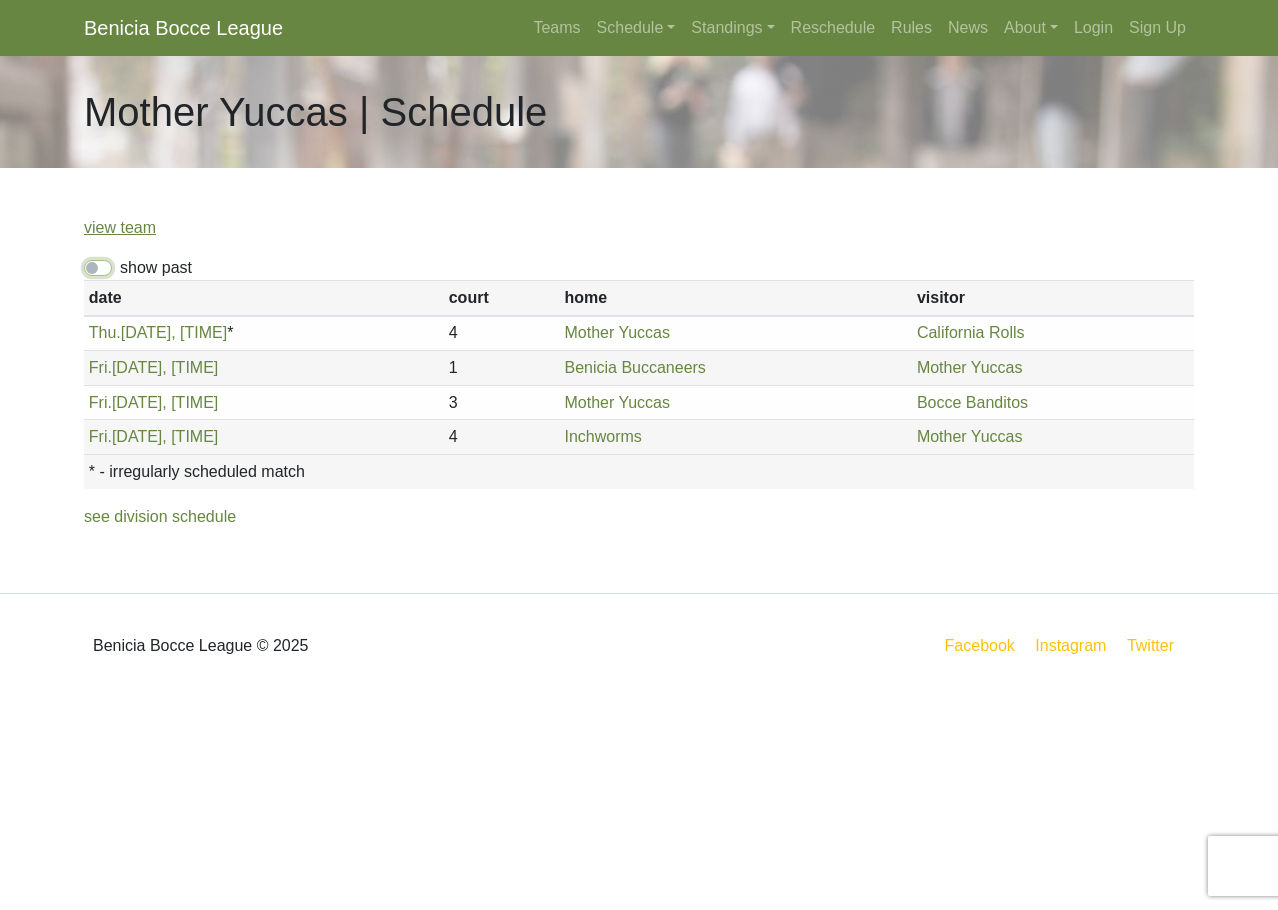 click on "show past" at bounding box center (126, 262) 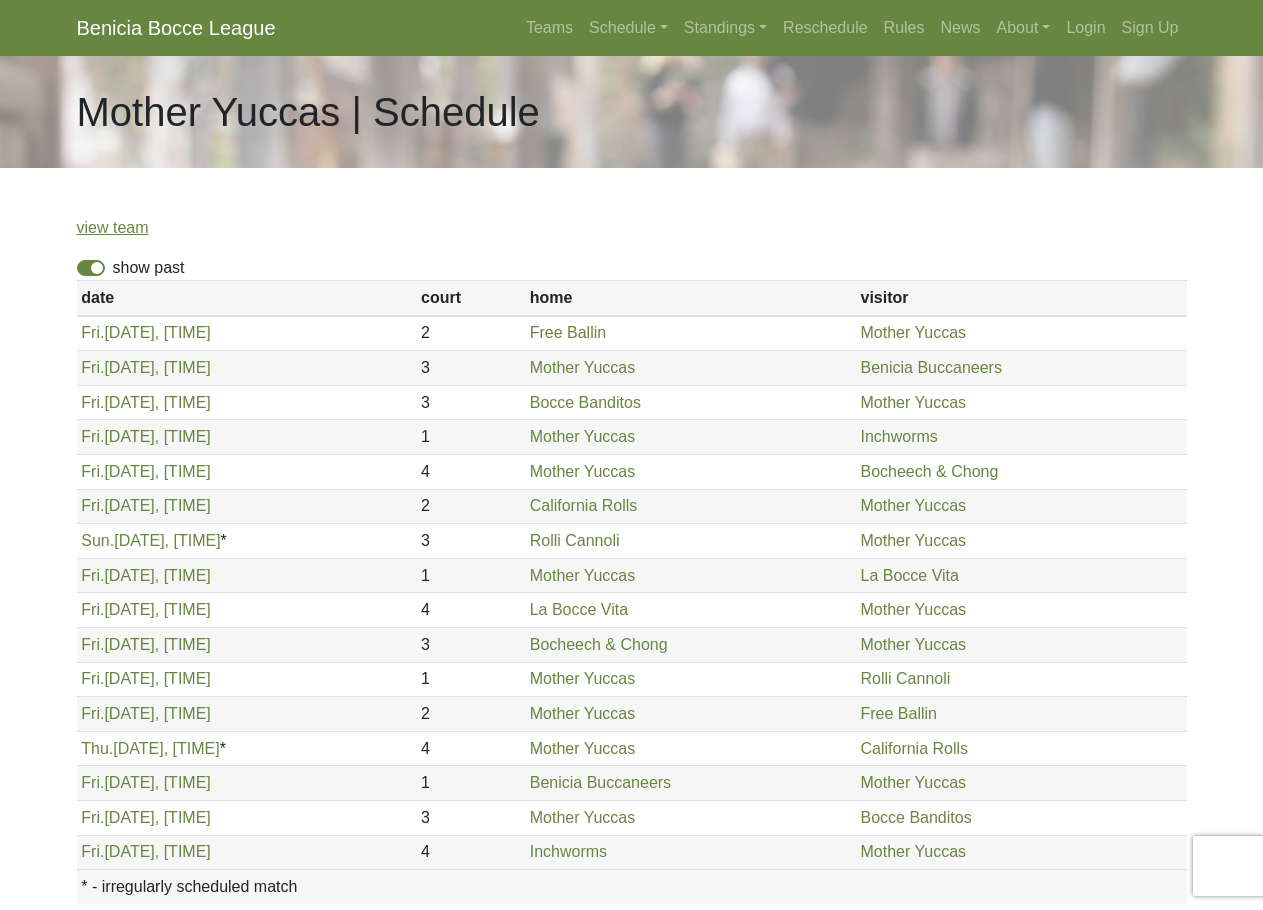 click on "Benicia Bocce League
Teams
Schedule
Sunday Morning
Sunday Night
Monday Night
Tuesday Night
Wednesday Night
News" at bounding box center (631, 556) 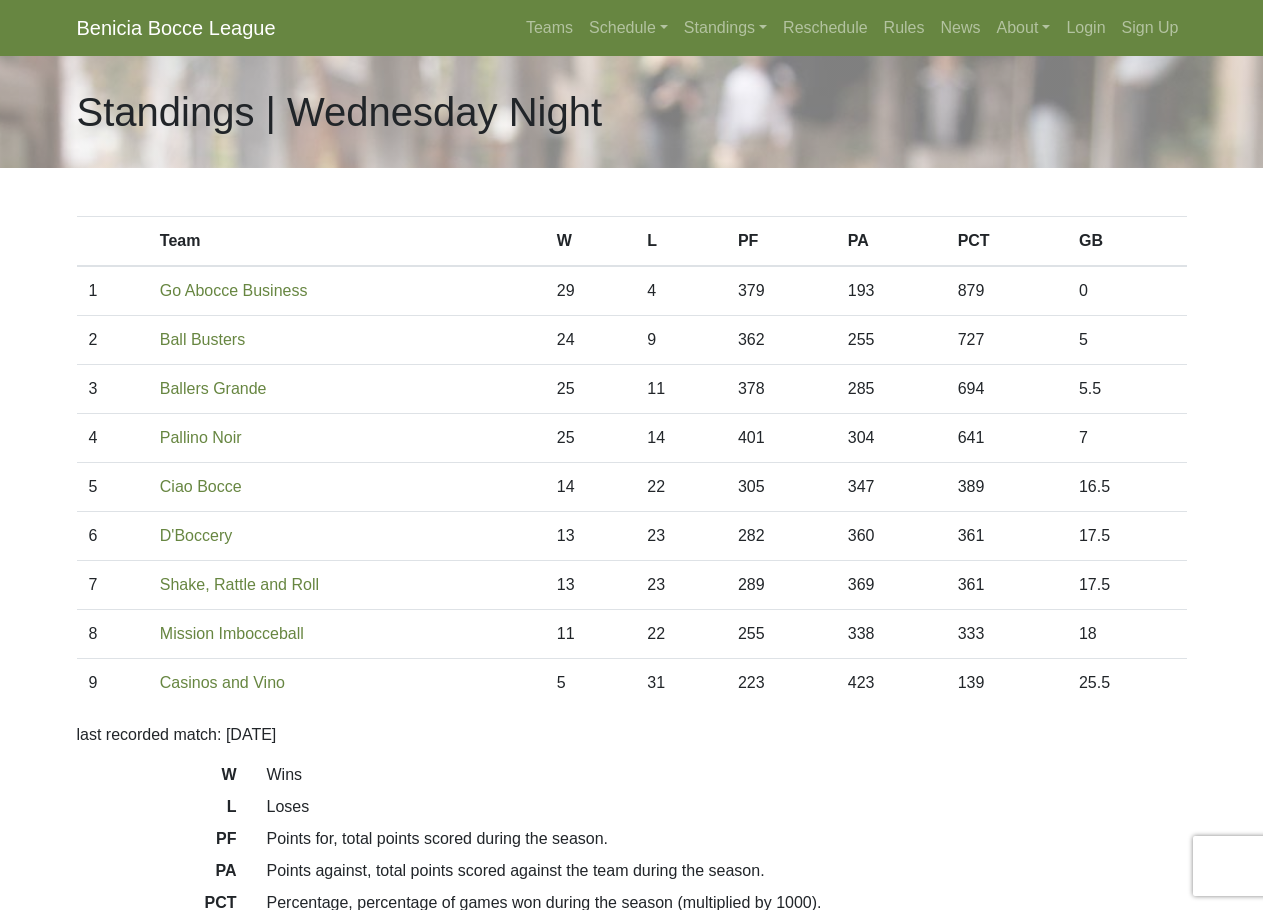 scroll, scrollTop: 0, scrollLeft: 0, axis: both 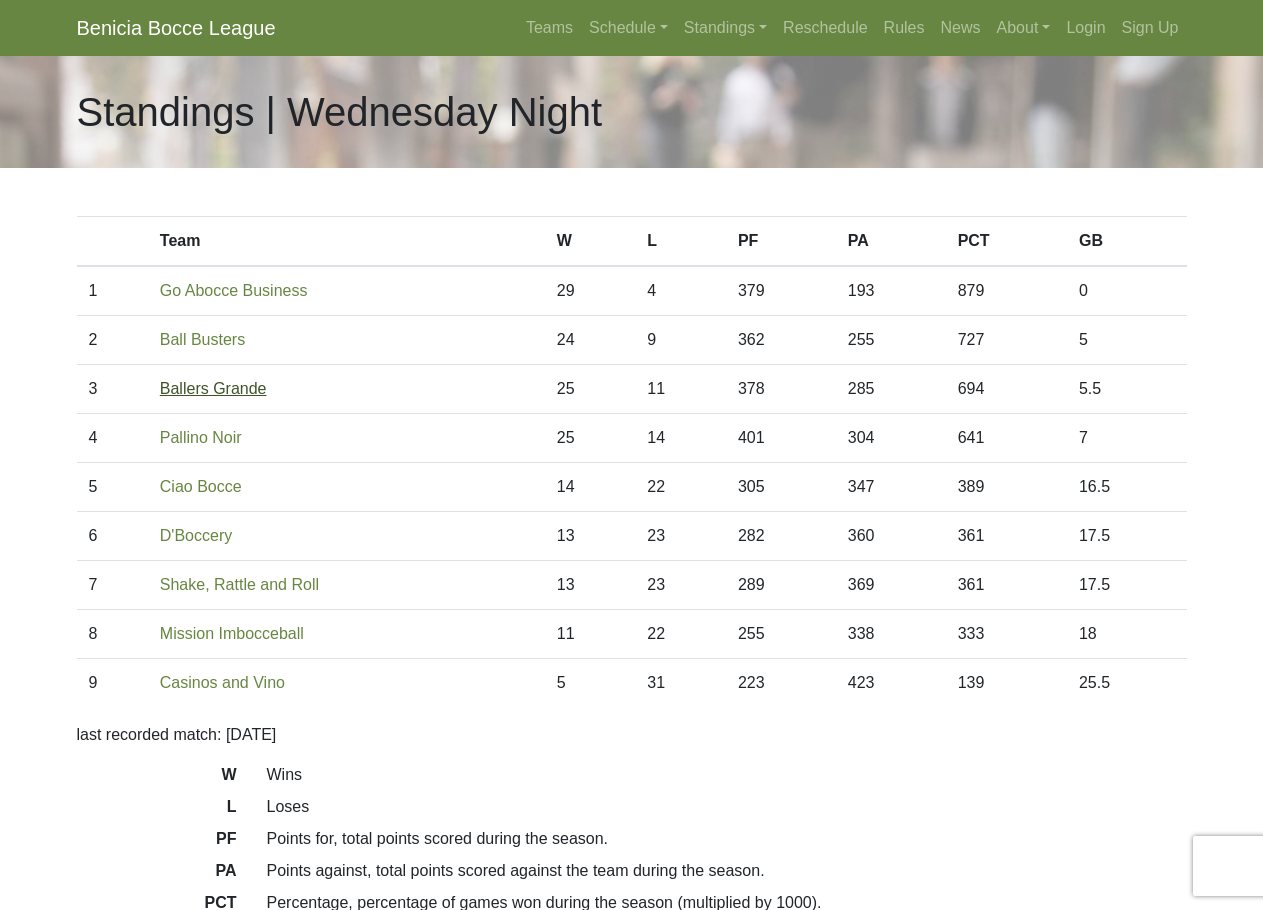click on "Ballers Grande" at bounding box center (213, 388) 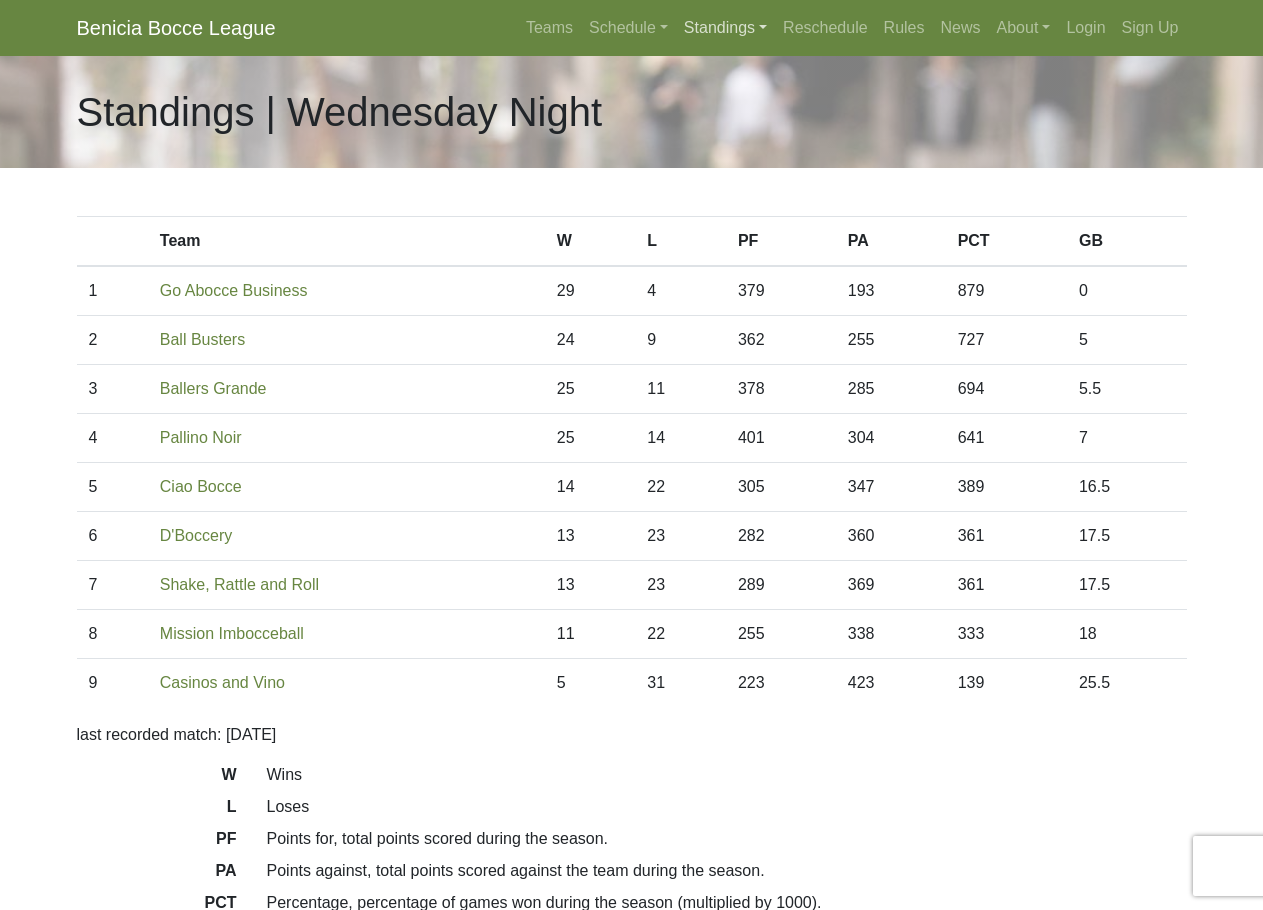 click on "Standings" at bounding box center [725, 28] 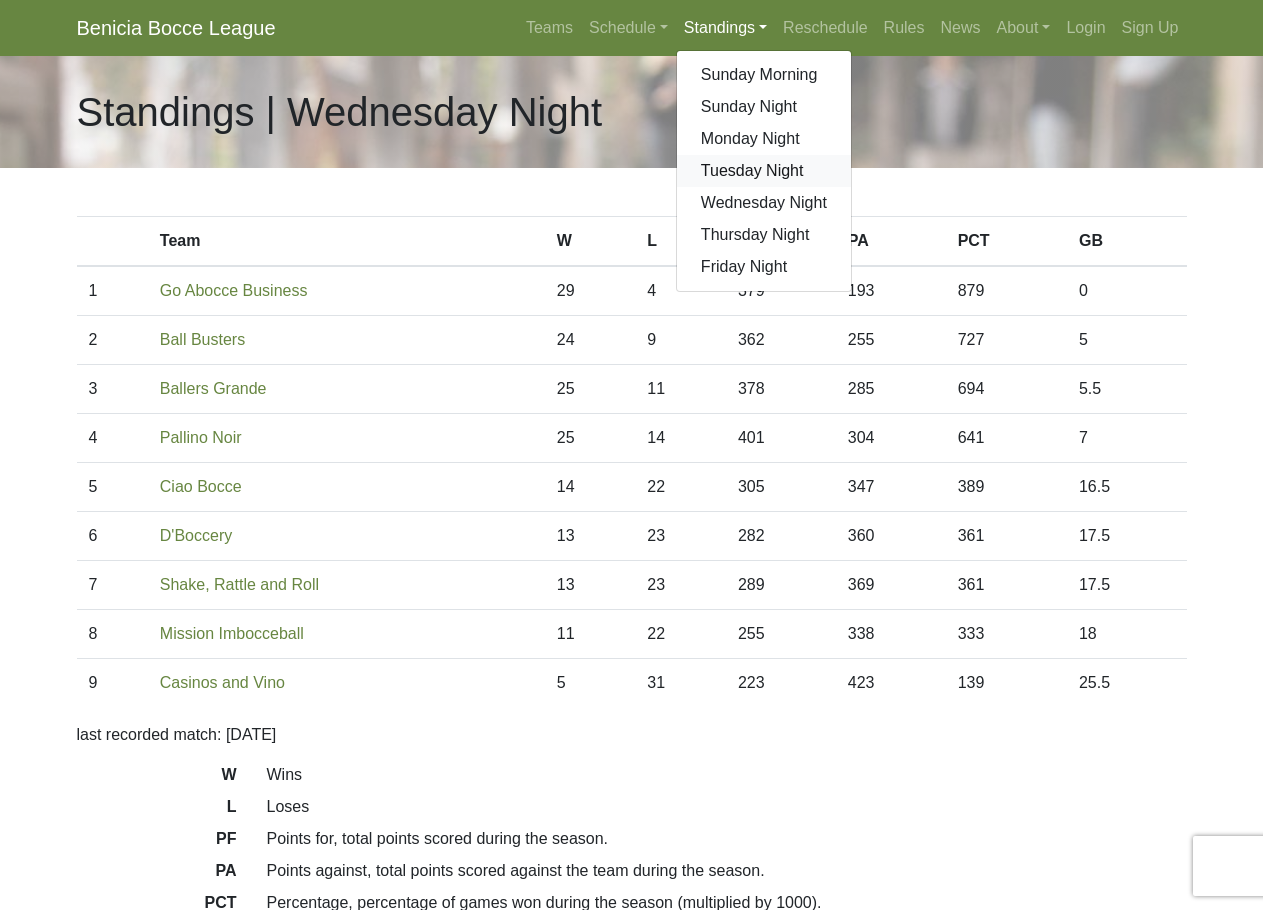 click on "Tuesday Night" at bounding box center (764, 171) 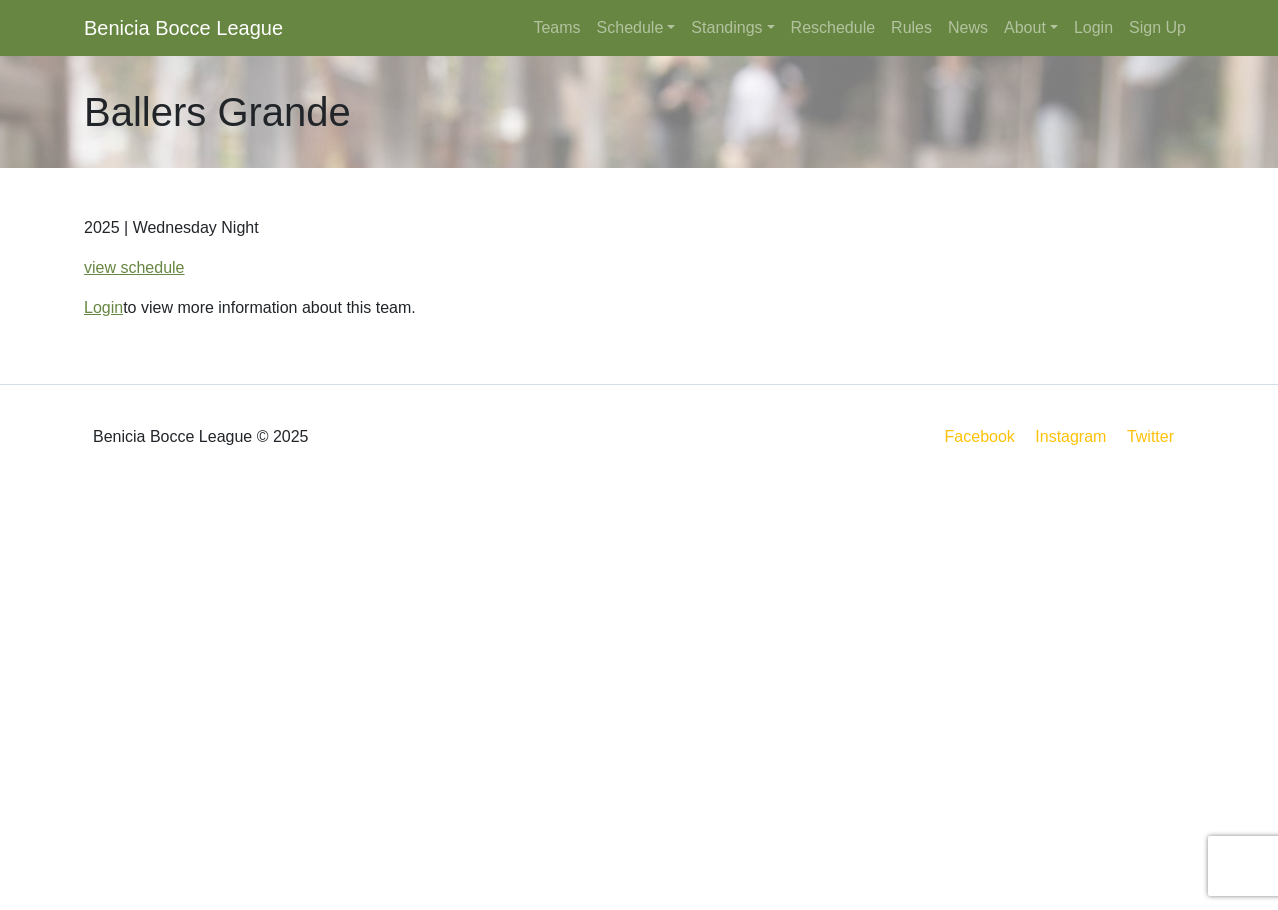 scroll, scrollTop: 0, scrollLeft: 0, axis: both 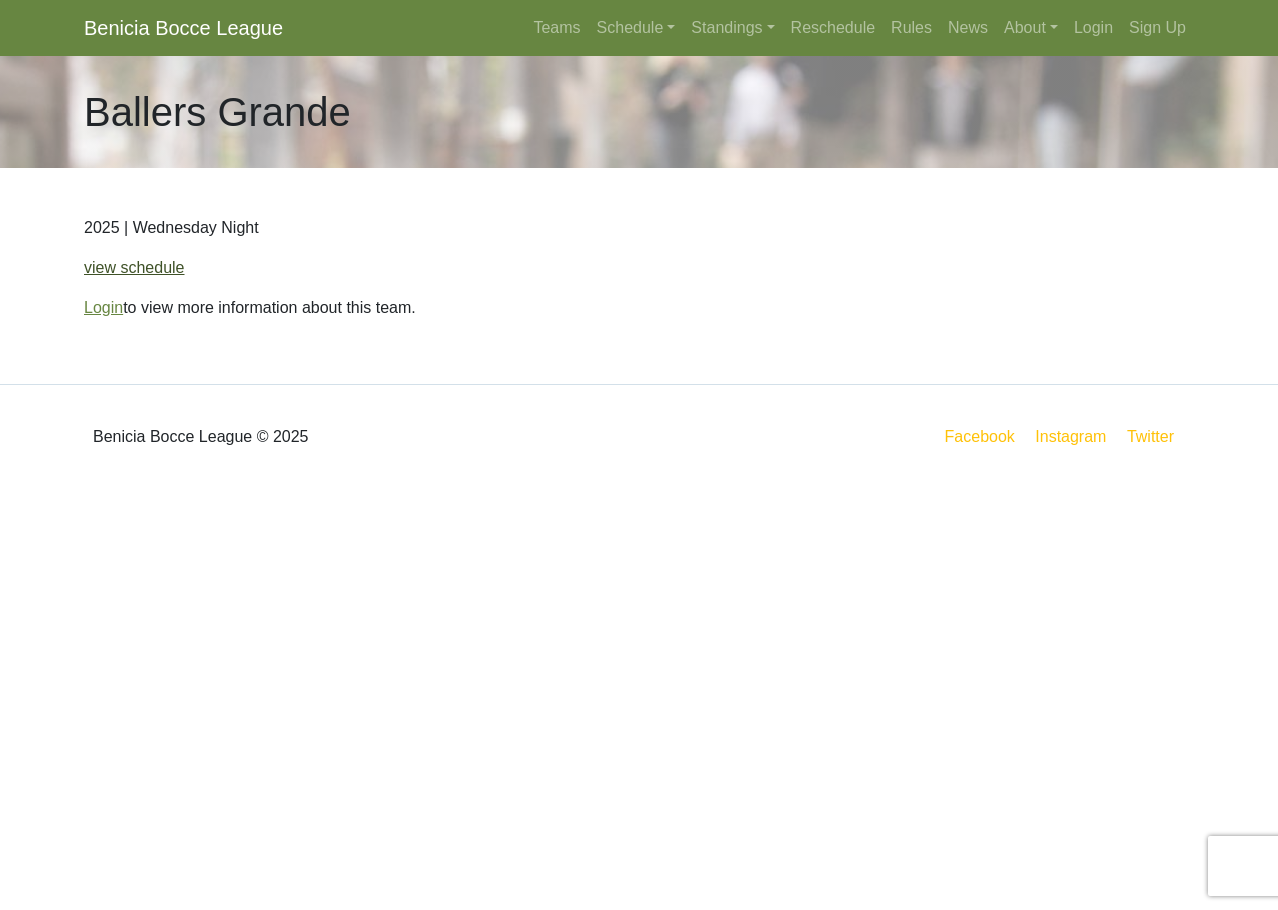 click on "view schedule" at bounding box center [134, 267] 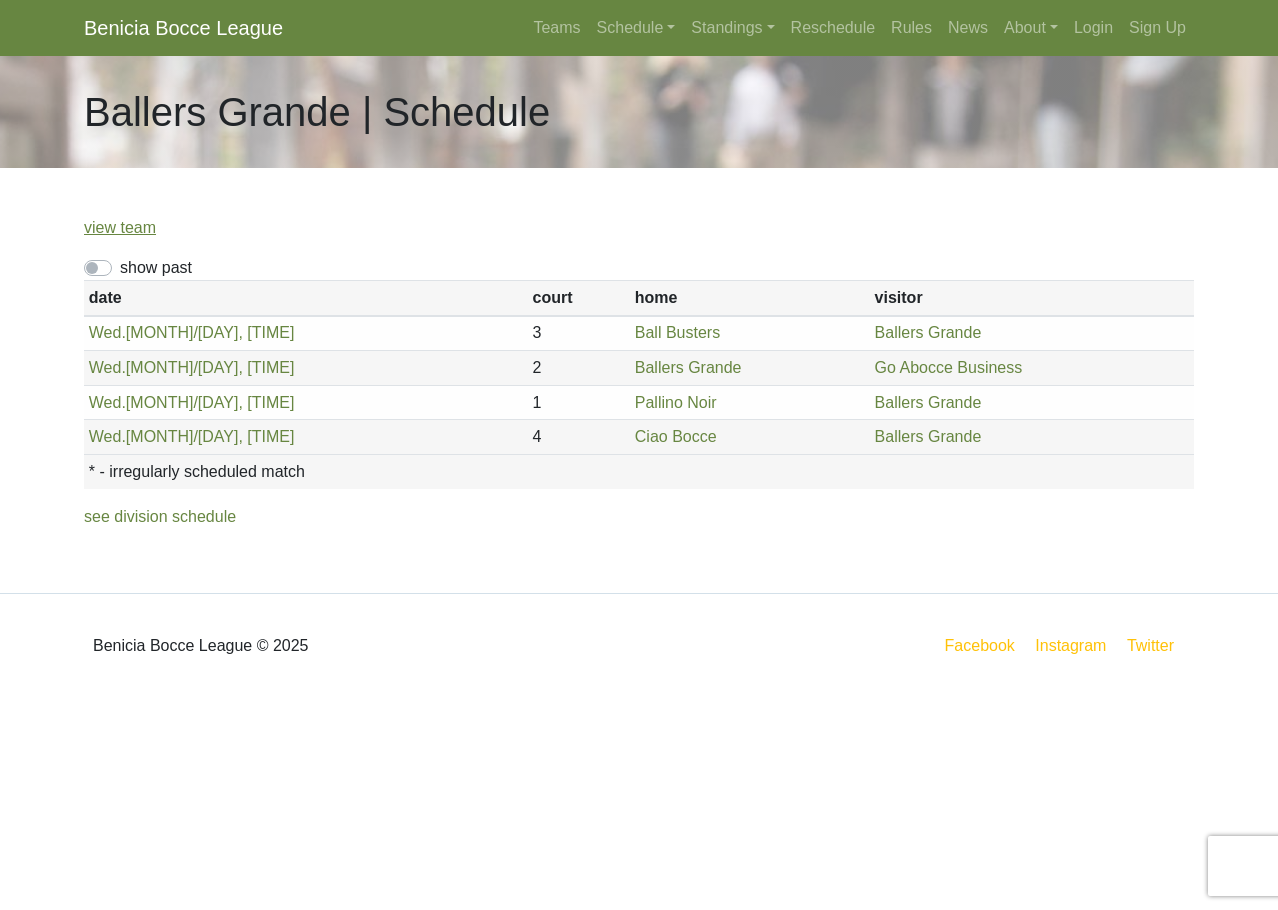 scroll, scrollTop: 0, scrollLeft: 0, axis: both 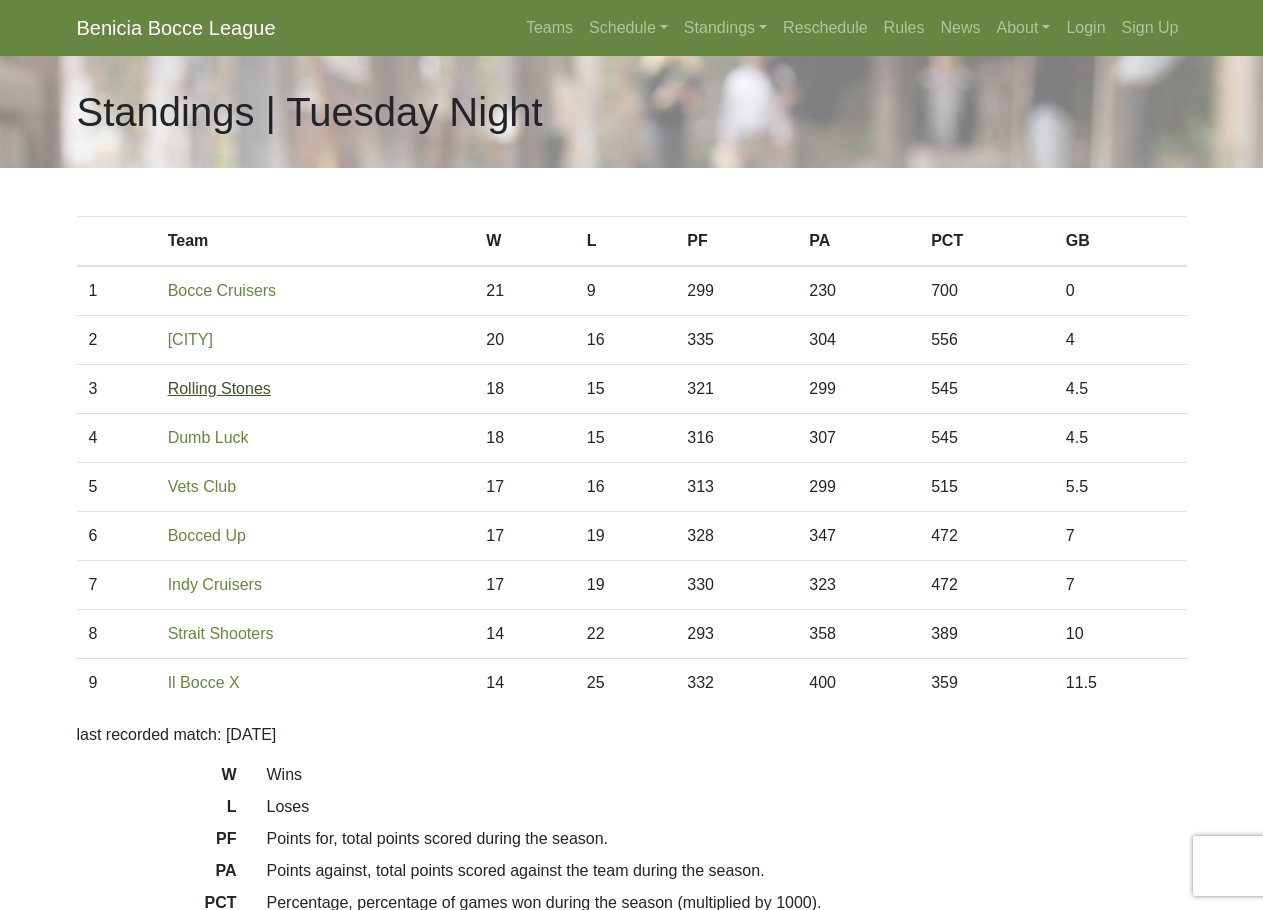 click on "Rolling Stones" at bounding box center (219, 388) 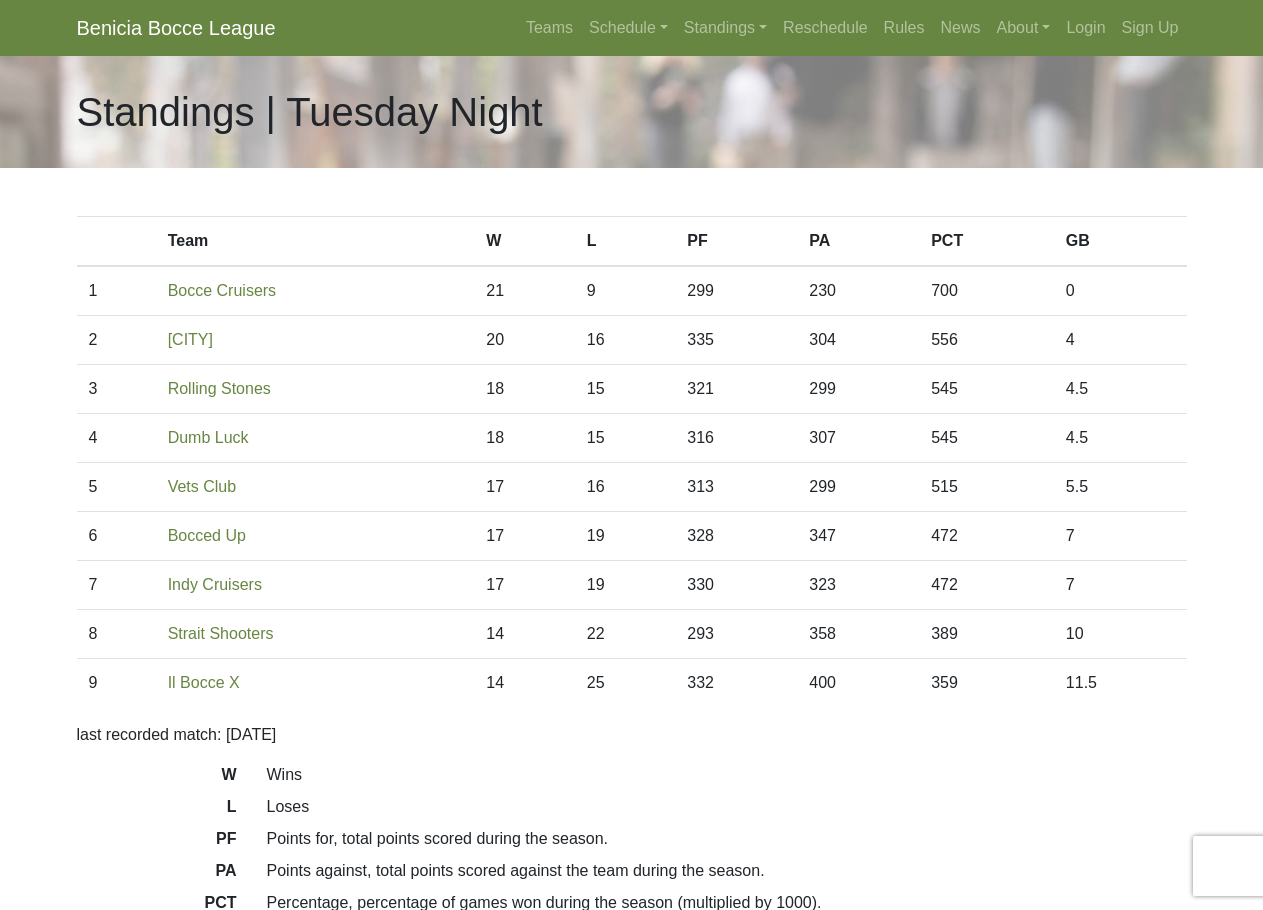 click on "Benicia Bocce League
Teams
Schedule
Sunday Morning
Sunday Night
Monday Night
Tuesday Night
Wednesday Night
News" at bounding box center [631, 562] 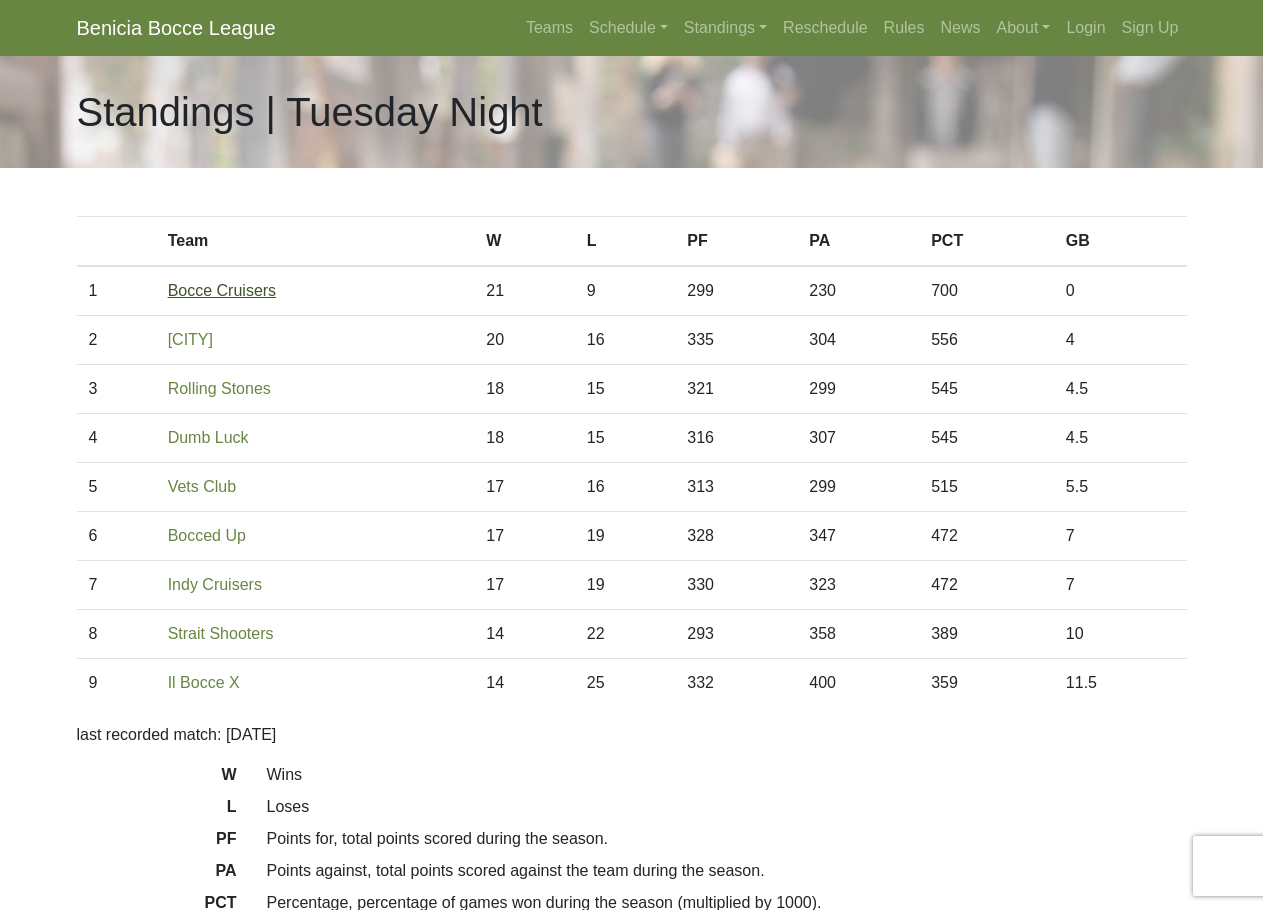 click on "Bocce Cruisers" at bounding box center [222, 290] 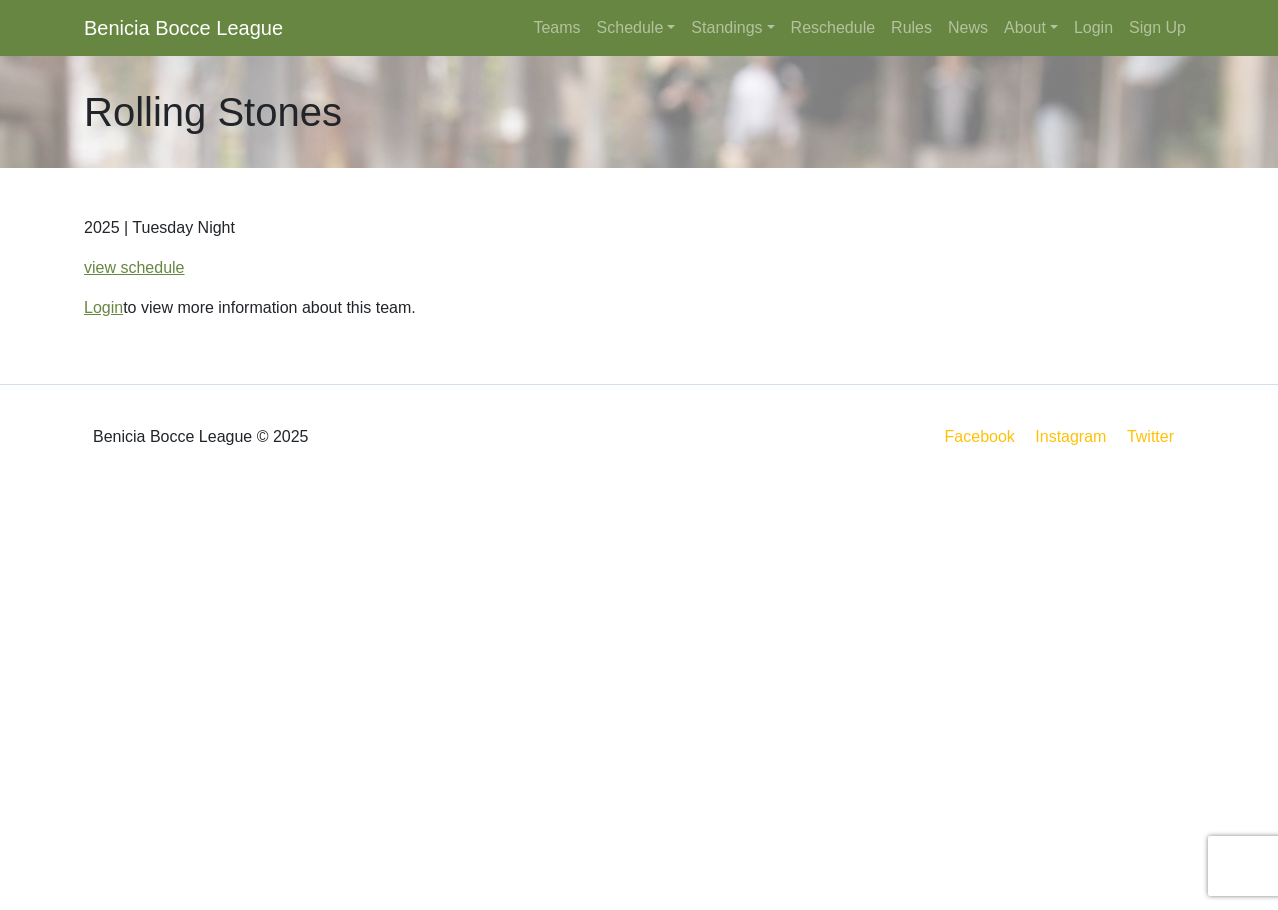 scroll, scrollTop: 0, scrollLeft: 0, axis: both 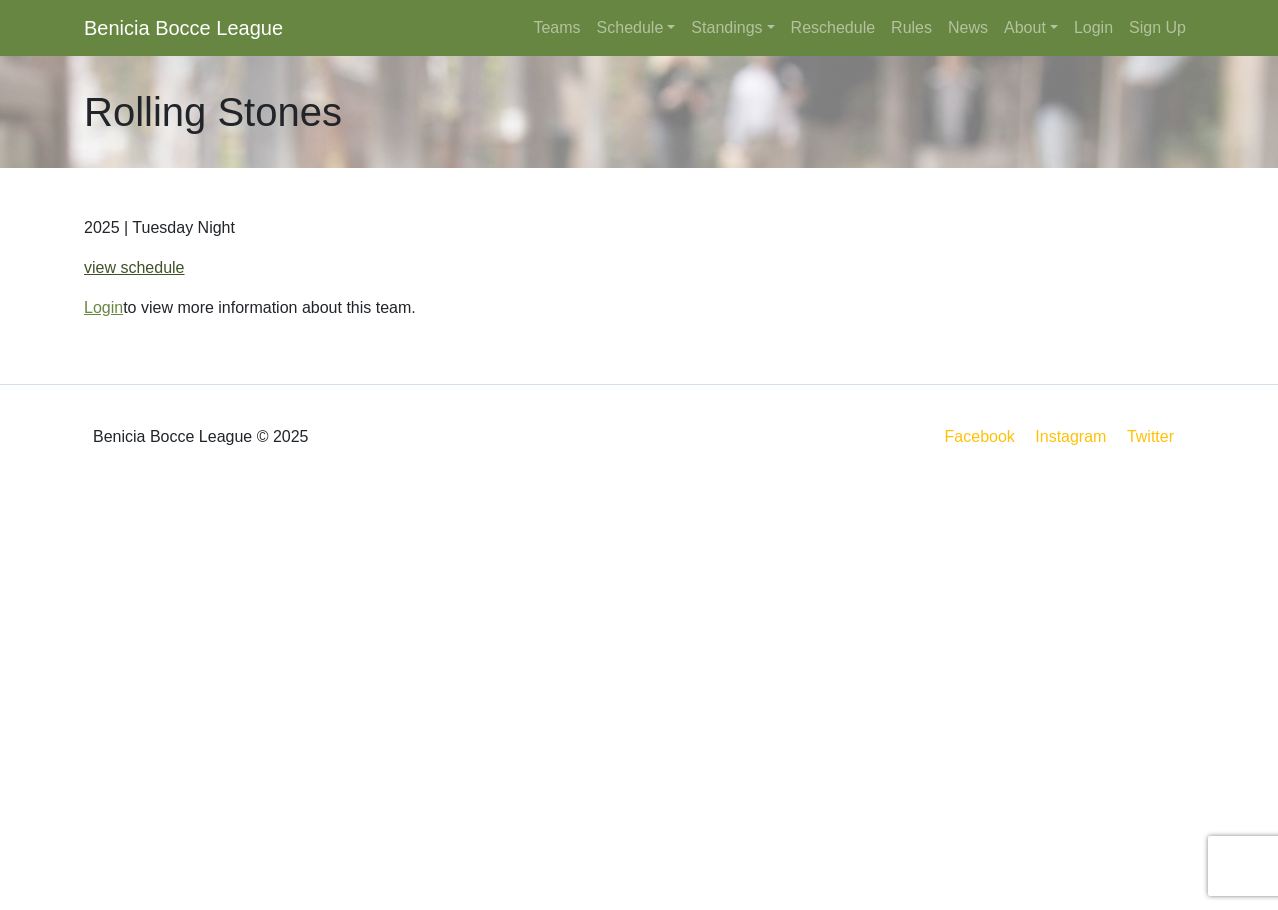 click on "view schedule" at bounding box center [134, 267] 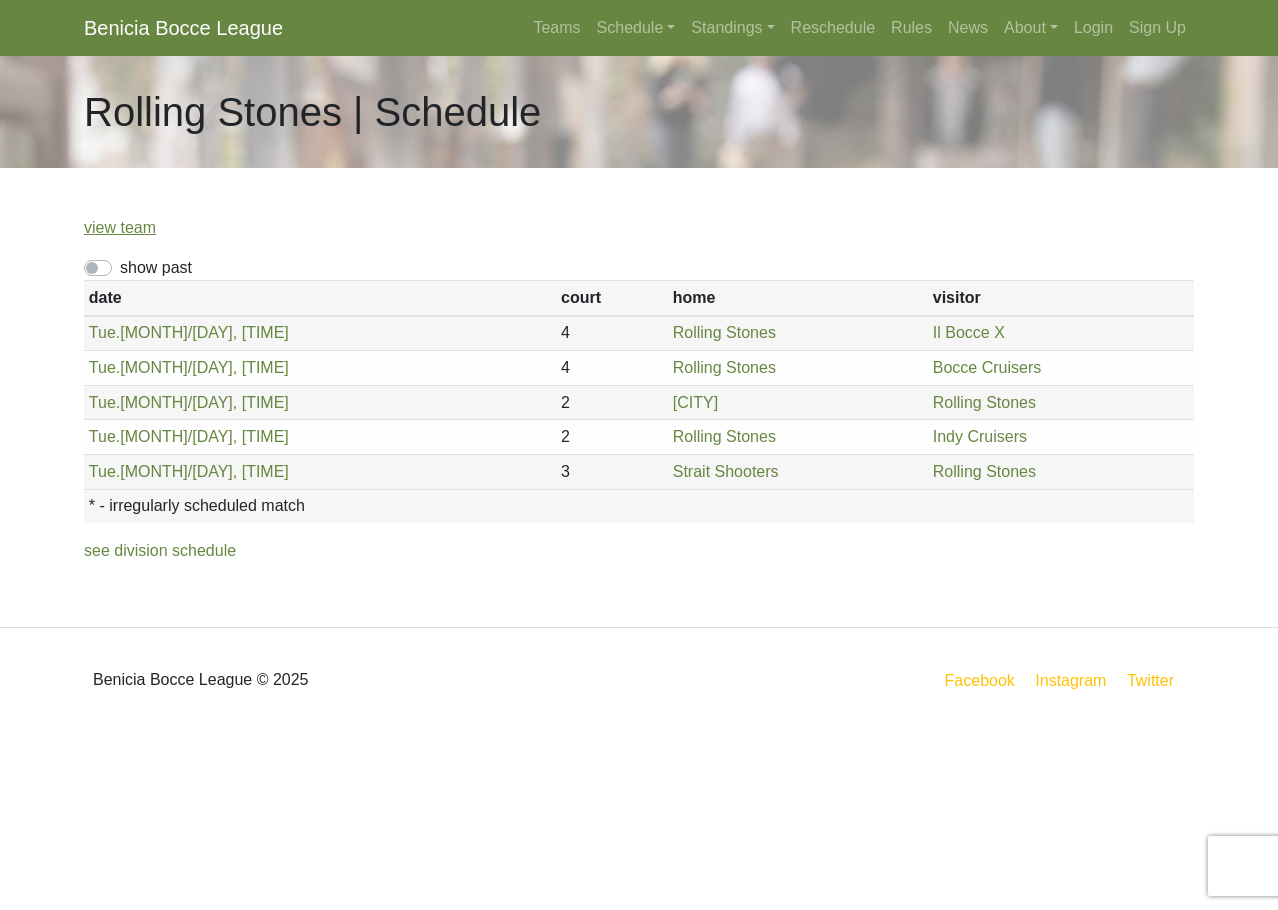 scroll, scrollTop: 0, scrollLeft: 0, axis: both 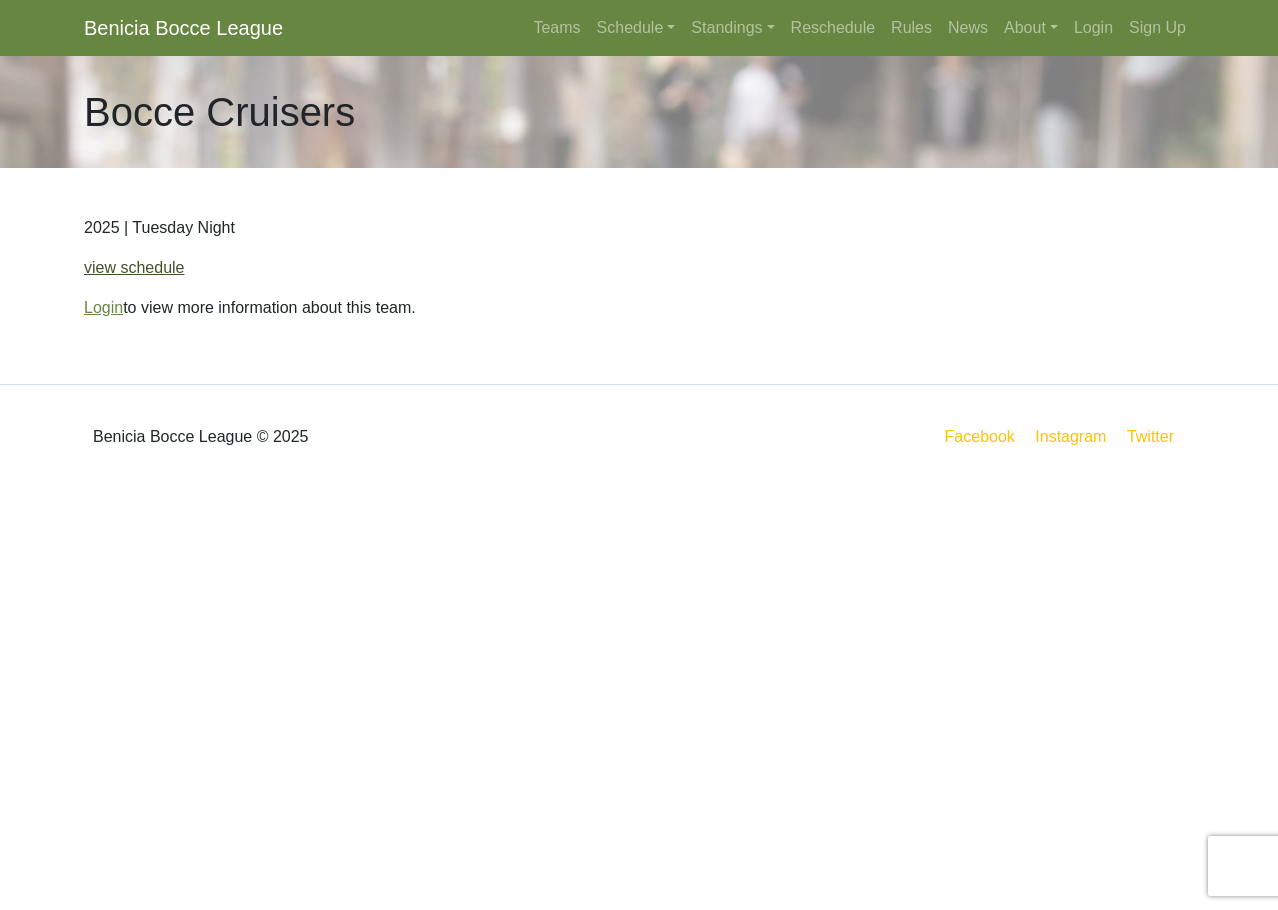 click on "view schedule" at bounding box center [134, 267] 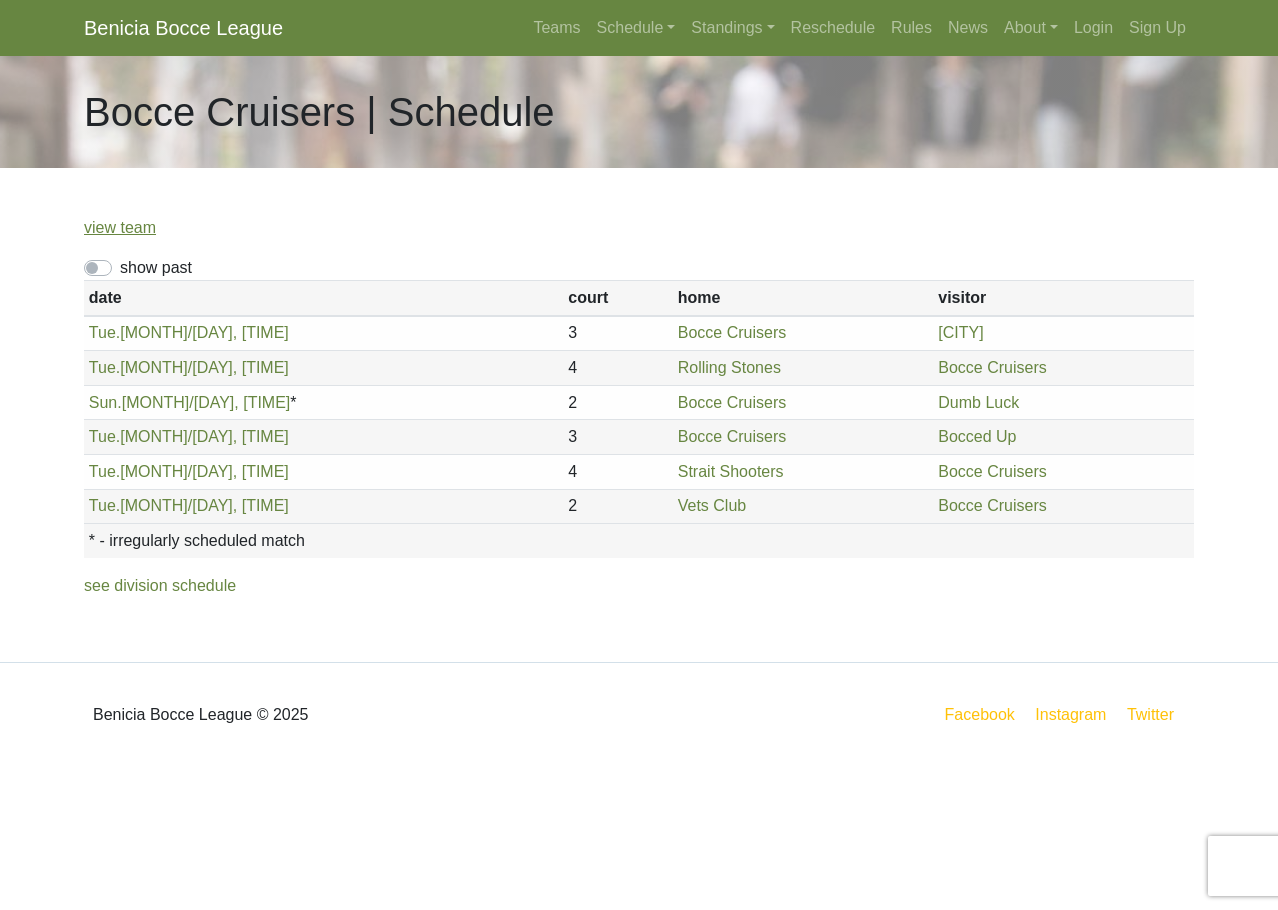 scroll, scrollTop: 0, scrollLeft: 0, axis: both 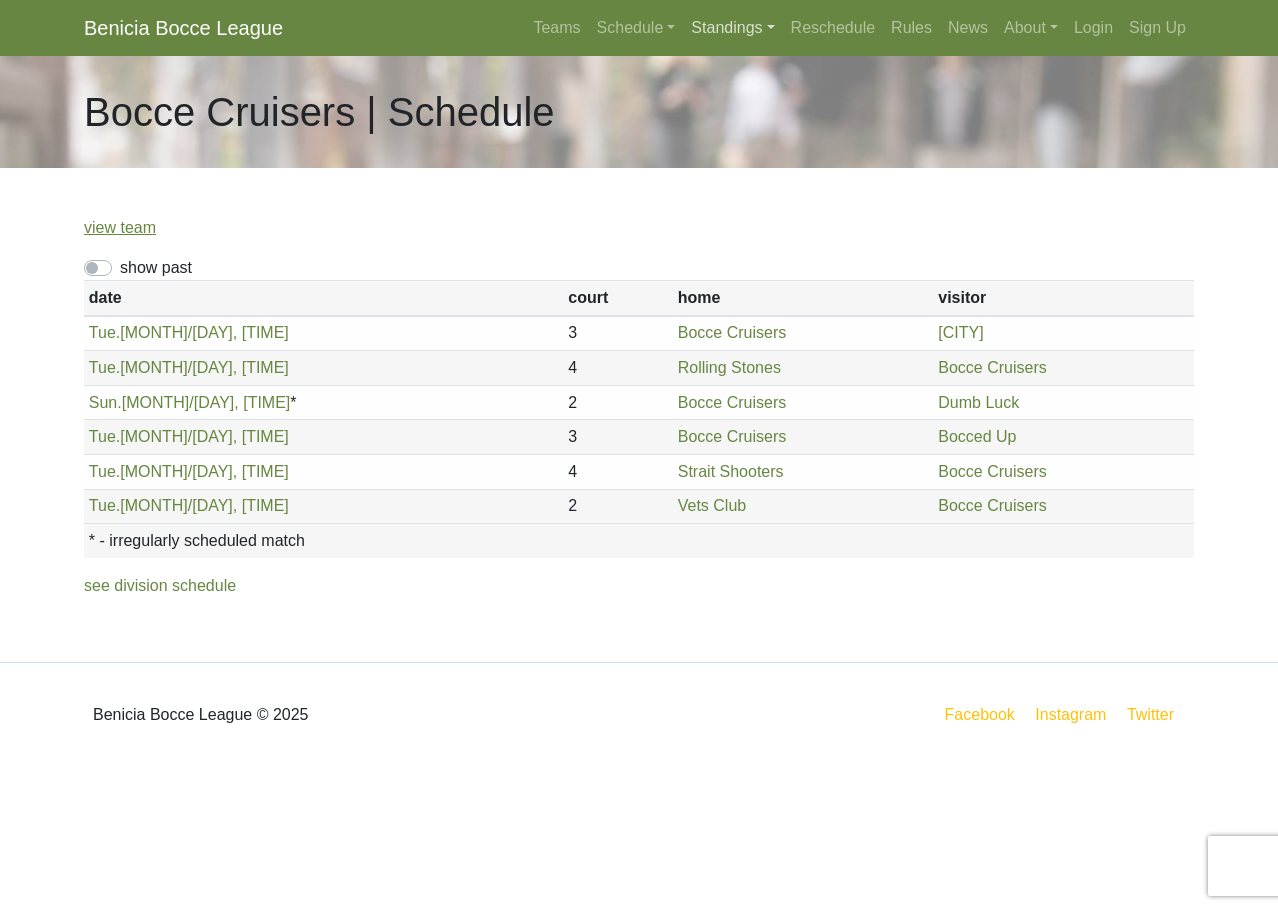 click on "Standings" at bounding box center (732, 28) 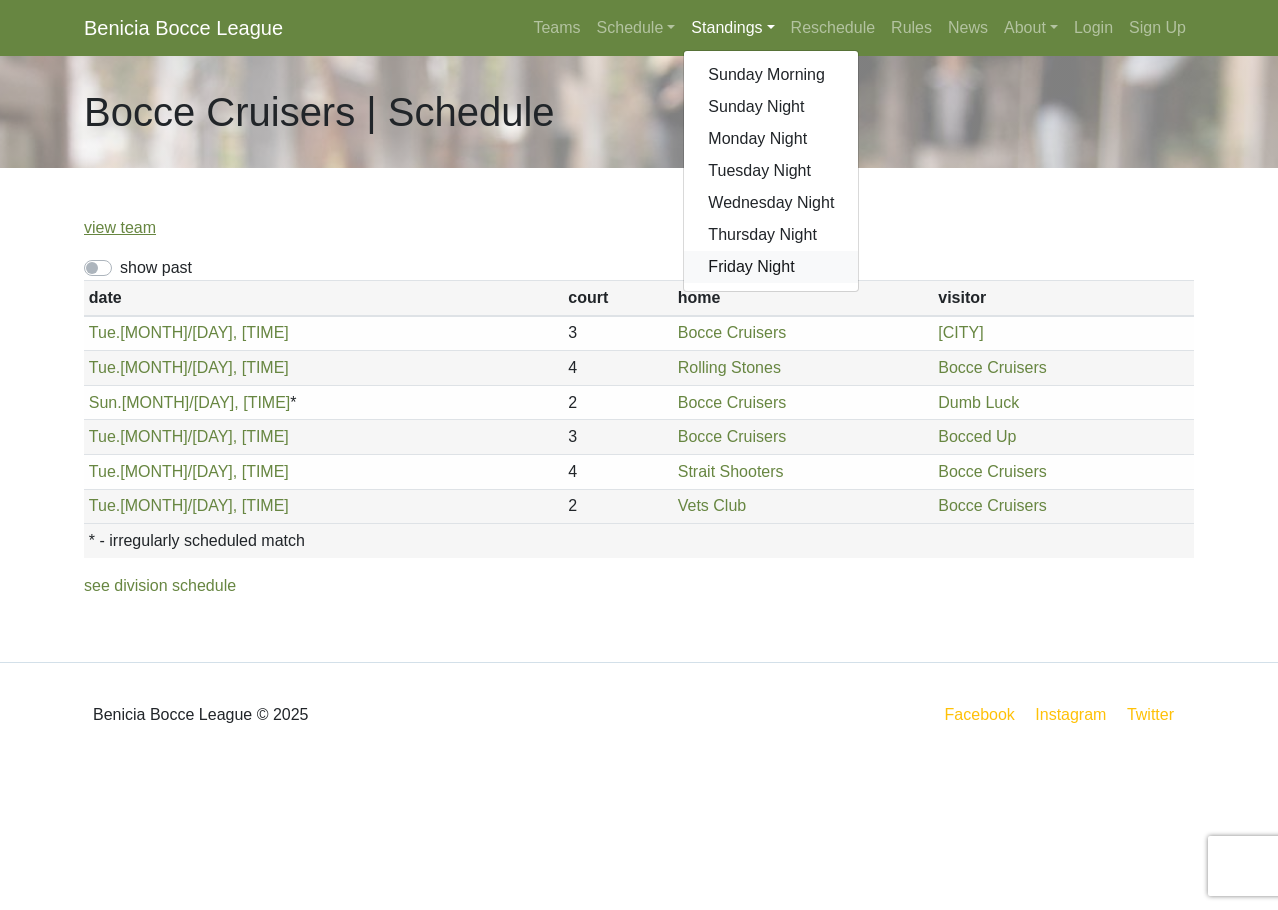 click on "Friday Night" at bounding box center [771, 267] 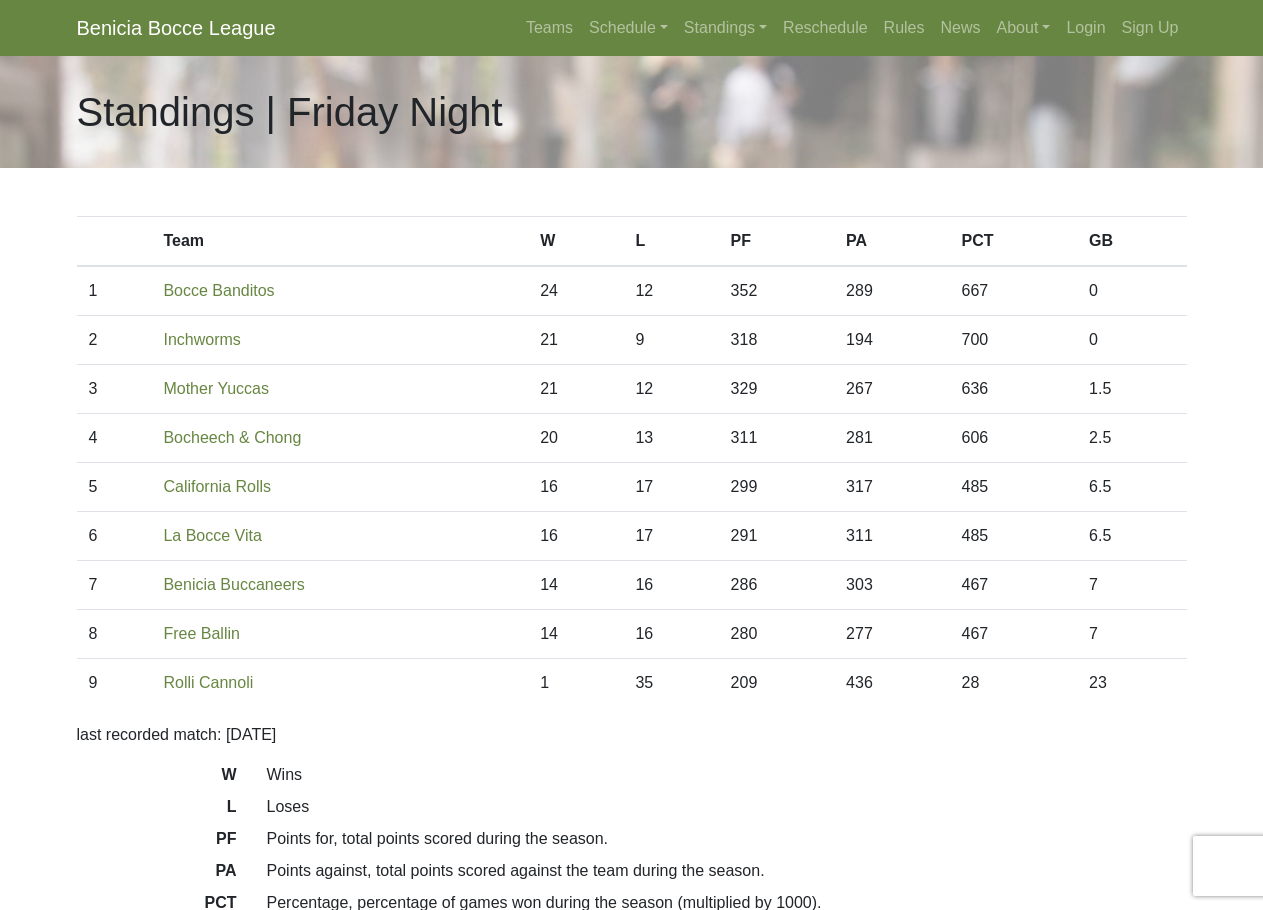 scroll, scrollTop: 0, scrollLeft: 0, axis: both 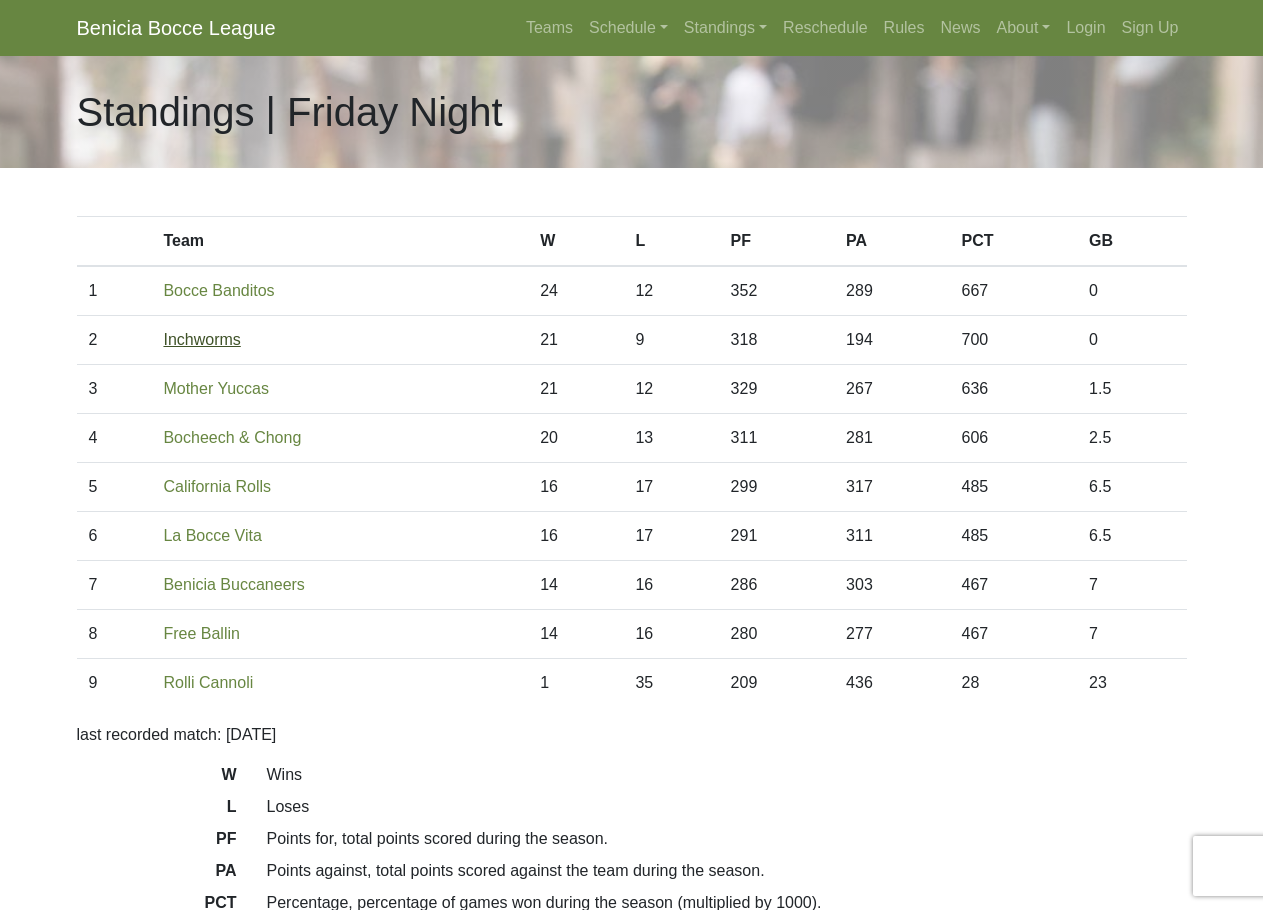 click on "Inchworms" at bounding box center [201, 339] 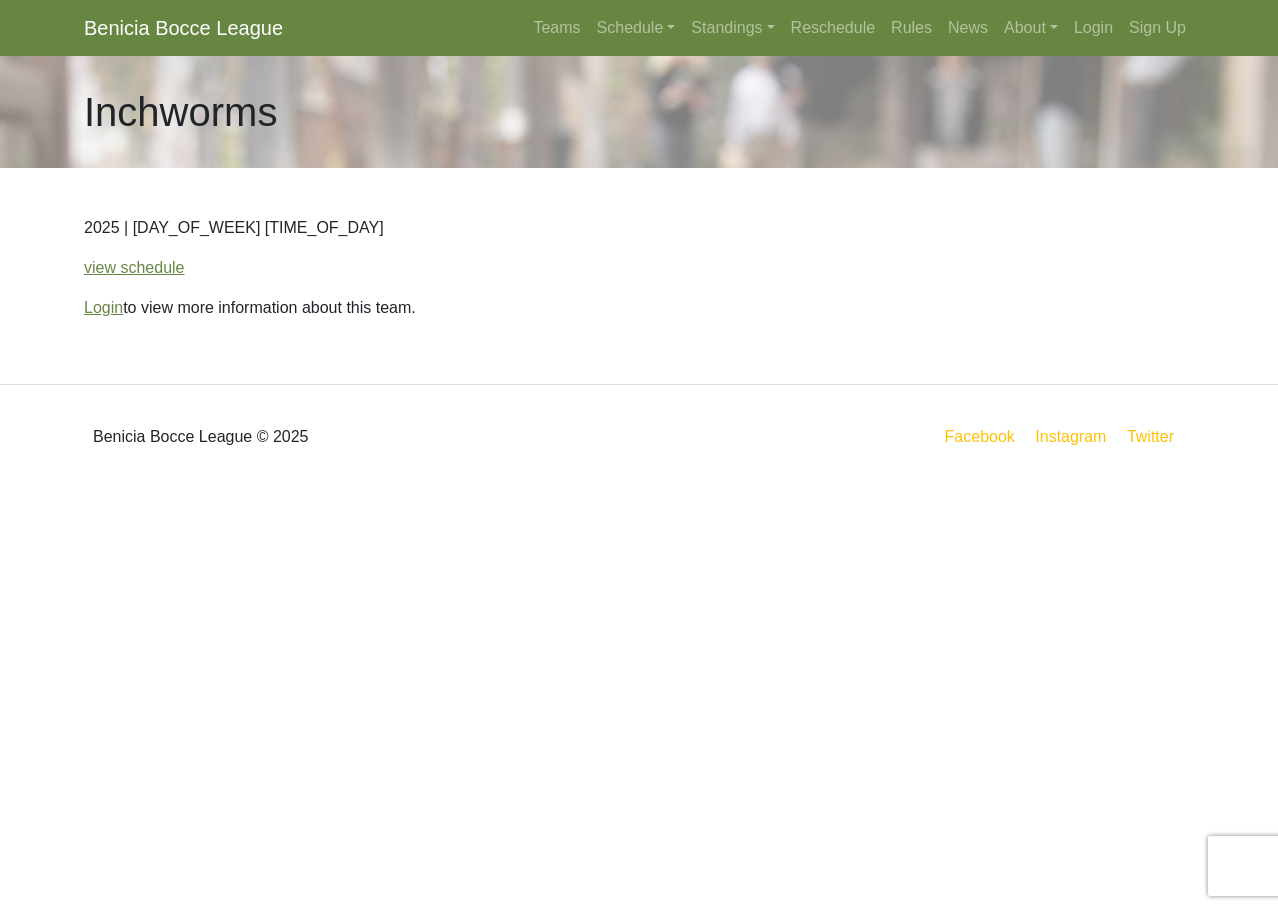 scroll, scrollTop: 0, scrollLeft: 0, axis: both 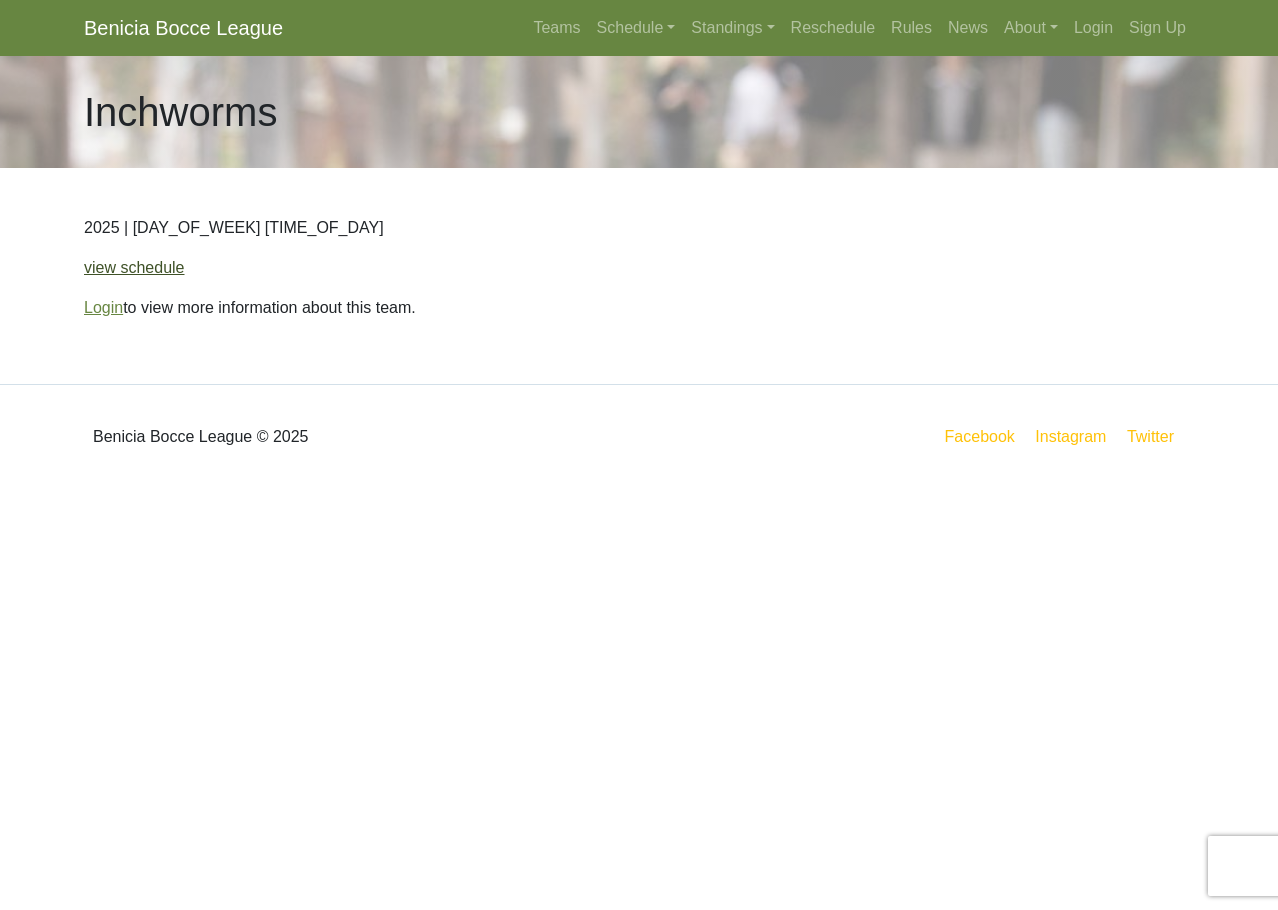 click on "view schedule" at bounding box center (134, 267) 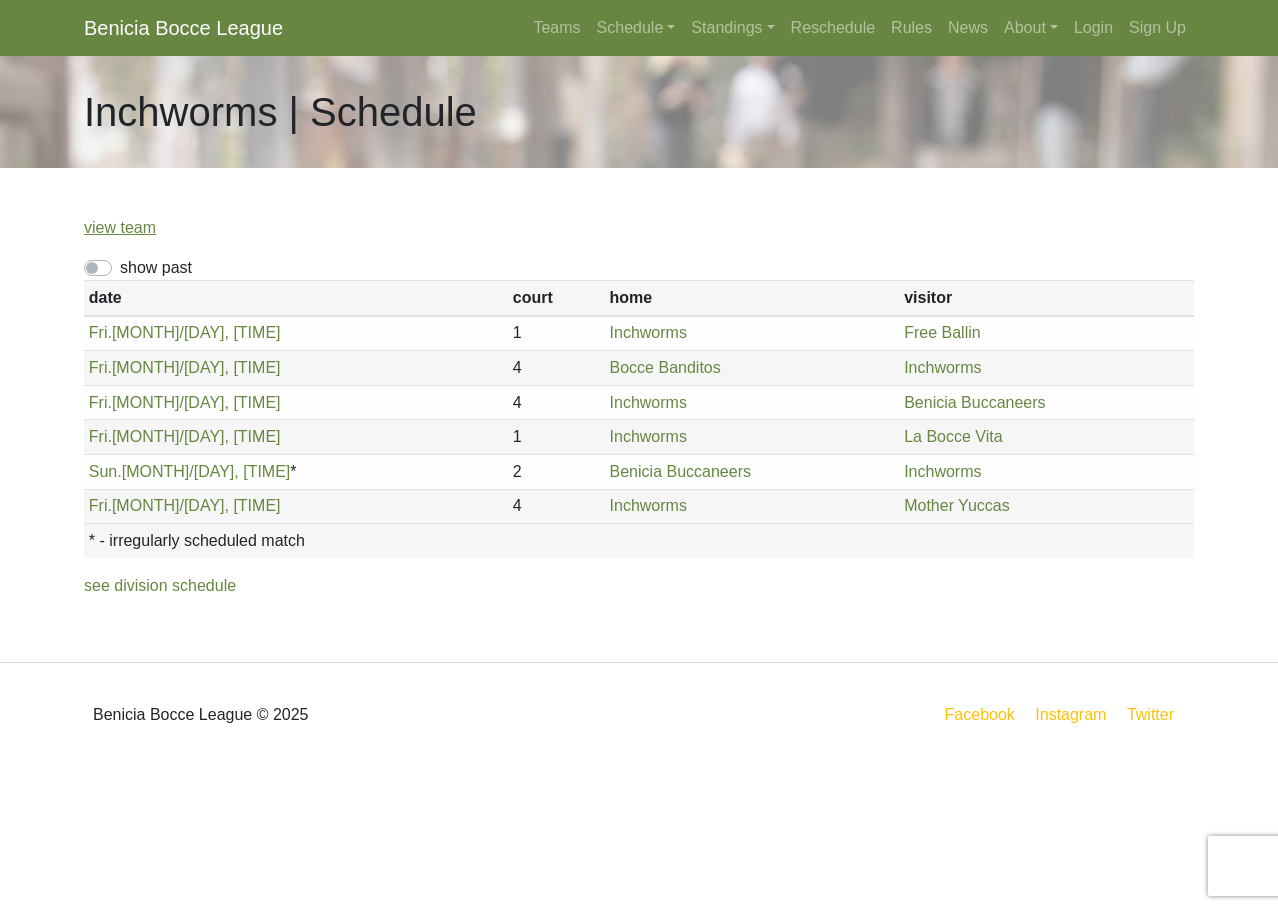 scroll, scrollTop: 0, scrollLeft: 0, axis: both 